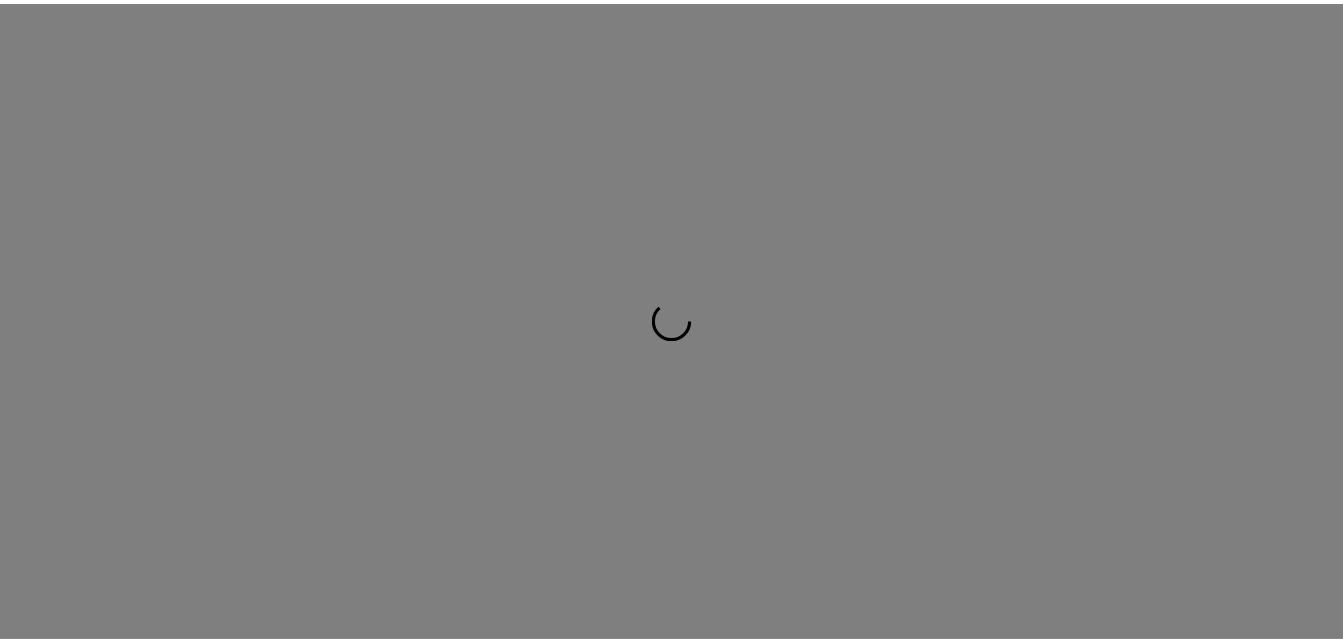 scroll, scrollTop: 0, scrollLeft: 0, axis: both 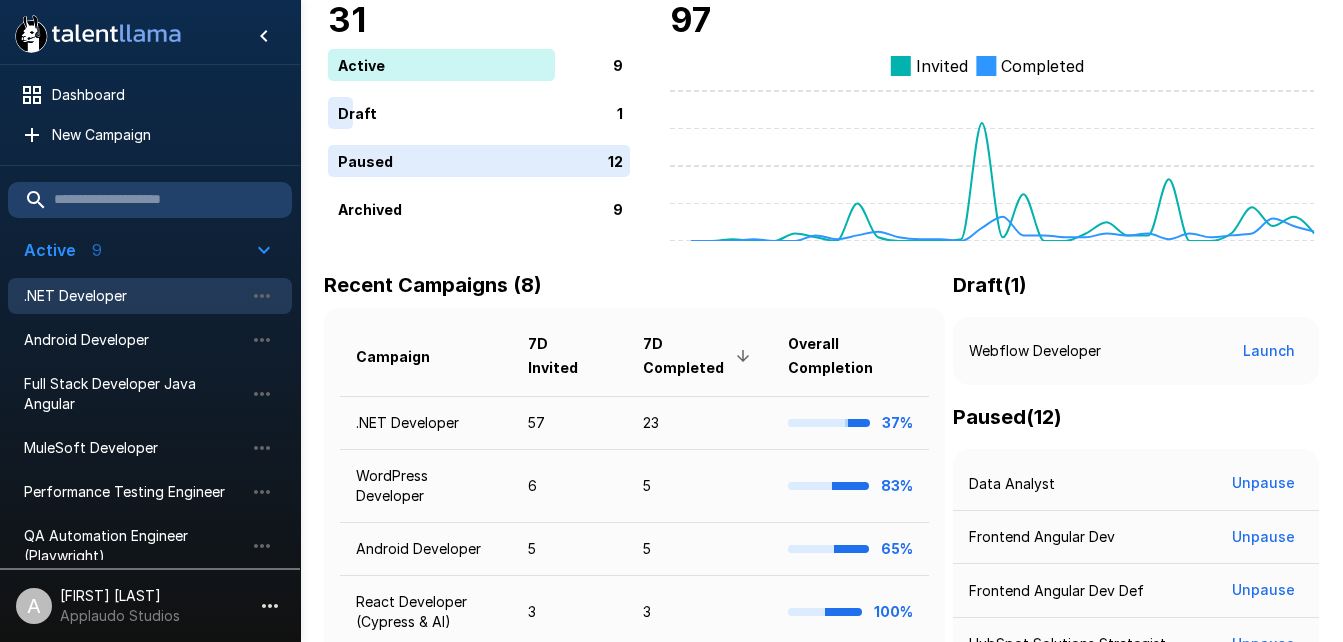 click on ".NET Developer" at bounding box center (134, 296) 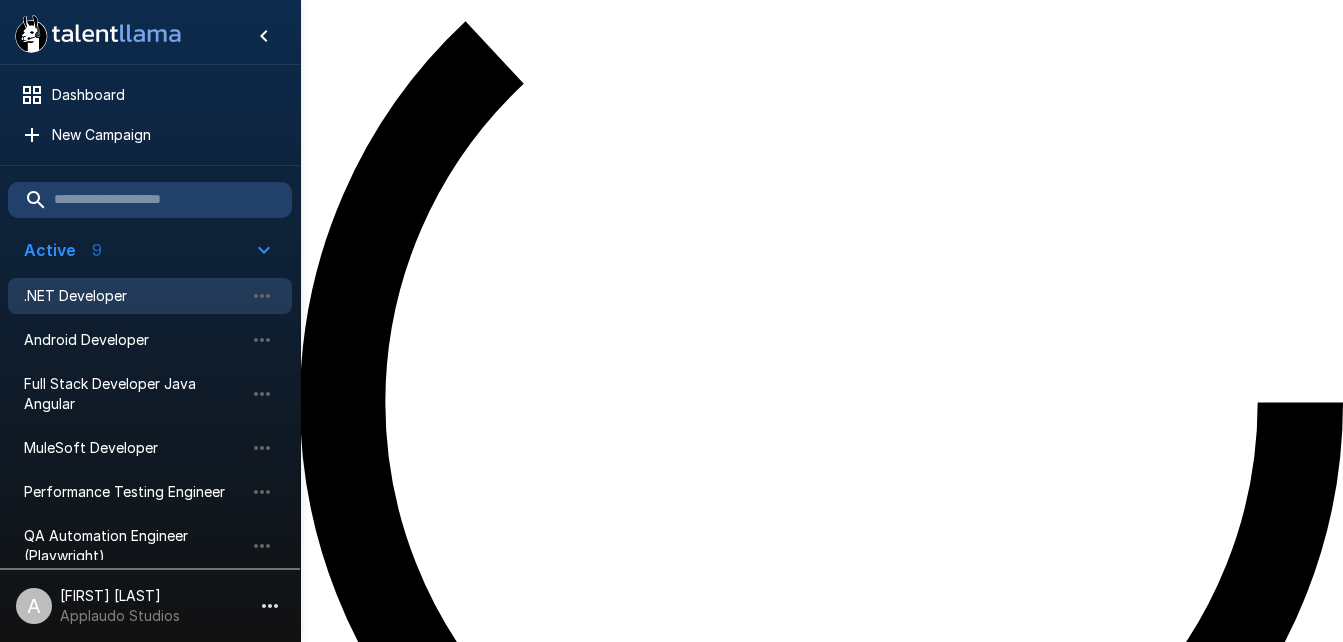 scroll, scrollTop: 0, scrollLeft: 0, axis: both 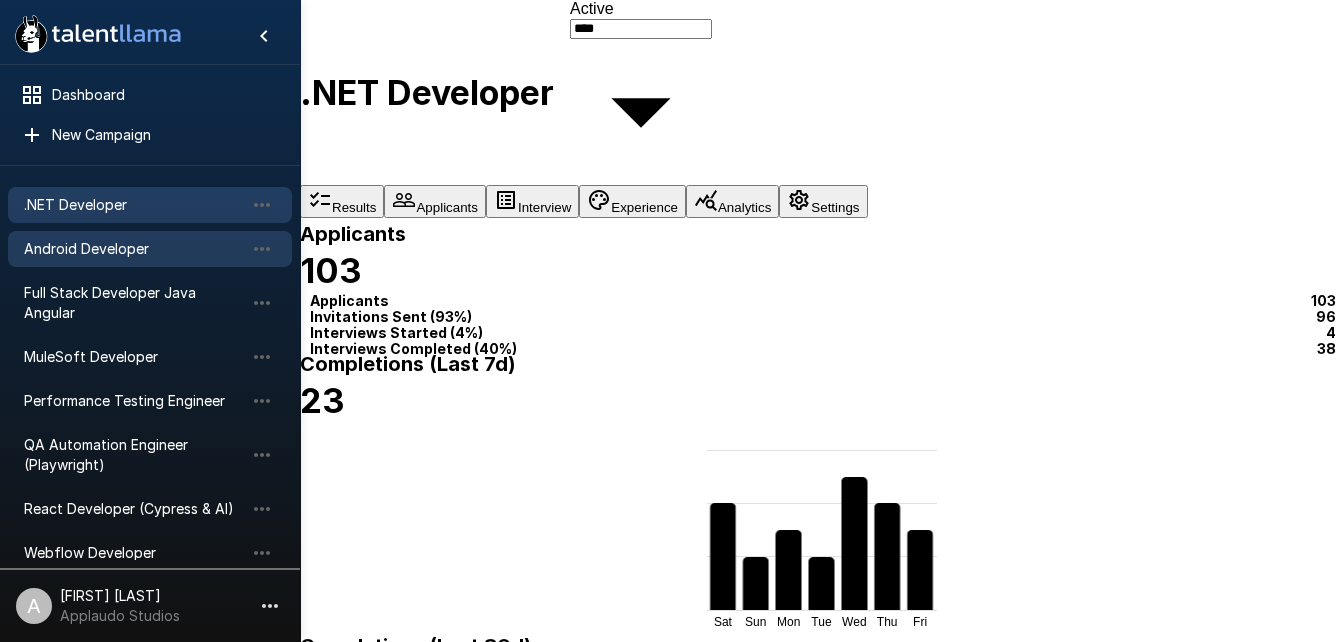 click on "Android Developer" at bounding box center (134, 249) 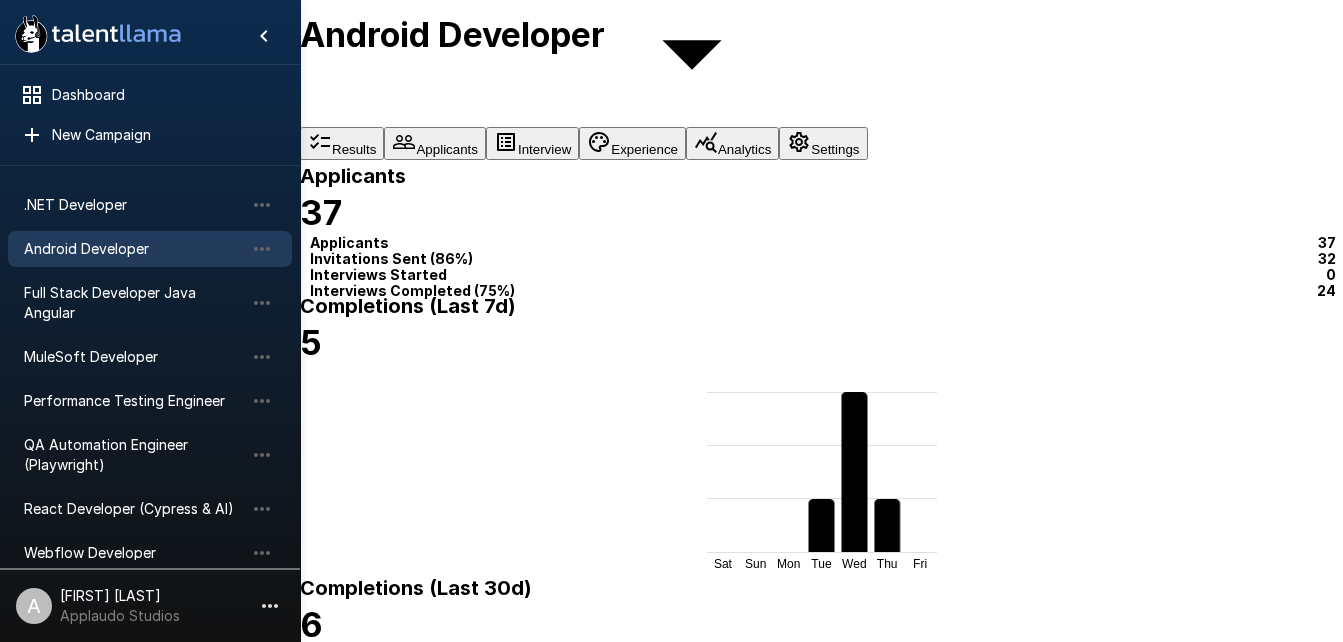 scroll, scrollTop: 0, scrollLeft: 0, axis: both 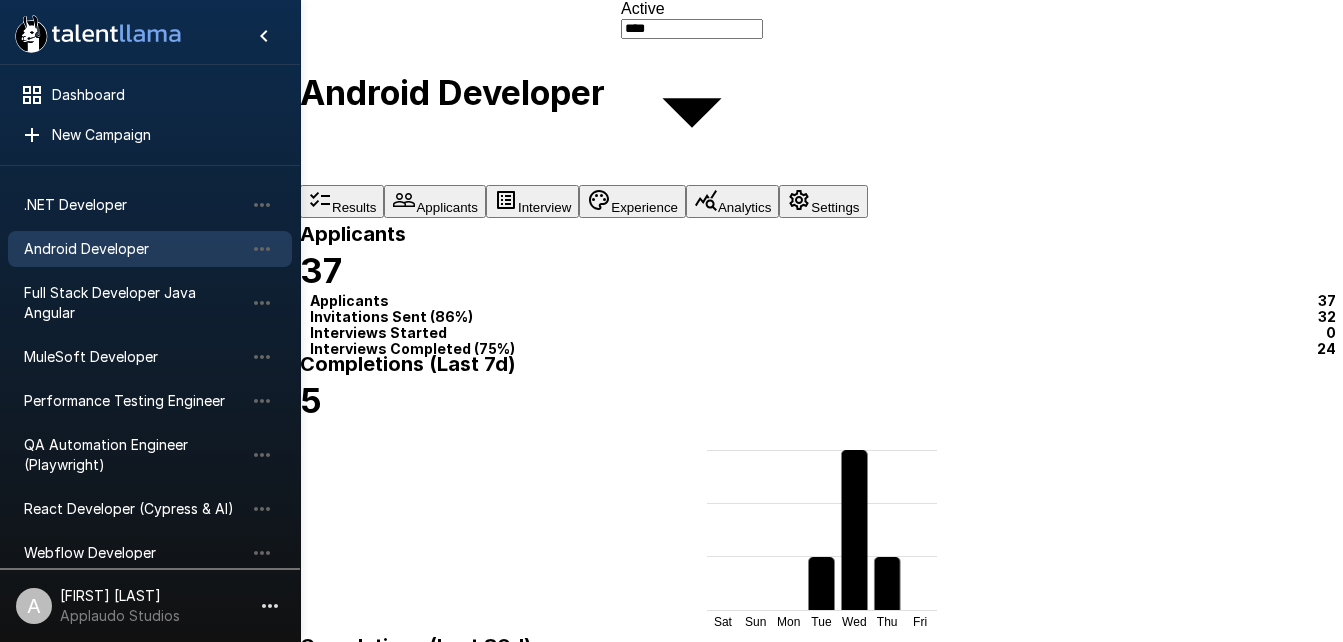 click on "Interview" at bounding box center (532, 201) 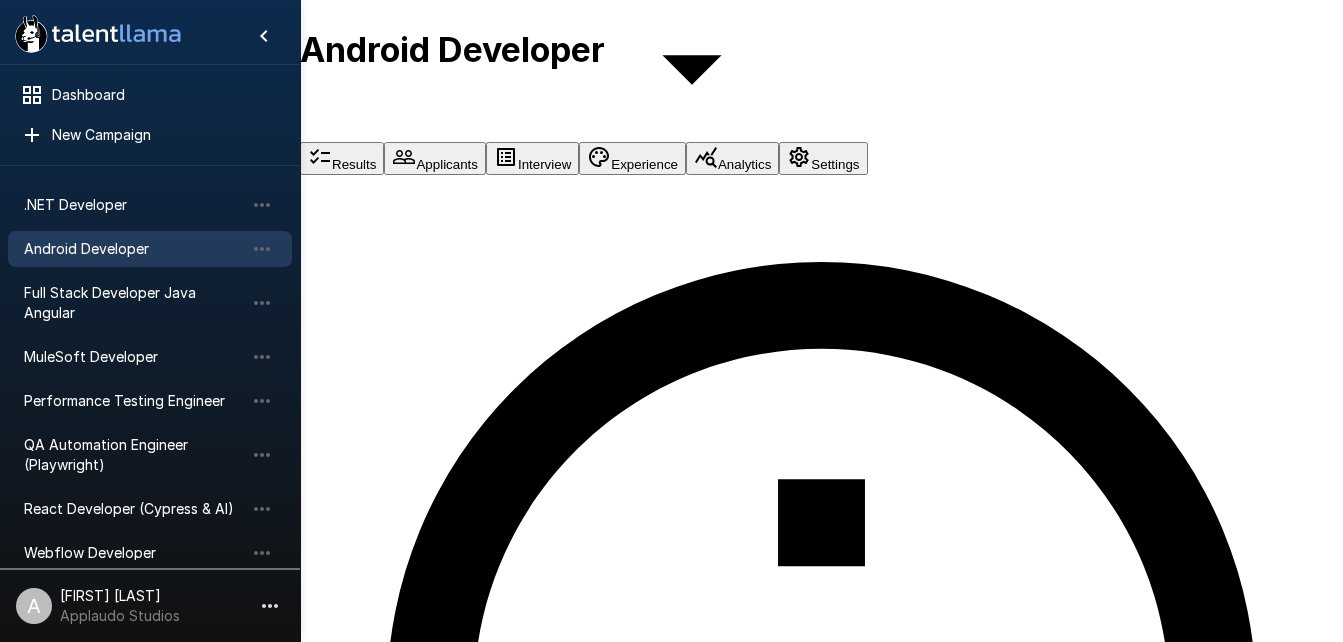 scroll, scrollTop: 152, scrollLeft: 0, axis: vertical 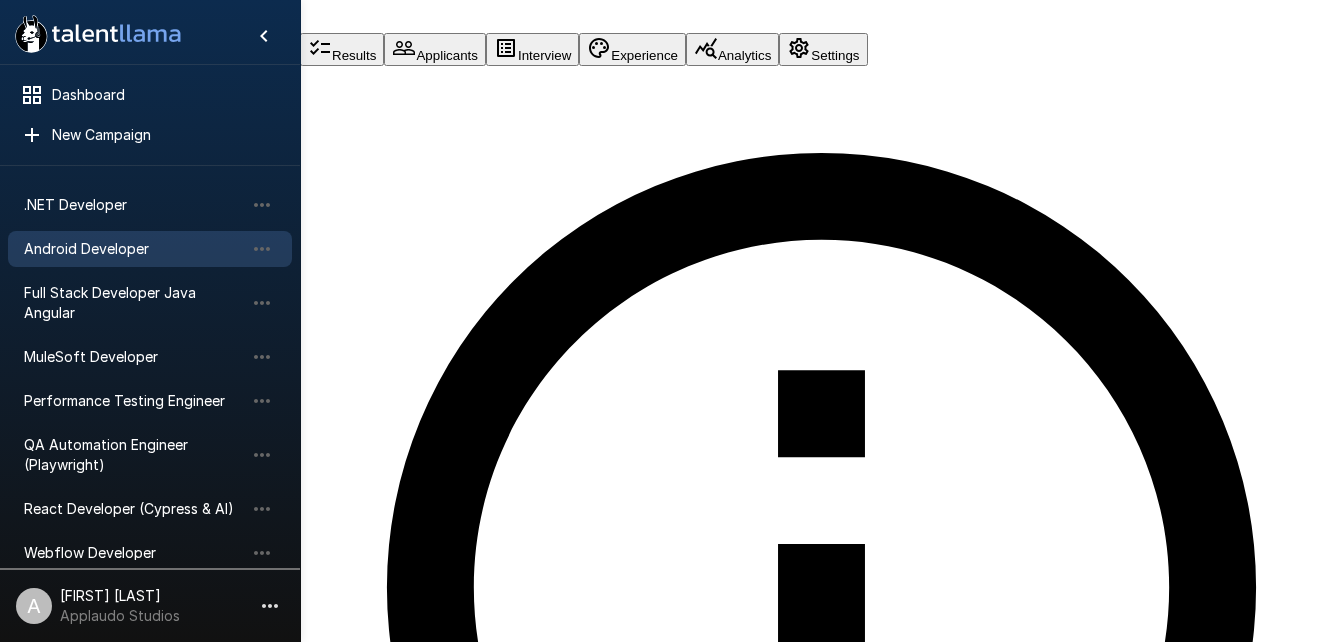 click on "Run Simulation" at bounding box center [365, 4971] 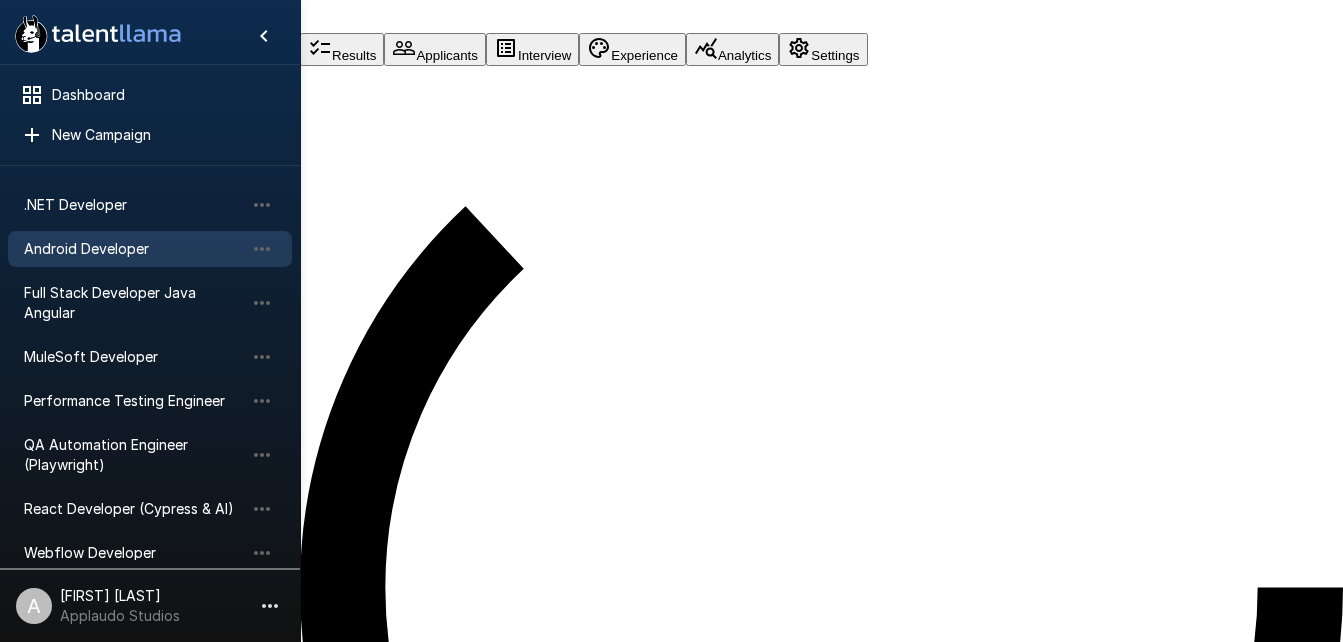 scroll, scrollTop: 0, scrollLeft: 0, axis: both 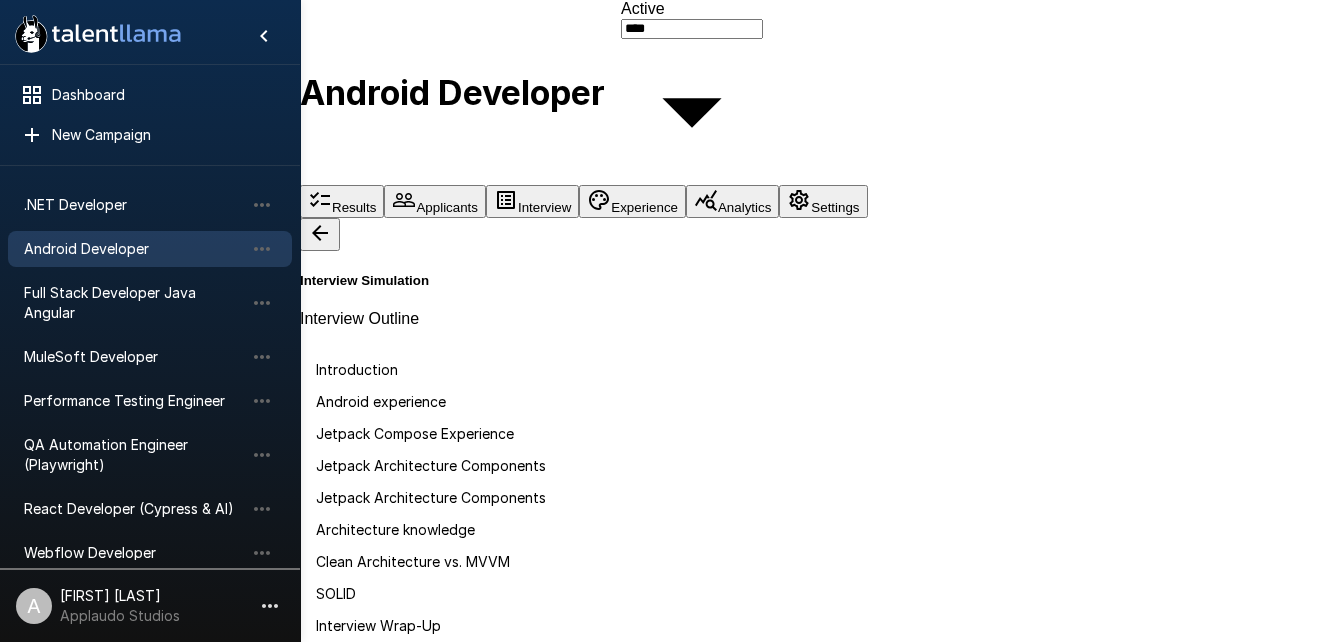 click on "Results Applicants Interview Experience Analytics Settings" at bounding box center [821, 201] 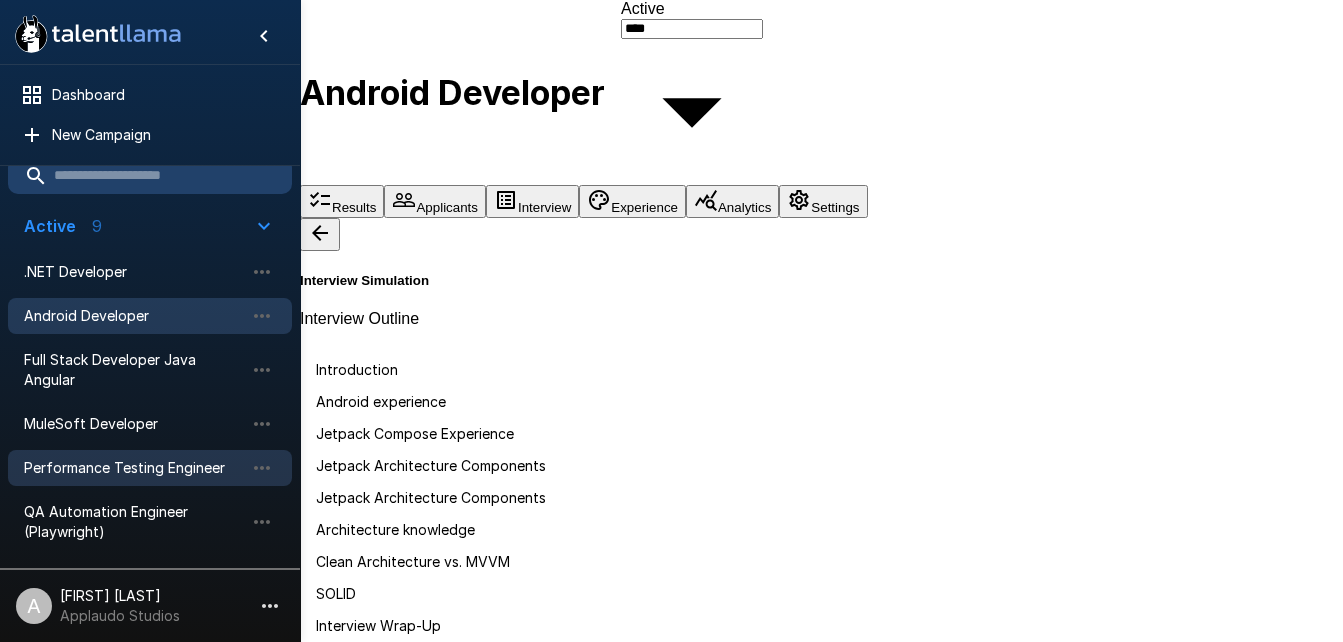 scroll, scrollTop: 0, scrollLeft: 0, axis: both 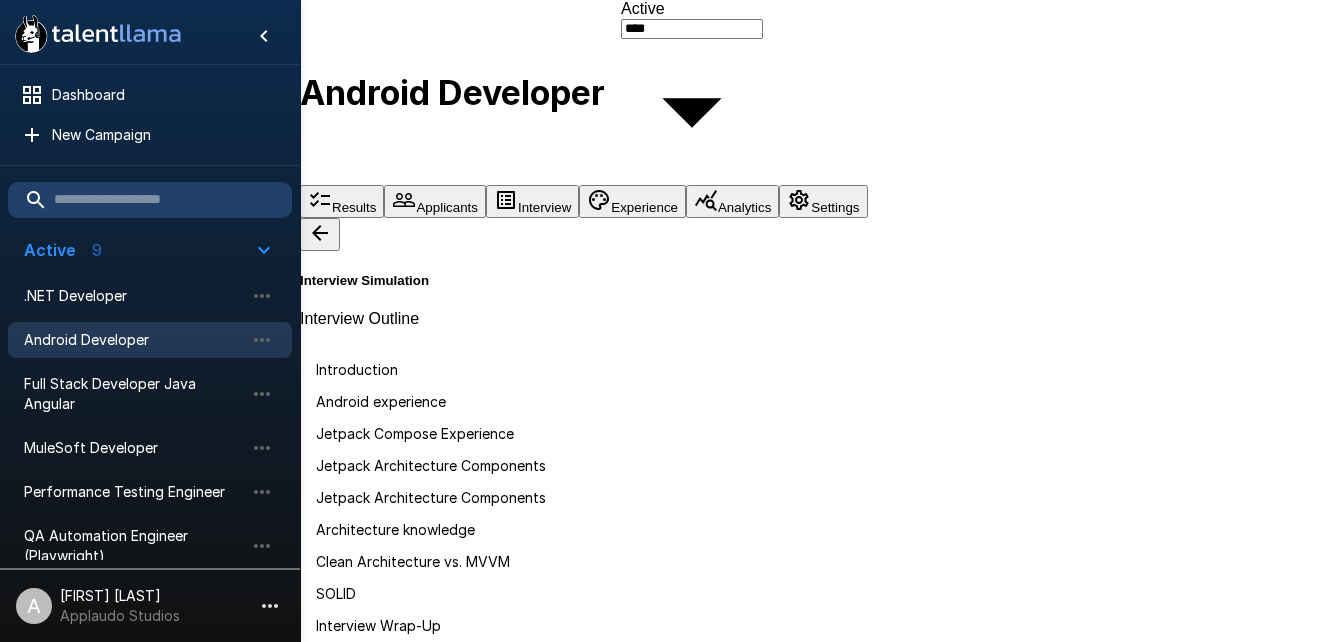 click on "Results" at bounding box center (342, 201) 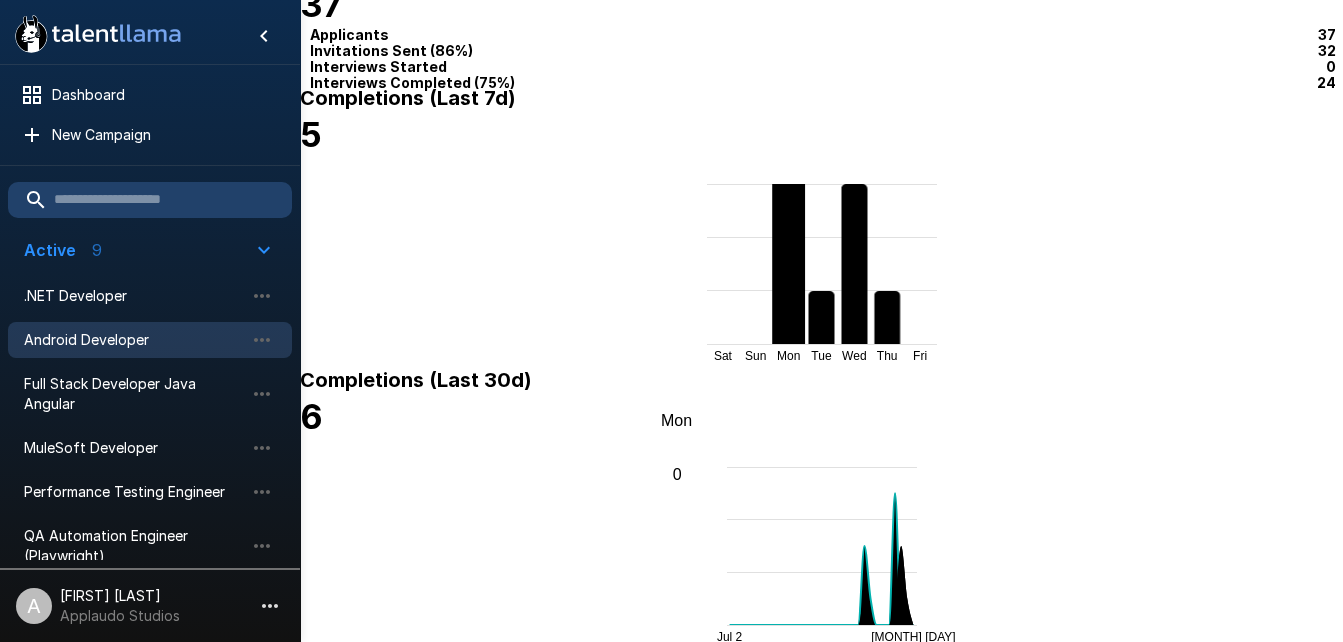 scroll, scrollTop: 0, scrollLeft: 0, axis: both 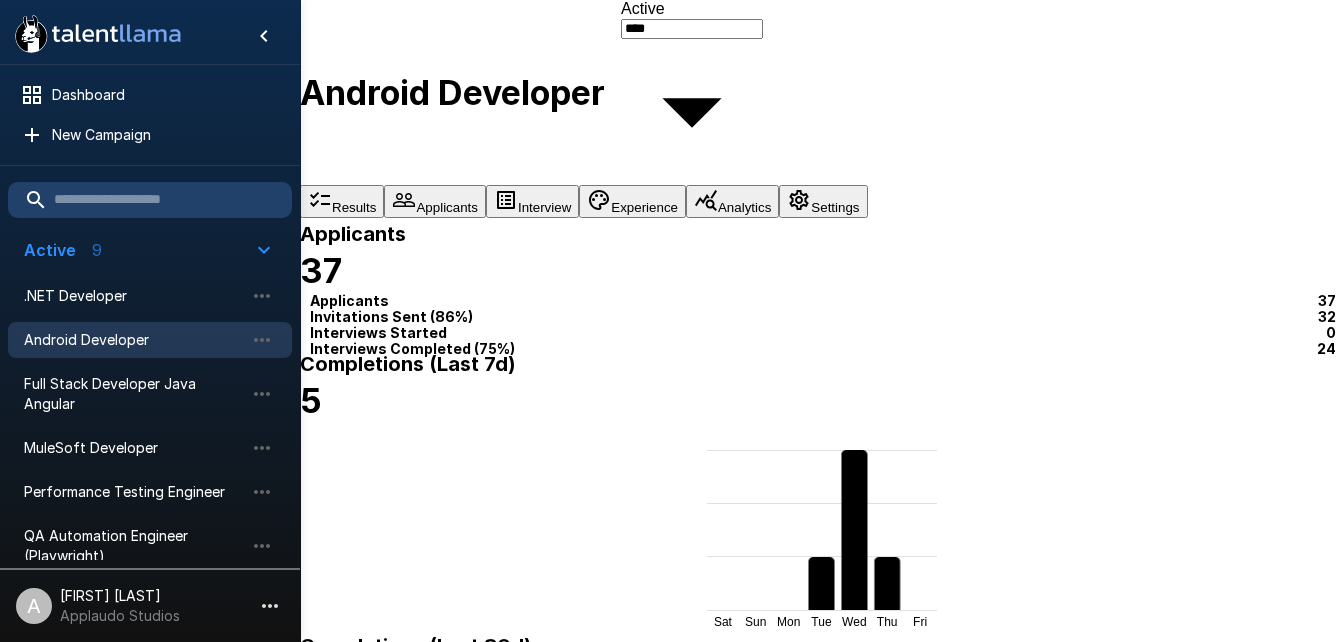 click on "Applicants" at bounding box center (435, 201) 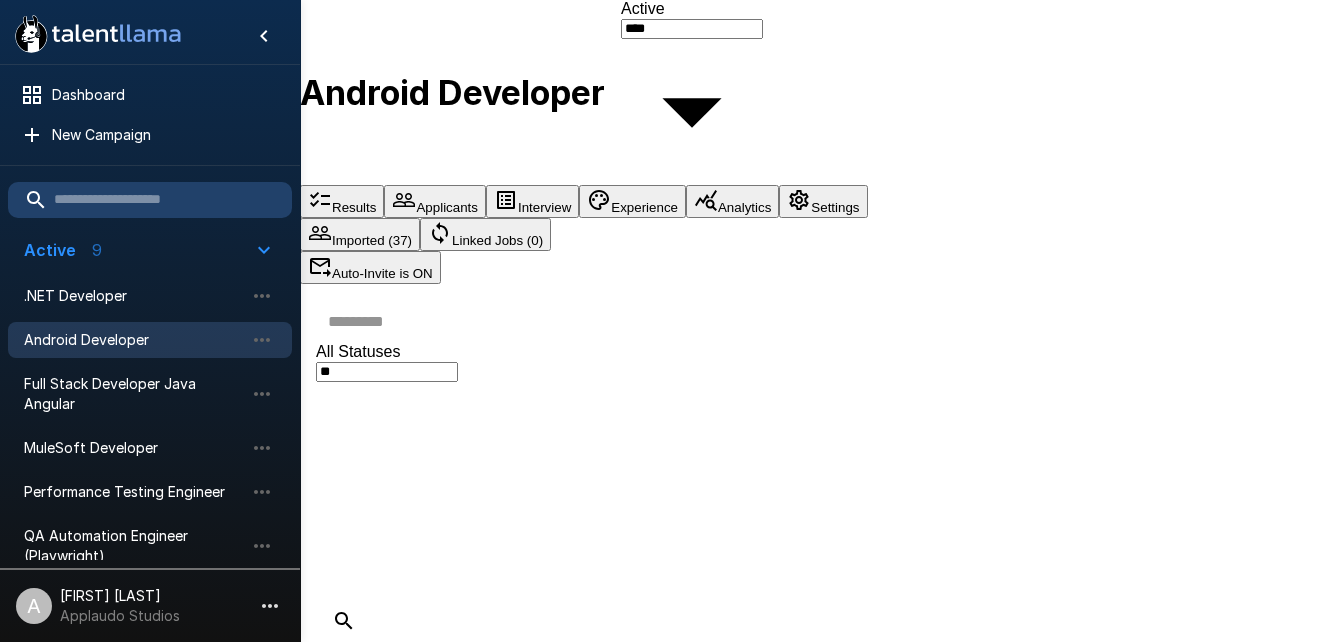 click on "Interview" at bounding box center (532, 201) 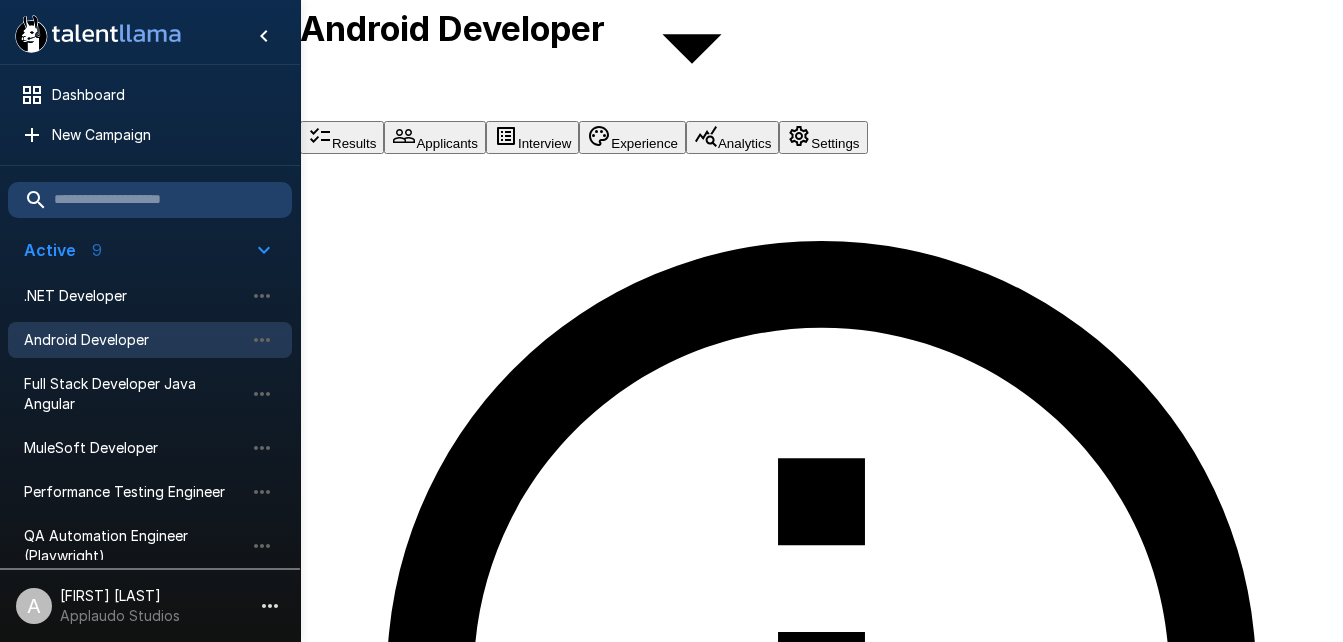 scroll, scrollTop: 0, scrollLeft: 0, axis: both 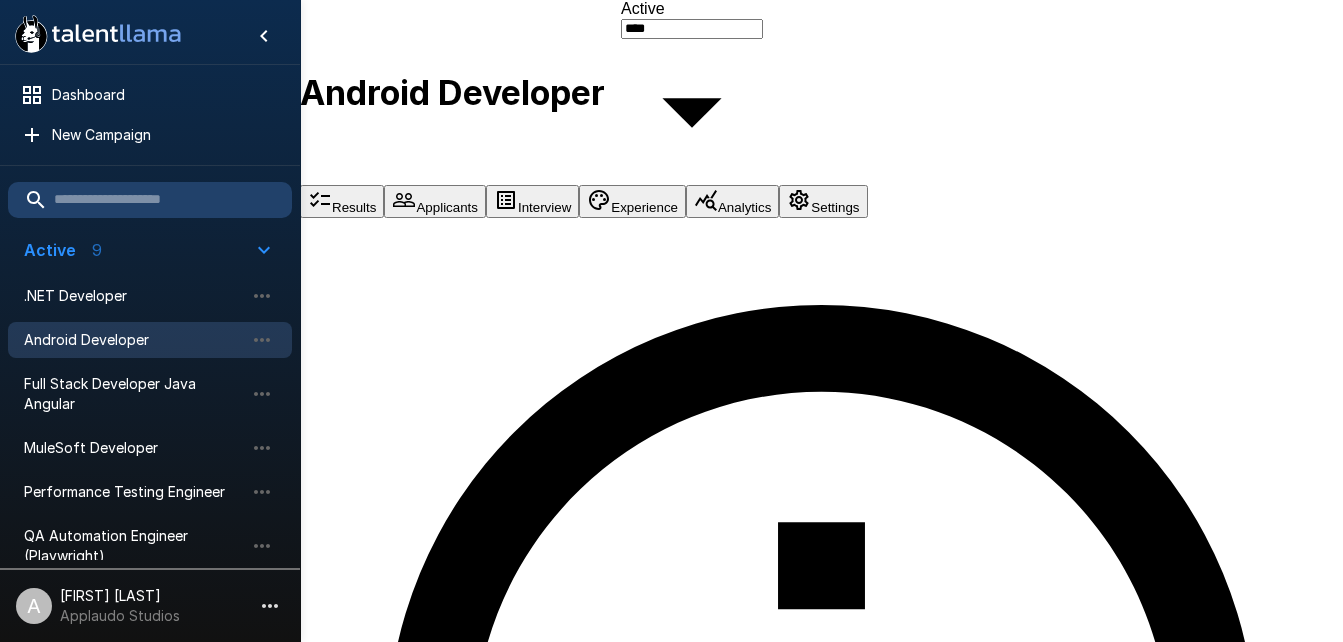 click on "Android Developer" at bounding box center (134, 340) 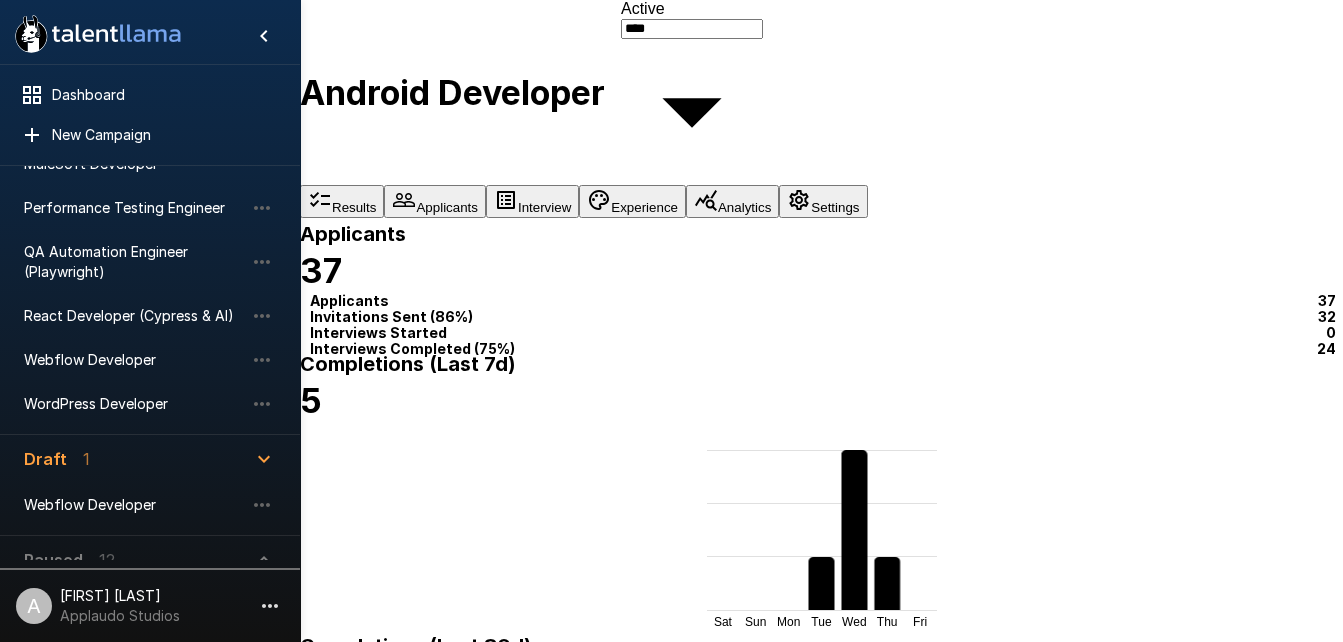 scroll, scrollTop: 308, scrollLeft: 0, axis: vertical 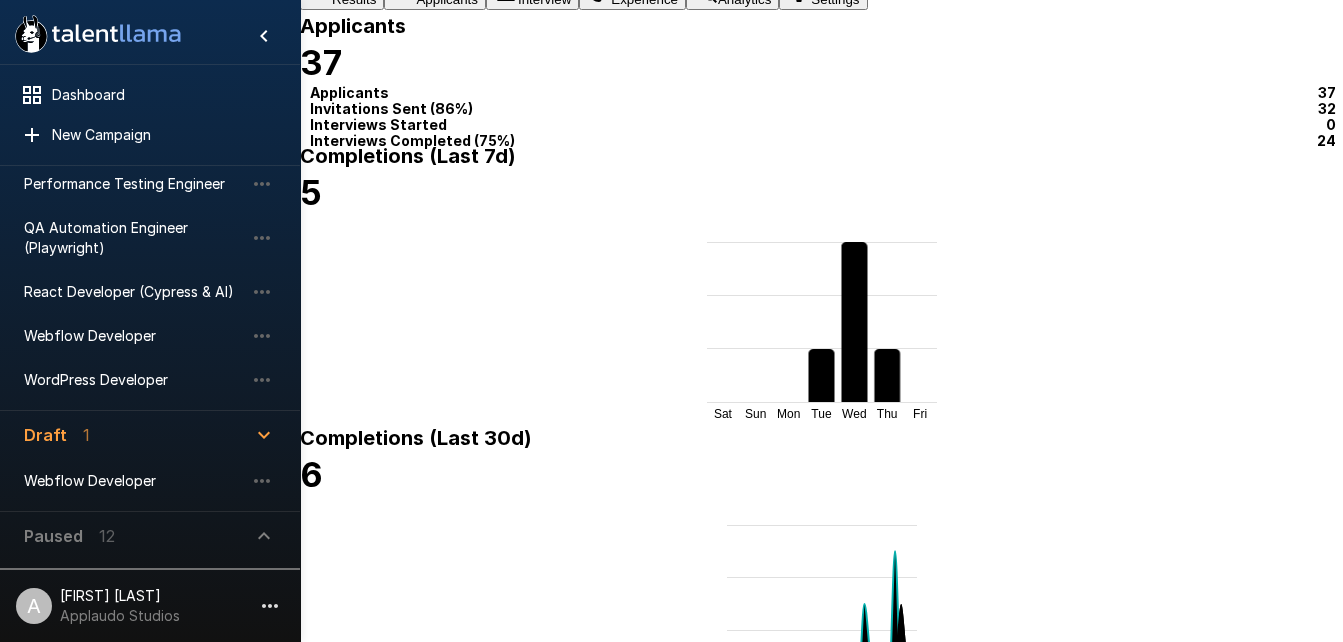 click on "Paused [NUMBER]" at bounding box center (138, 536) 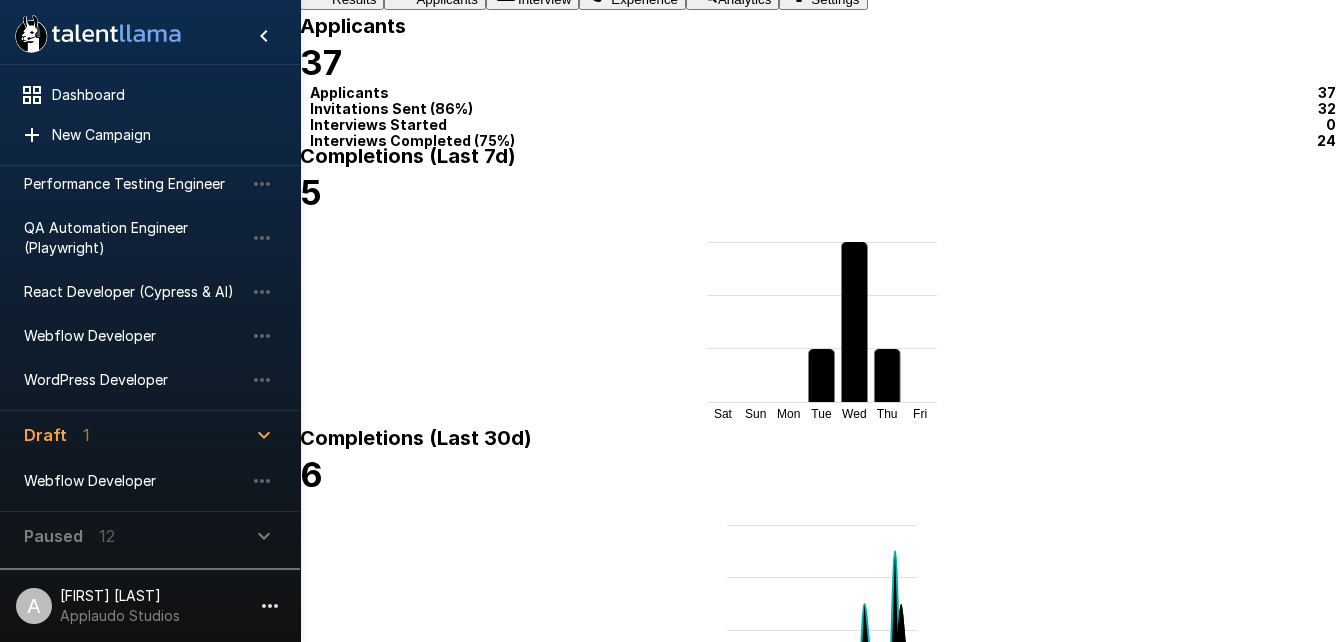 click on "Paused [NUMBER]" at bounding box center [138, 536] 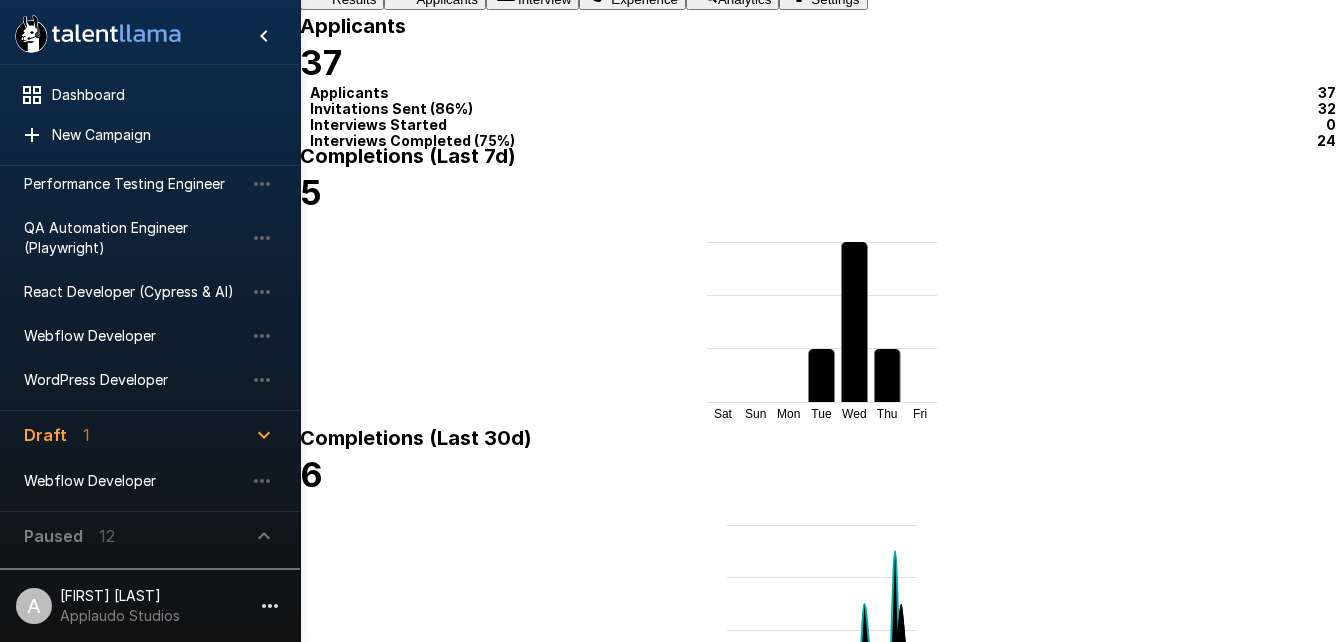 click on "Paused [NUMBER]" at bounding box center (69, 536) 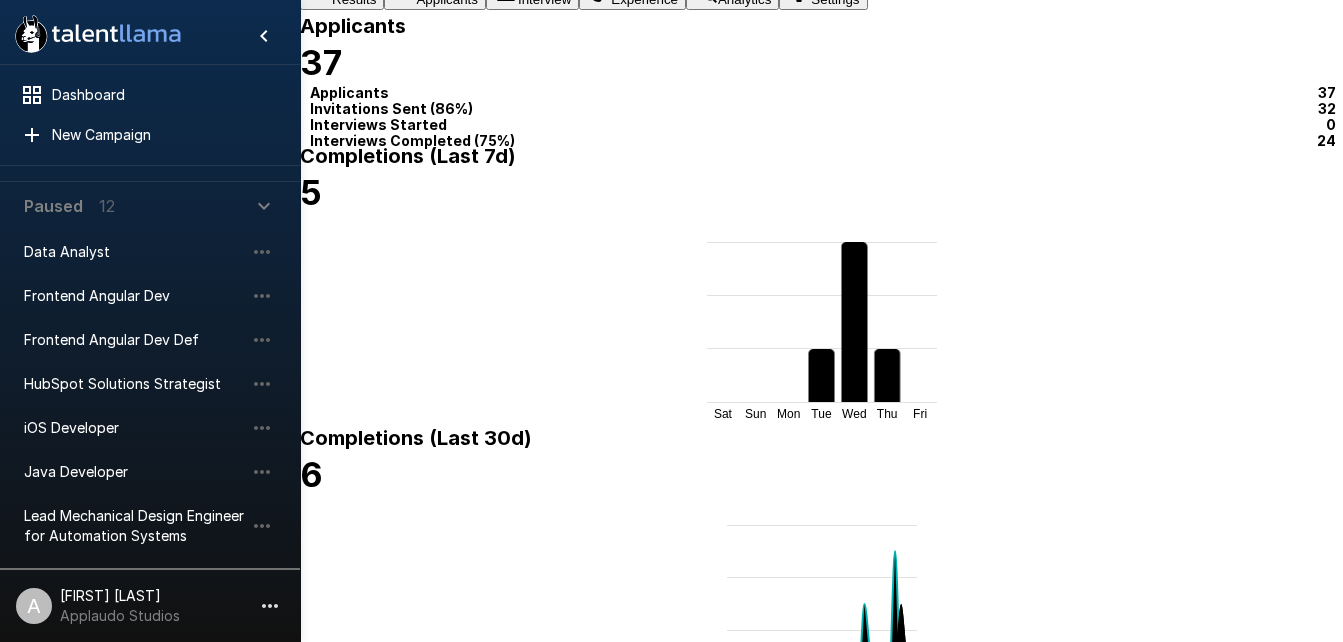 scroll, scrollTop: 681, scrollLeft: 0, axis: vertical 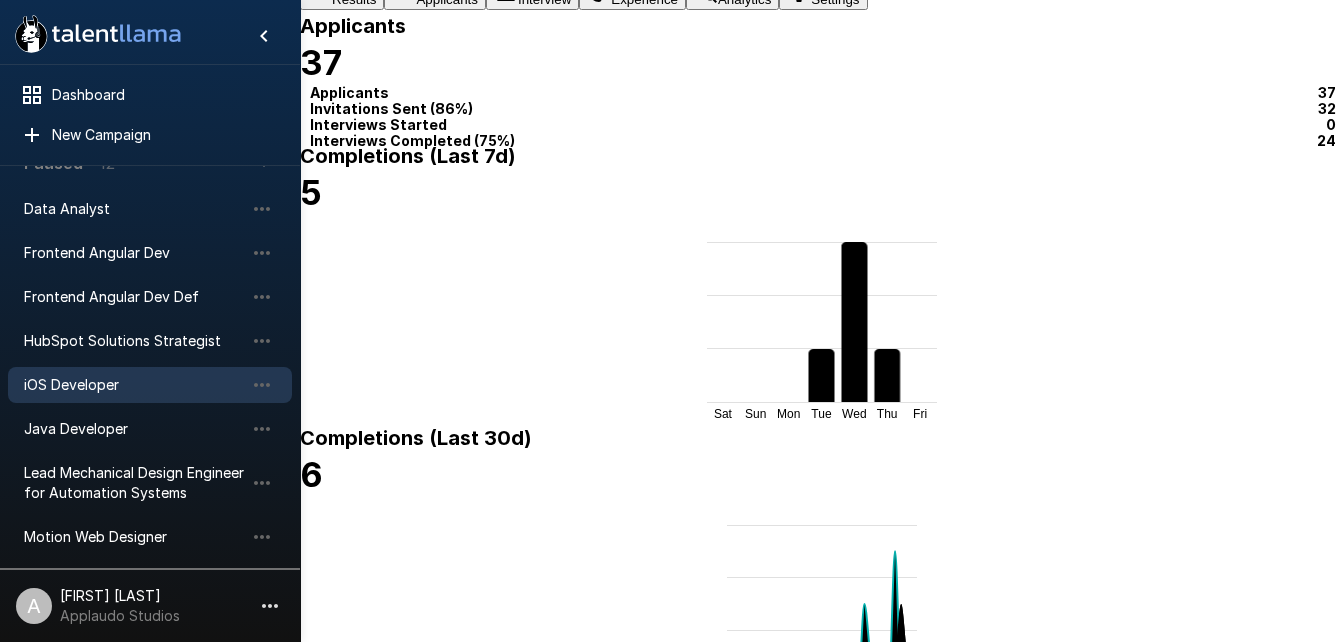 click on "iOS Developer" at bounding box center [134, 385] 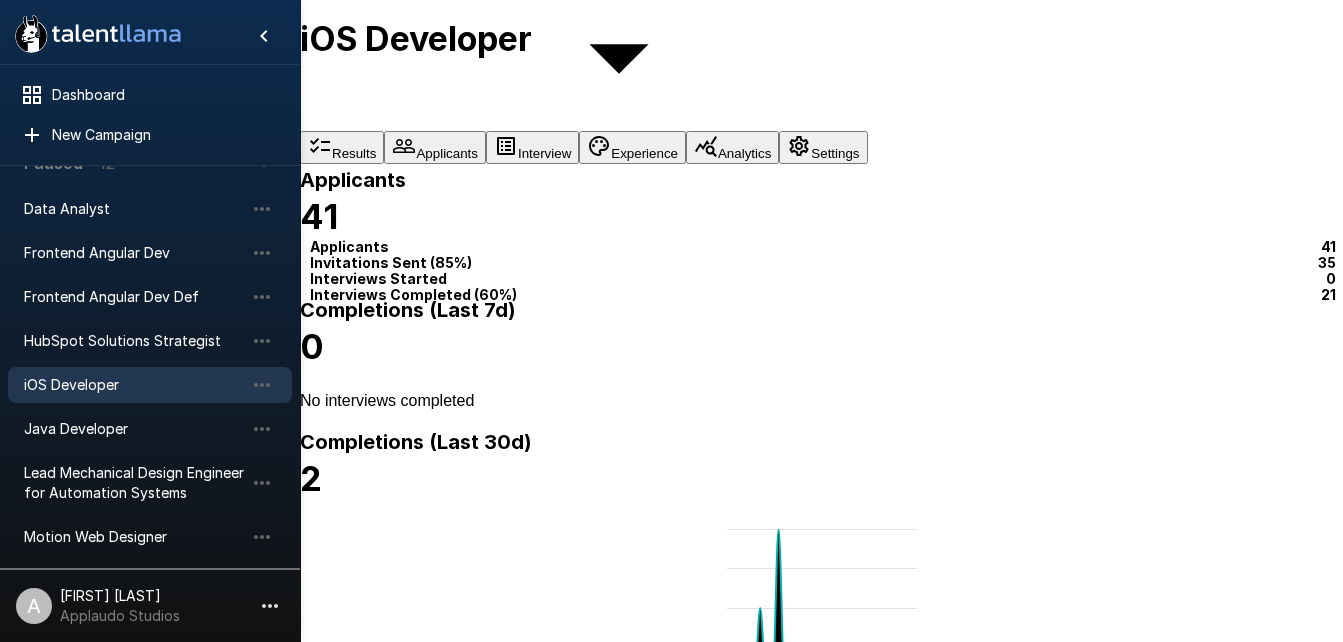 scroll, scrollTop: 0, scrollLeft: 0, axis: both 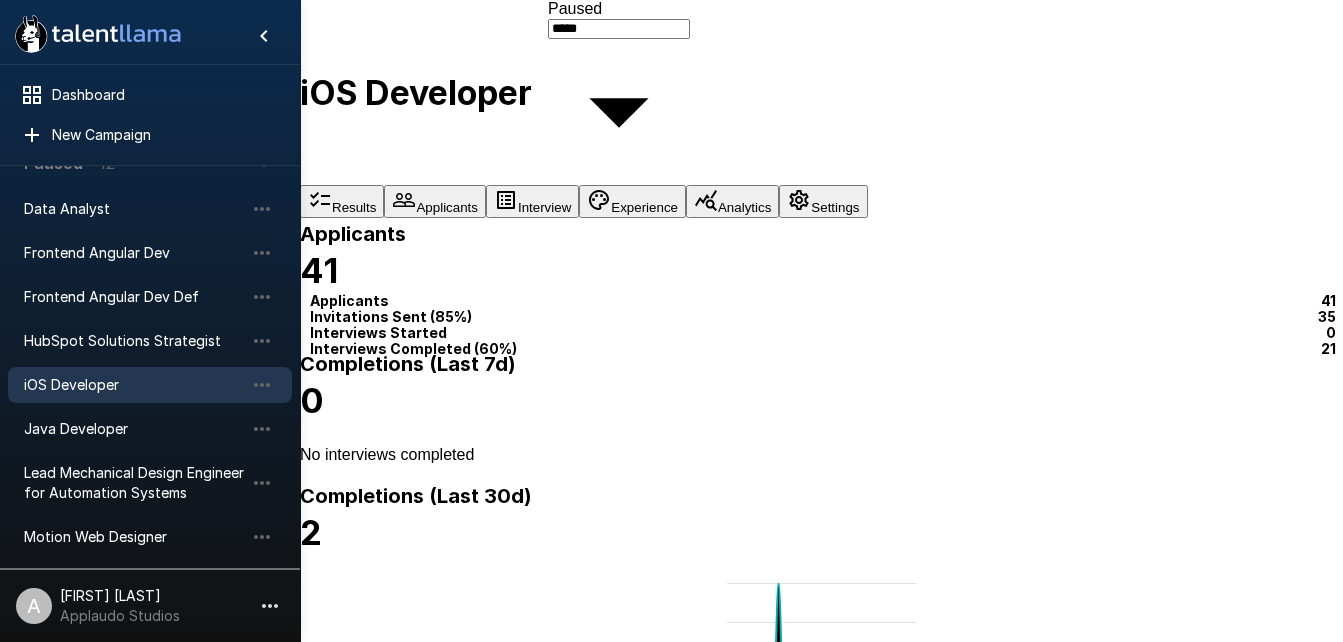 click on "Interview" at bounding box center (532, 201) 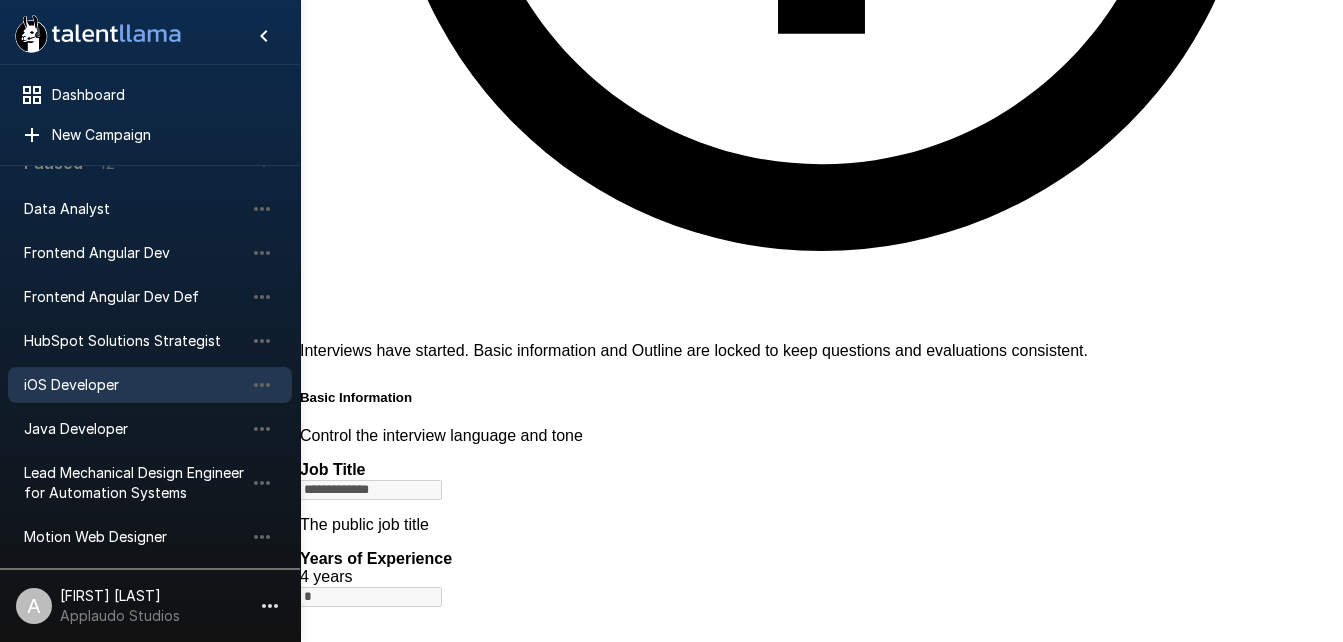 scroll, scrollTop: 922, scrollLeft: 0, axis: vertical 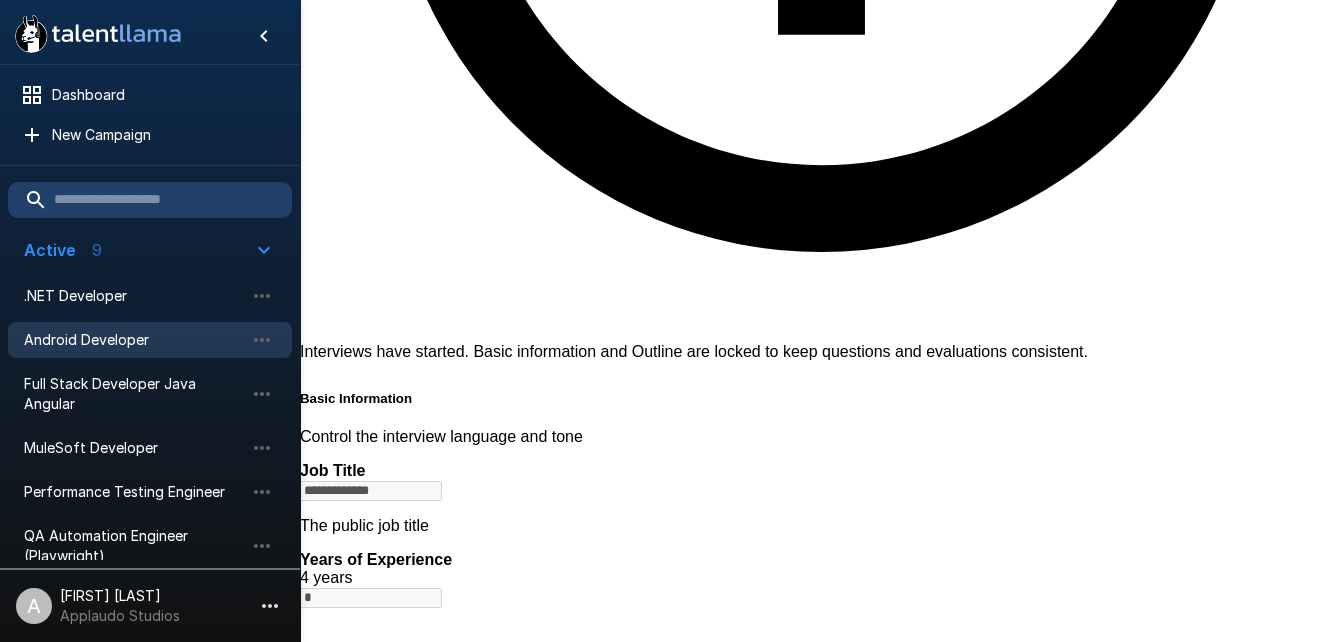 click on "Android Developer" at bounding box center [150, 340] 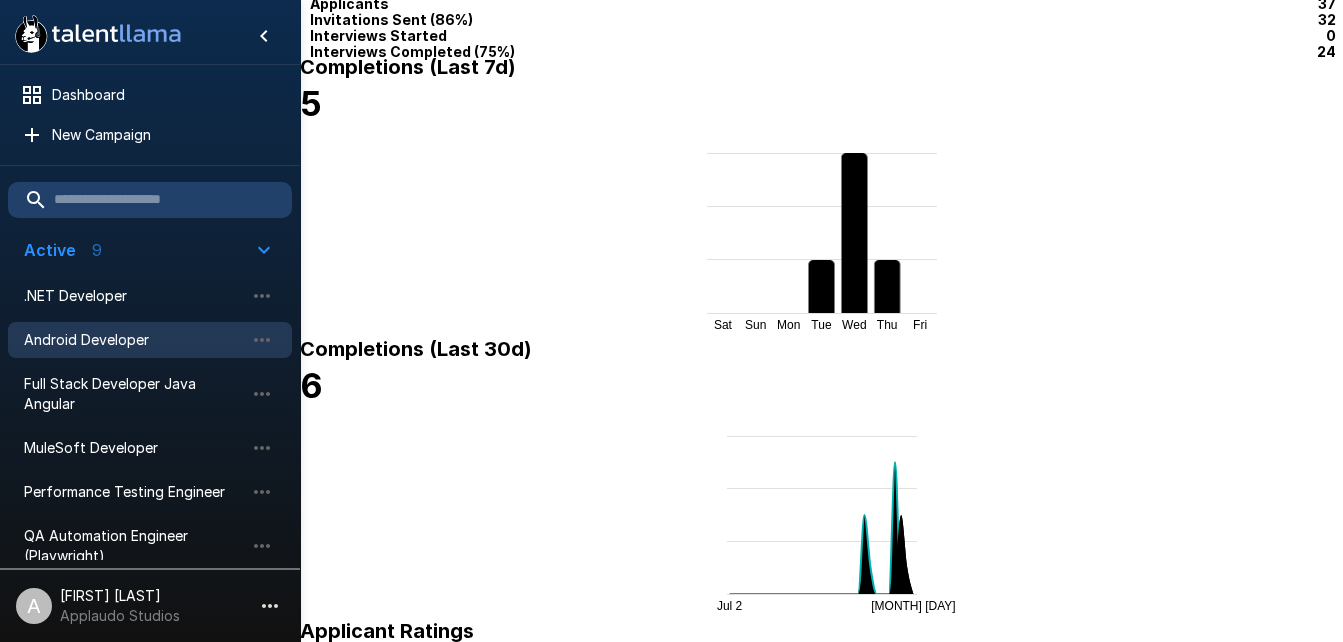 scroll, scrollTop: 0, scrollLeft: 0, axis: both 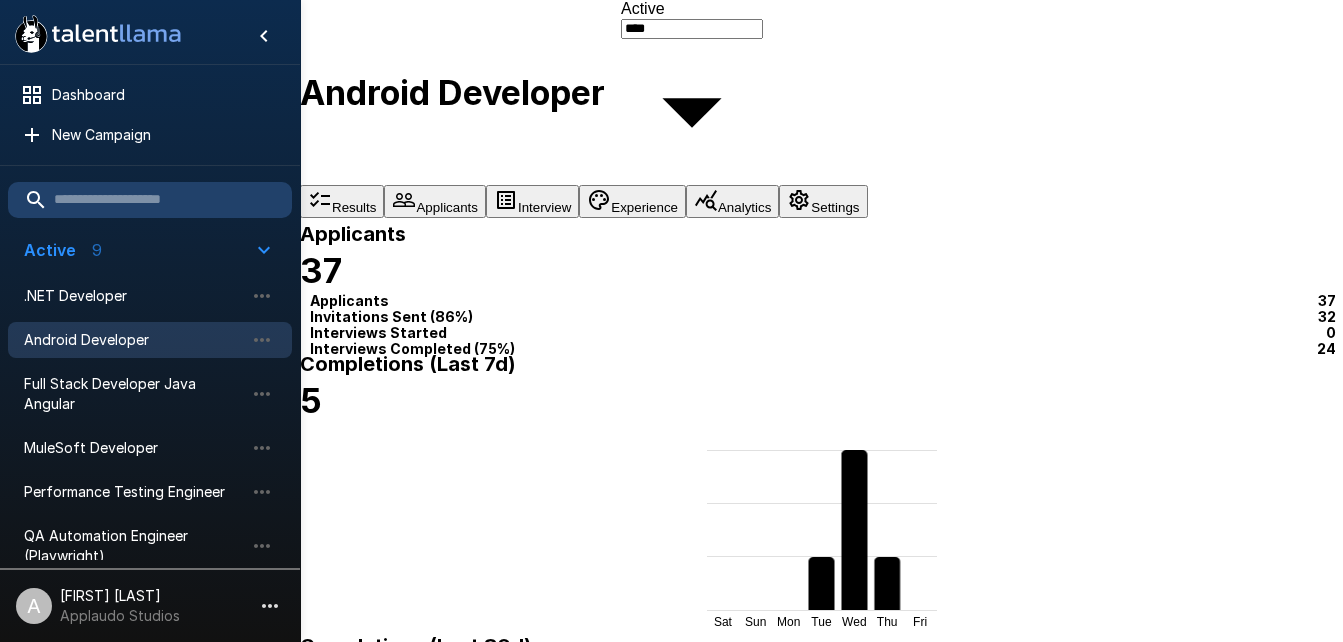 click 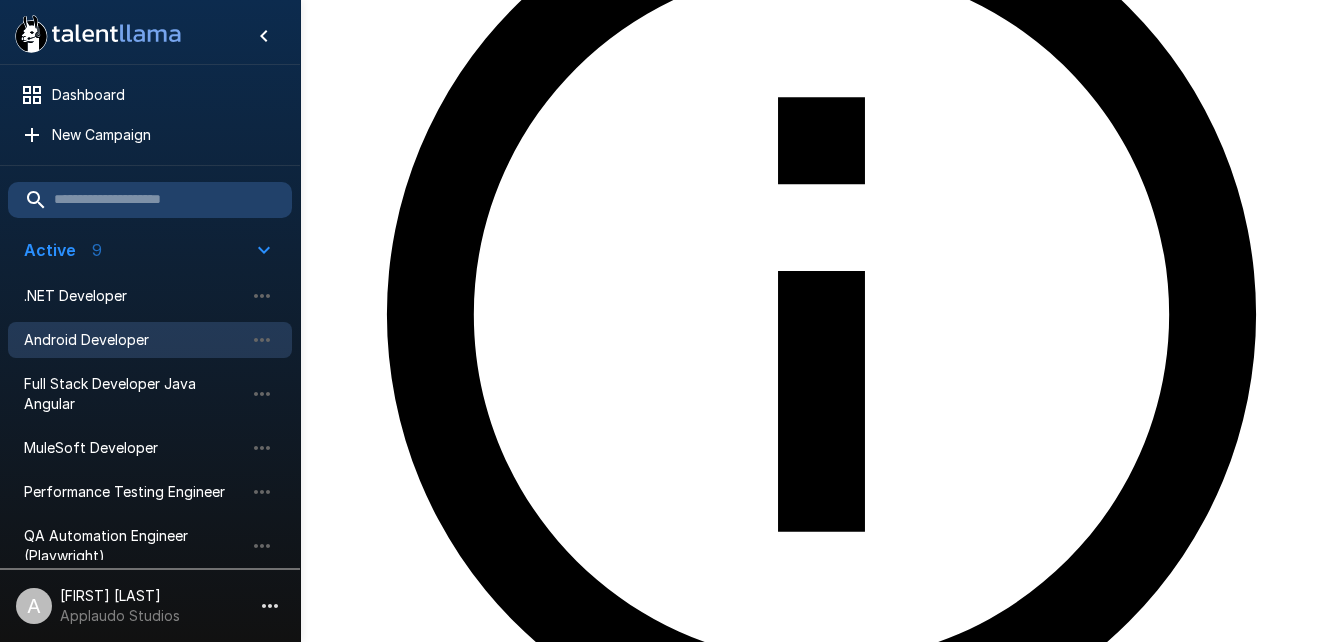 scroll, scrollTop: 426, scrollLeft: 0, axis: vertical 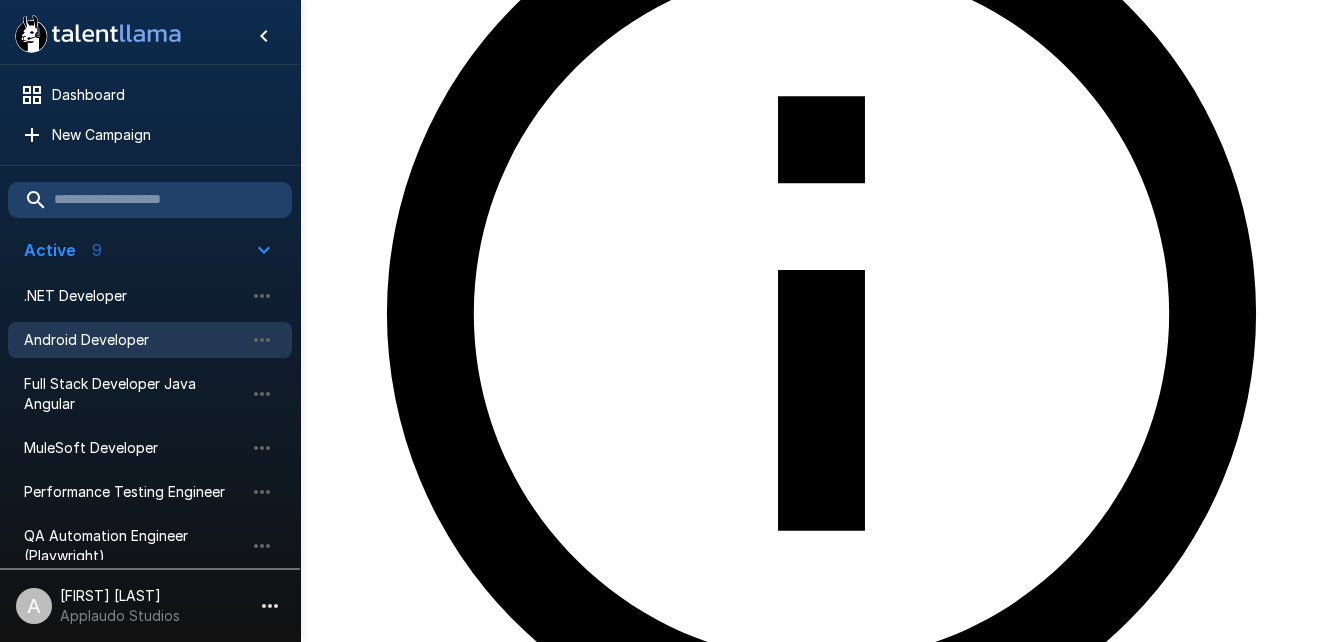 click 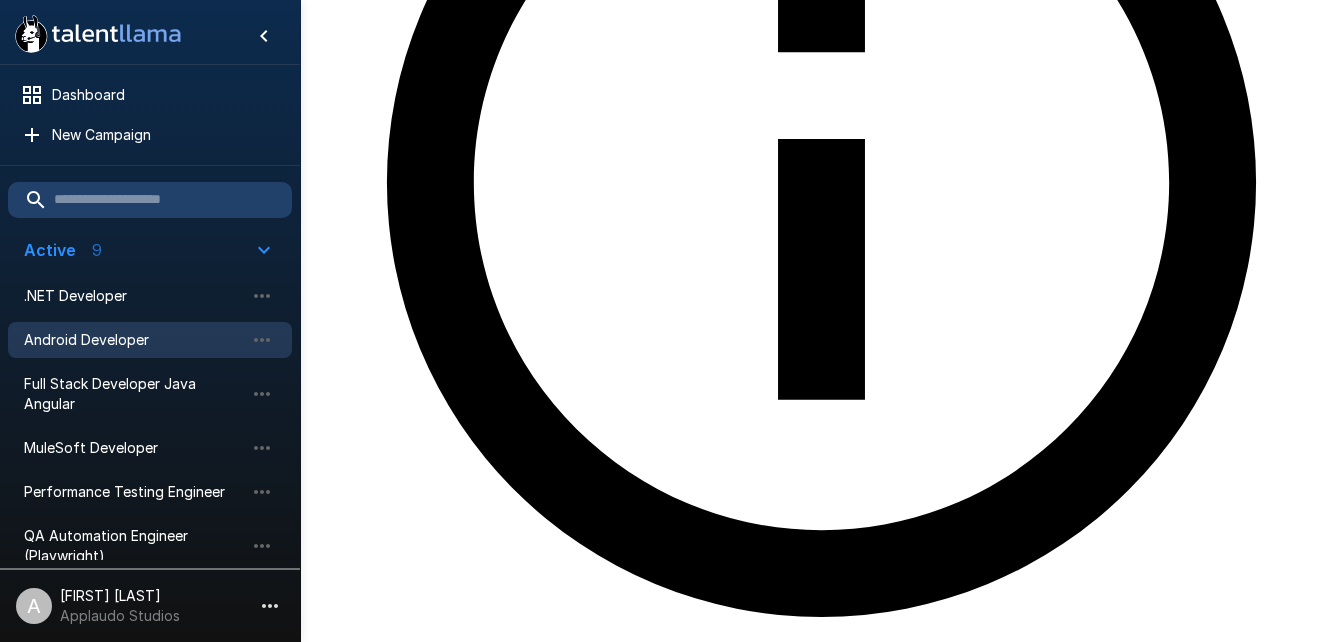 scroll, scrollTop: 558, scrollLeft: 0, axis: vertical 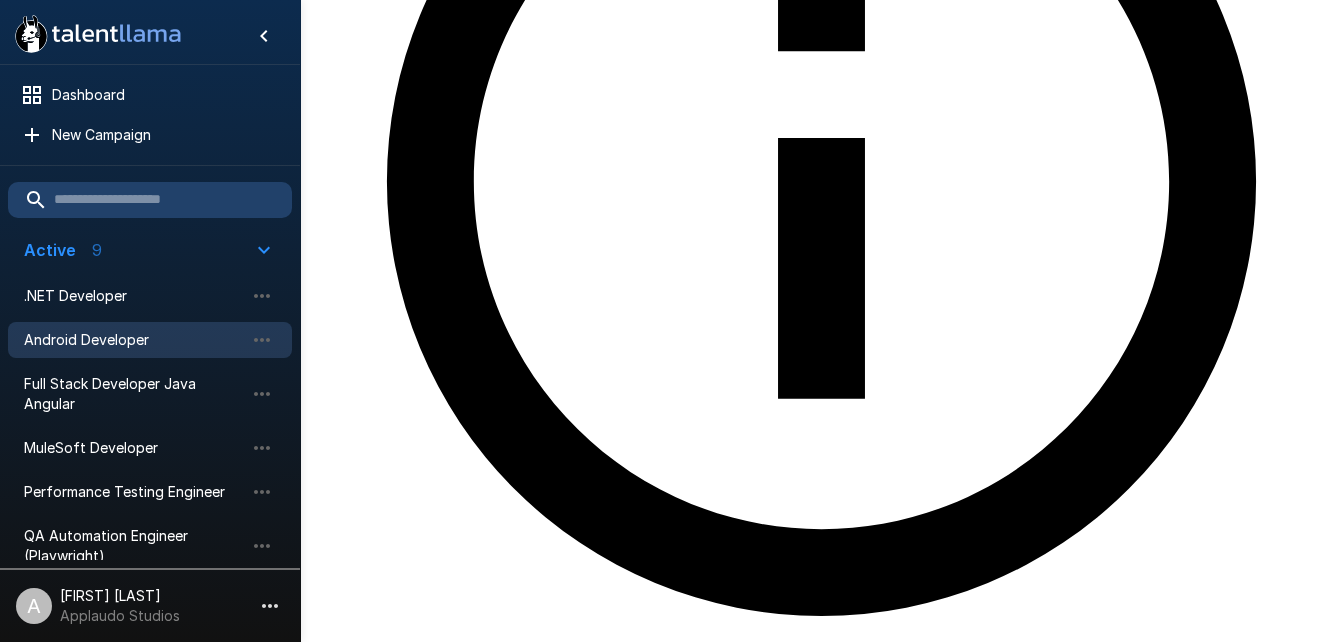 click 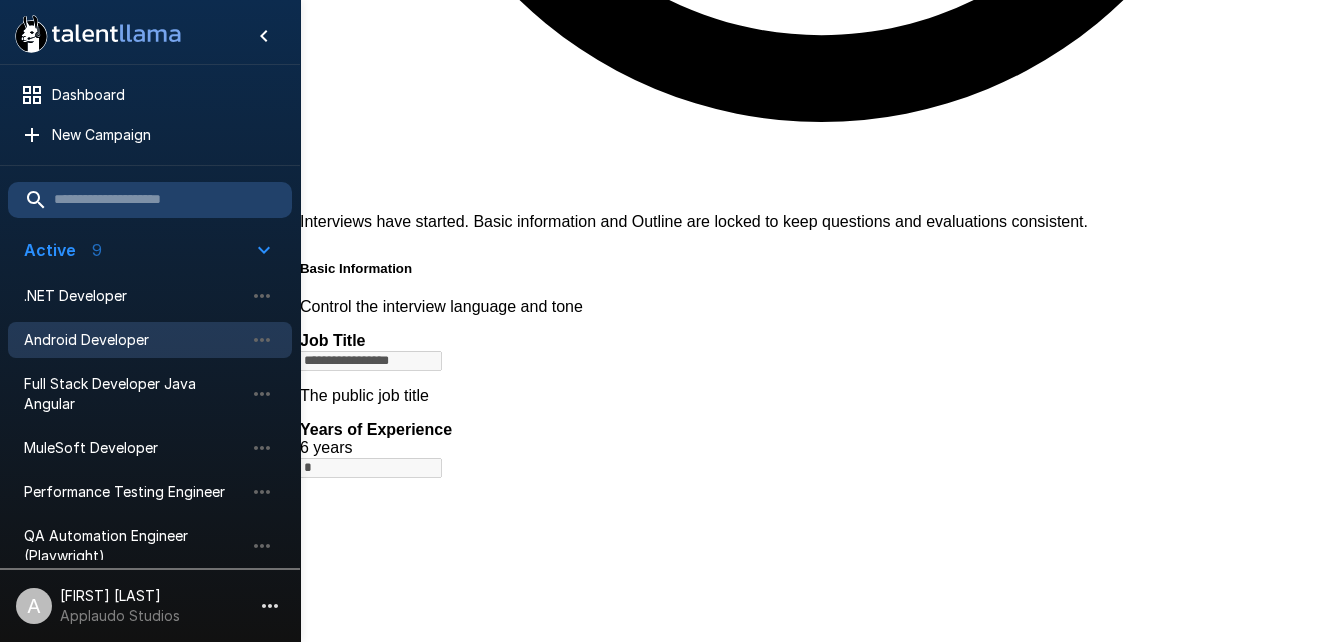 scroll, scrollTop: 1057, scrollLeft: 0, axis: vertical 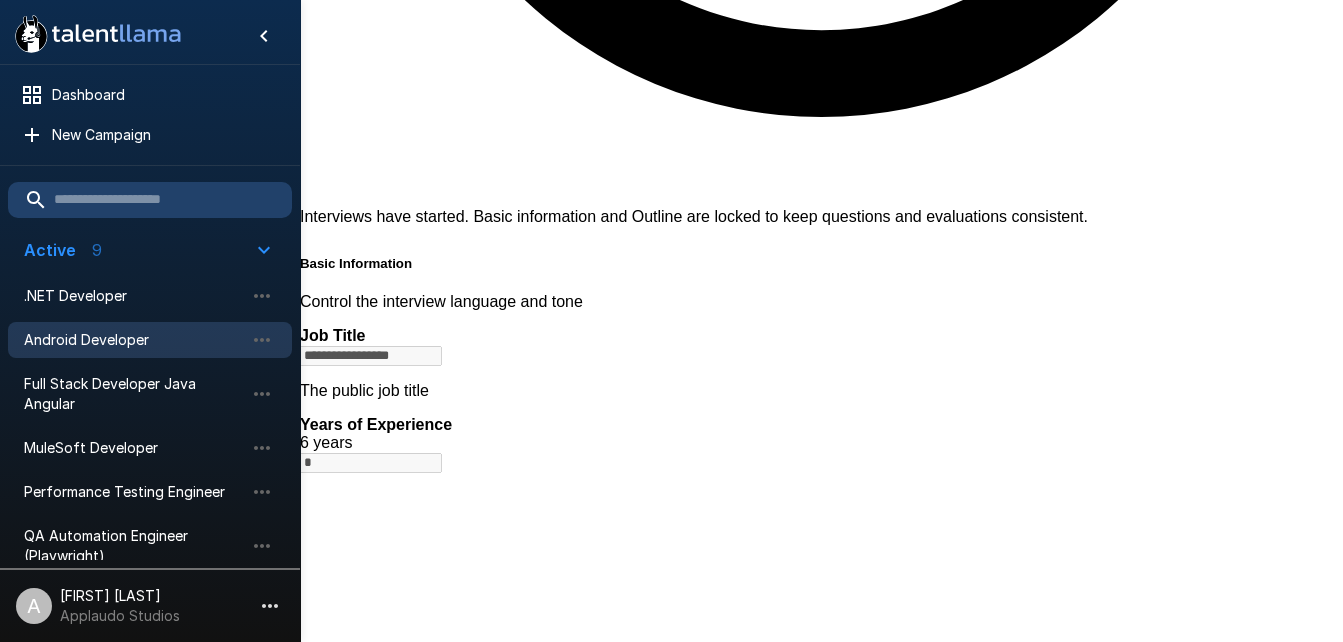click 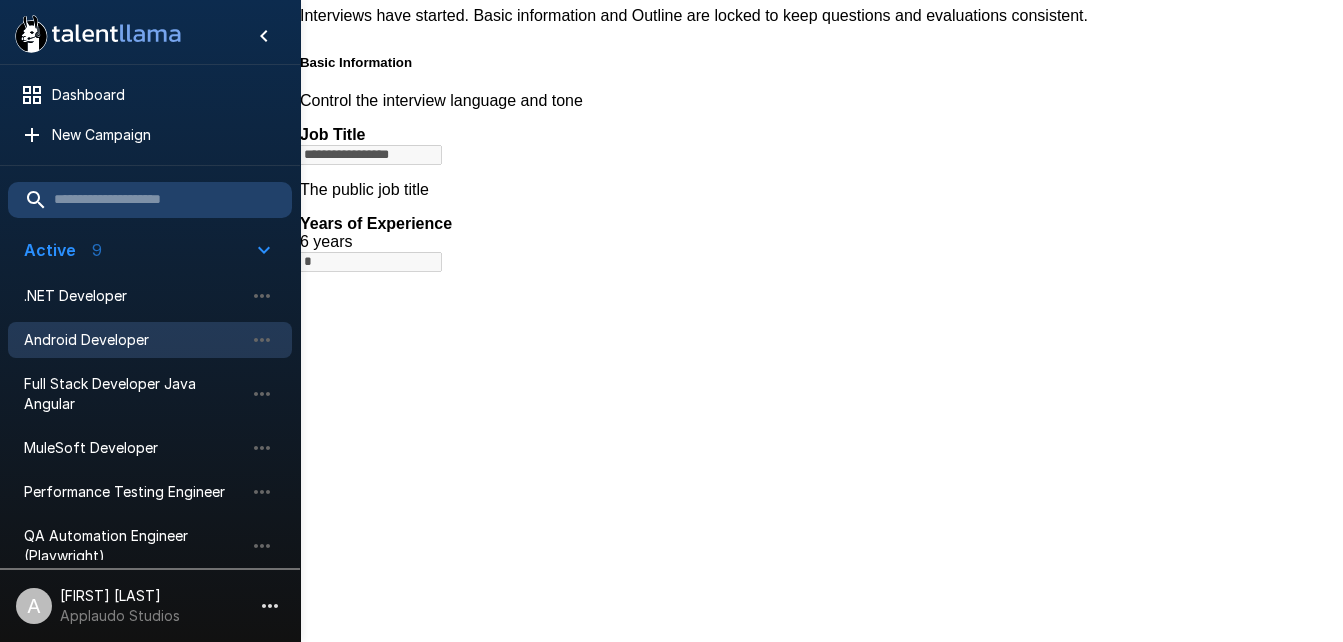 scroll, scrollTop: 1293, scrollLeft: 0, axis: vertical 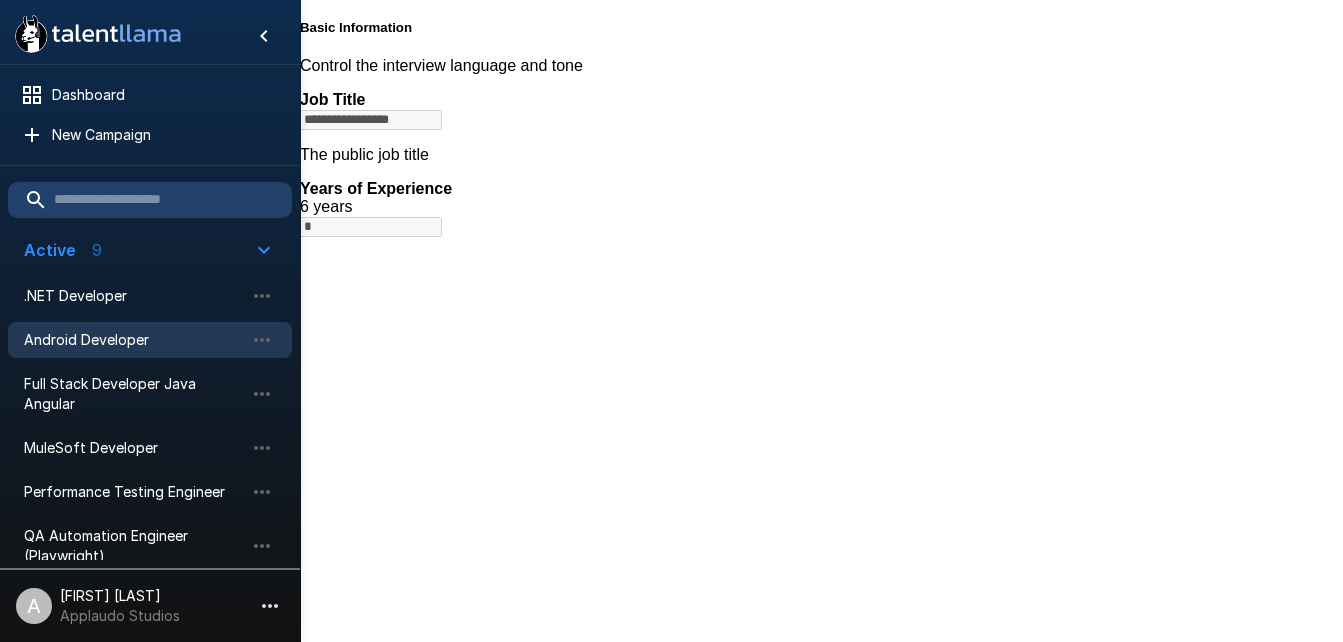 click on "**********" at bounding box center [821, 5926] 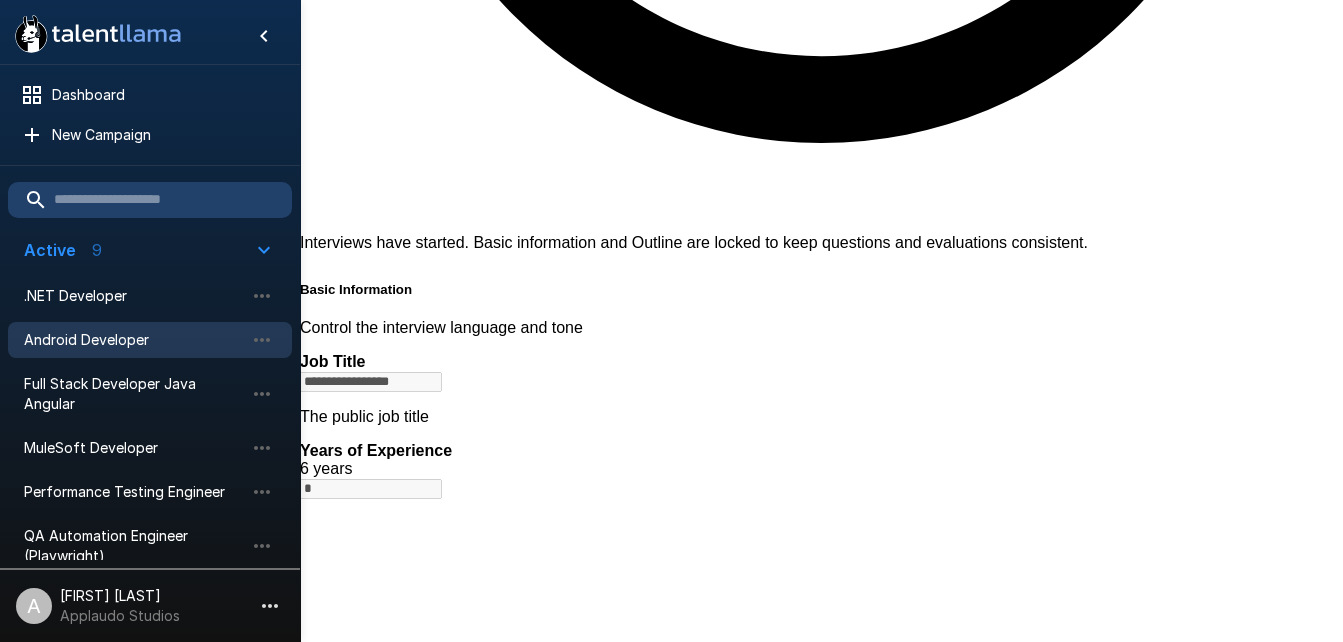 scroll, scrollTop: 1255, scrollLeft: 0, axis: vertical 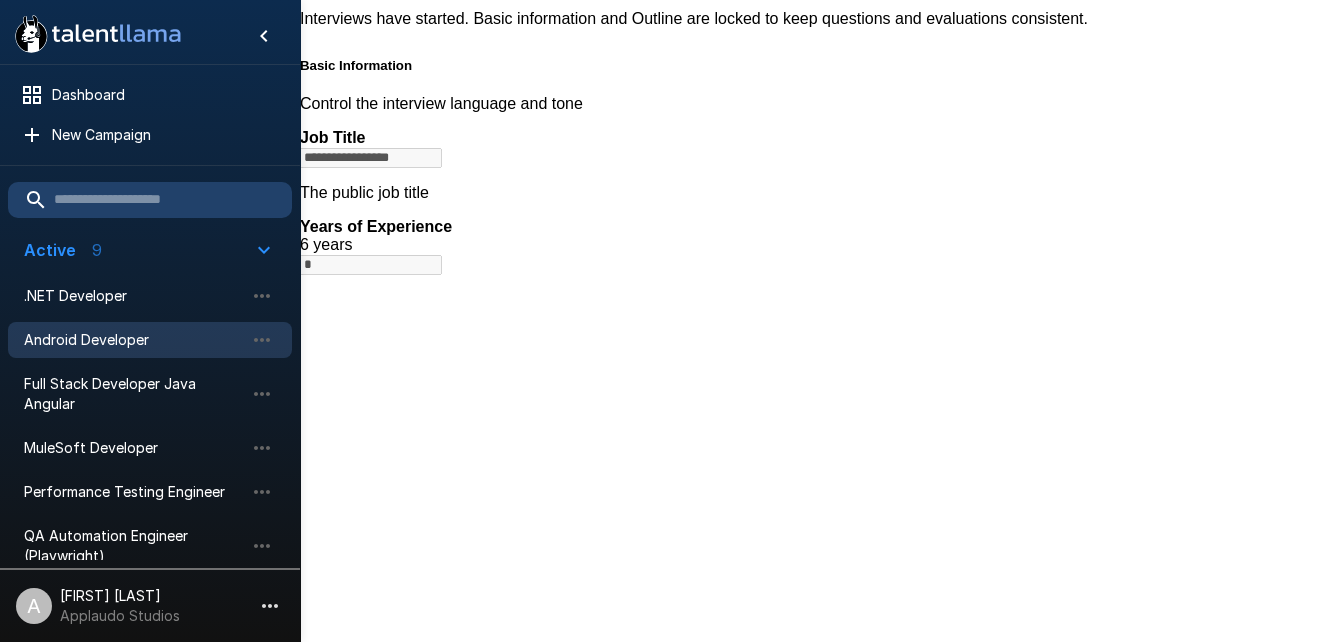click 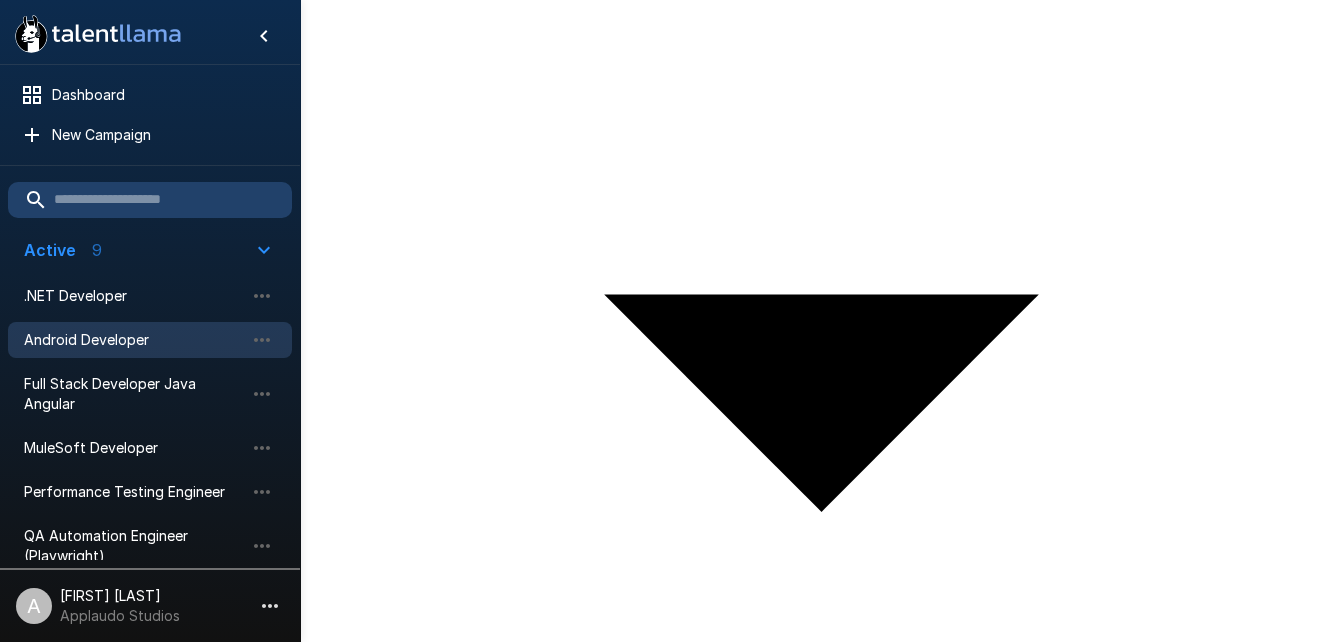 scroll, scrollTop: 1694, scrollLeft: 0, axis: vertical 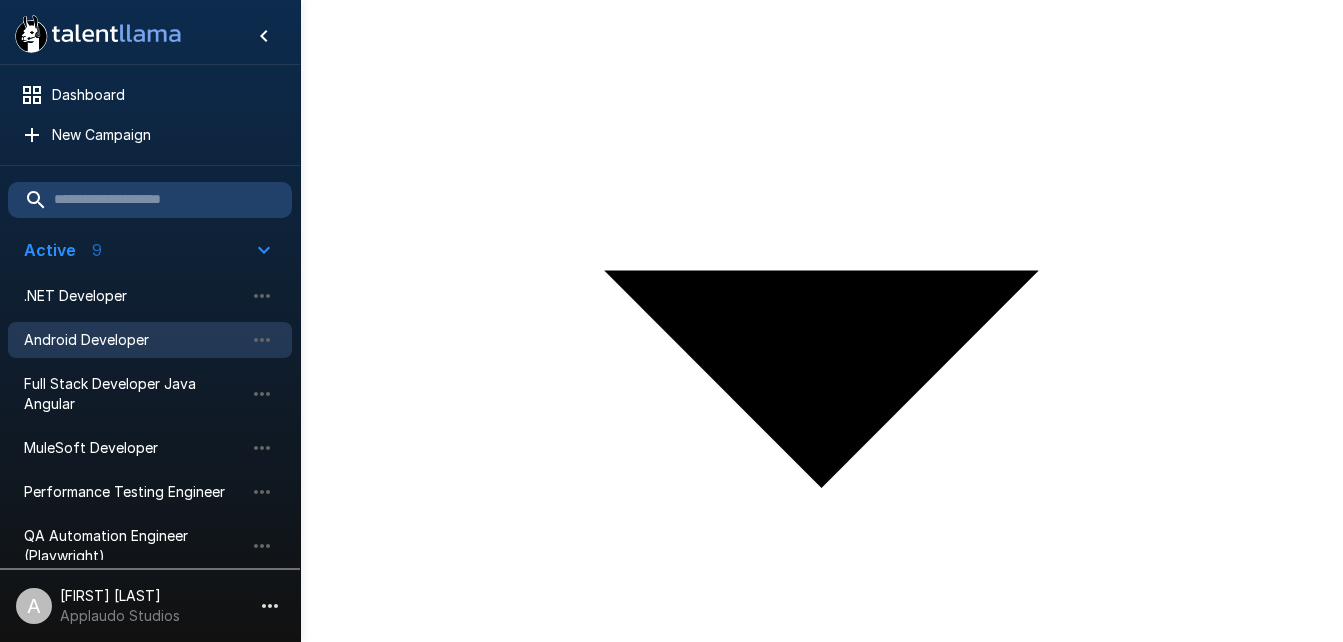 drag, startPoint x: 390, startPoint y: 456, endPoint x: 881, endPoint y: 559, distance: 501.68716 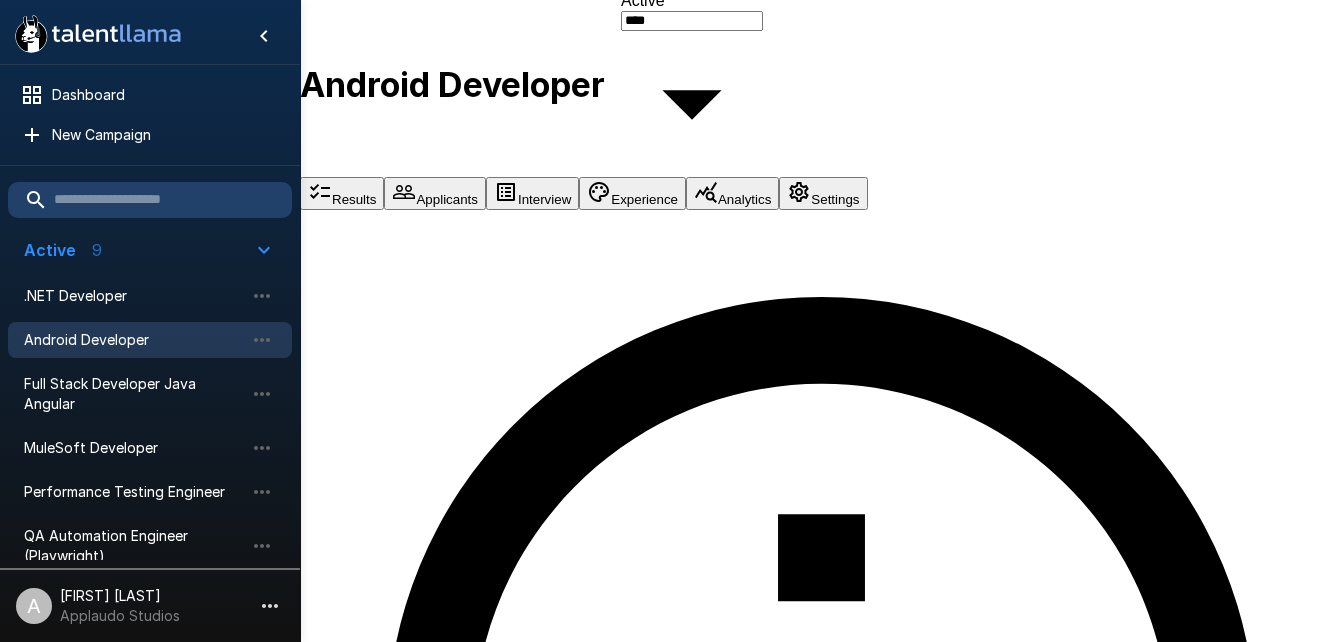 scroll, scrollTop: 0, scrollLeft: 0, axis: both 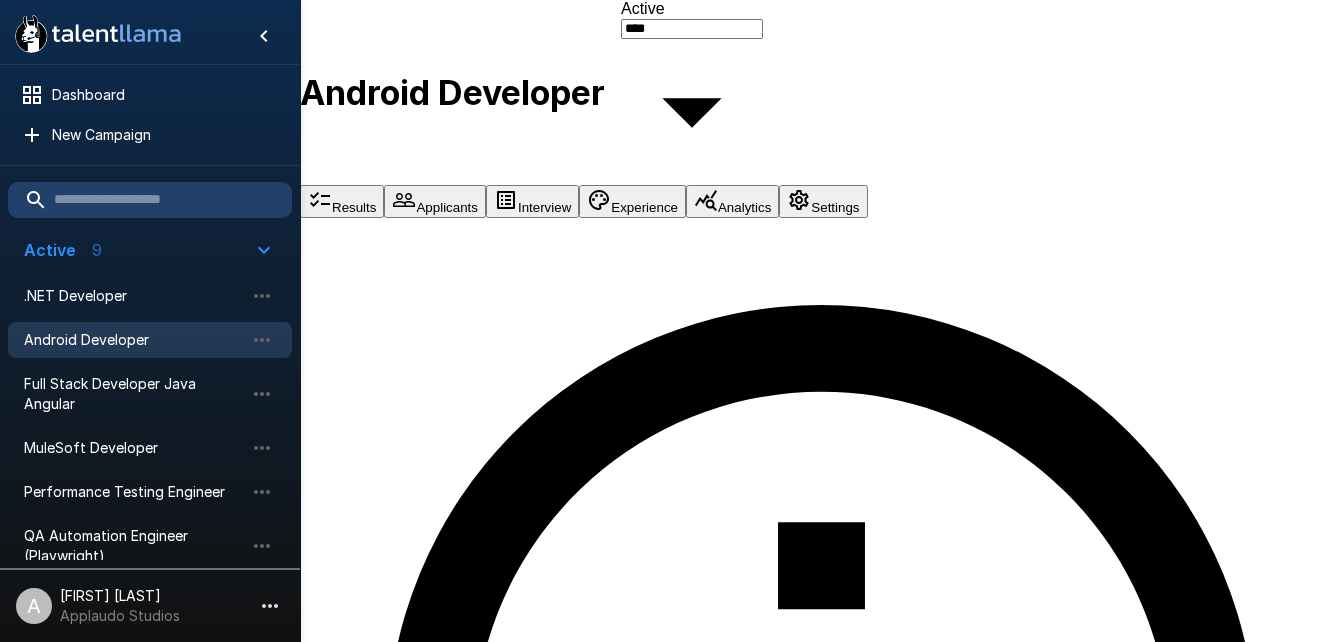 click on "Run Simulation" at bounding box center (365, 5123) 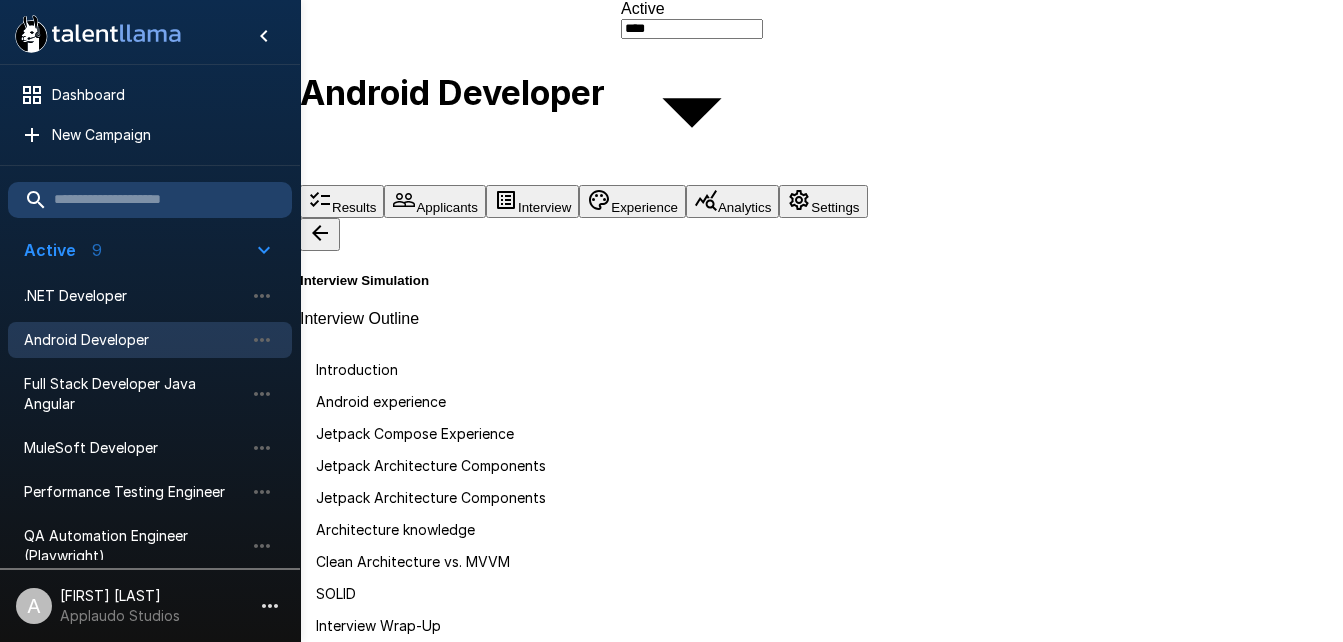 scroll, scrollTop: 2328, scrollLeft: 0, axis: vertical 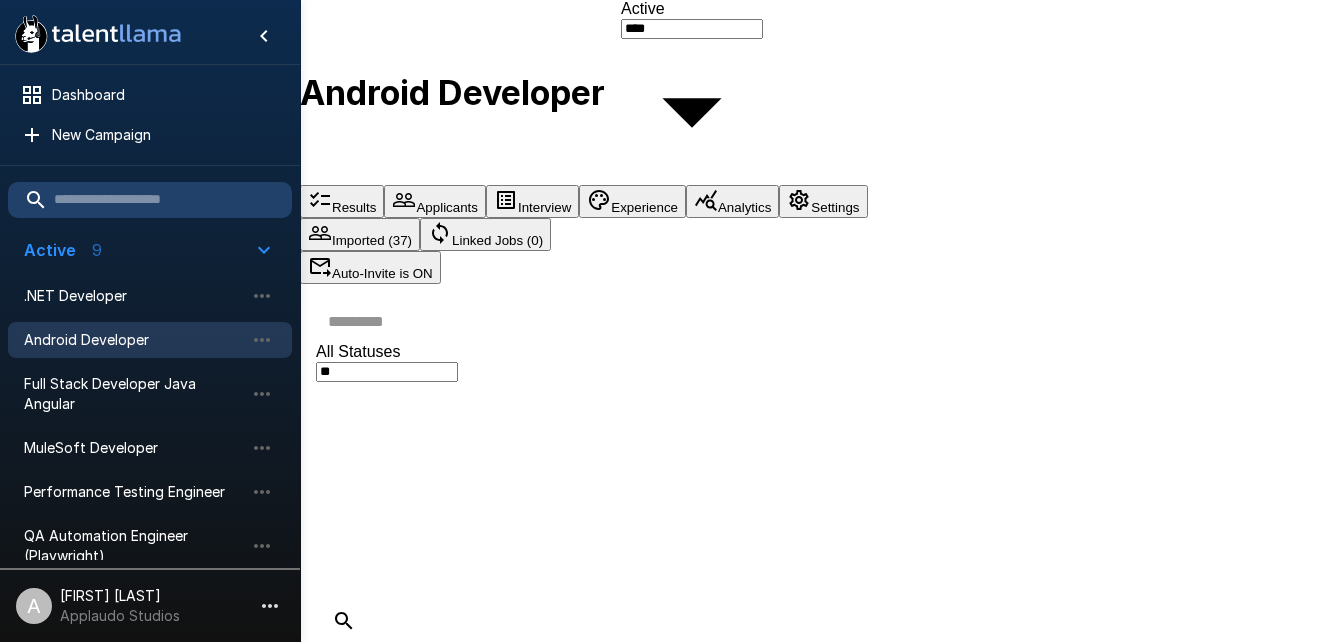 click on "Results" at bounding box center (342, 201) 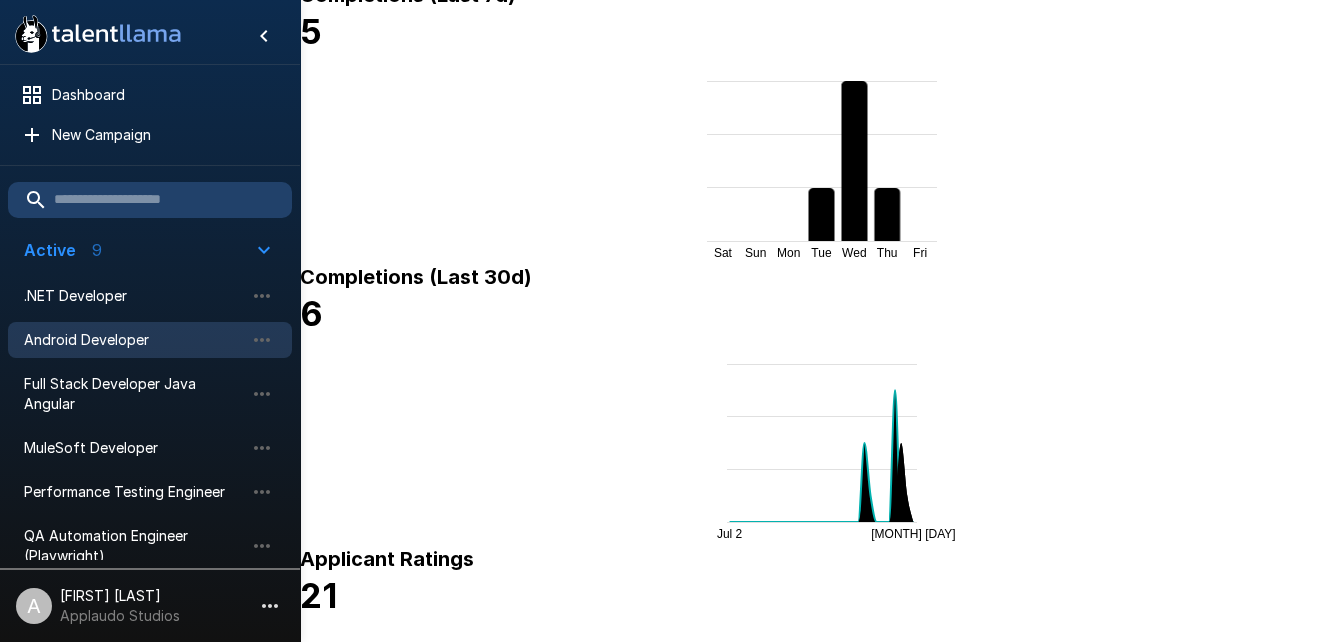 scroll, scrollTop: 370, scrollLeft: 0, axis: vertical 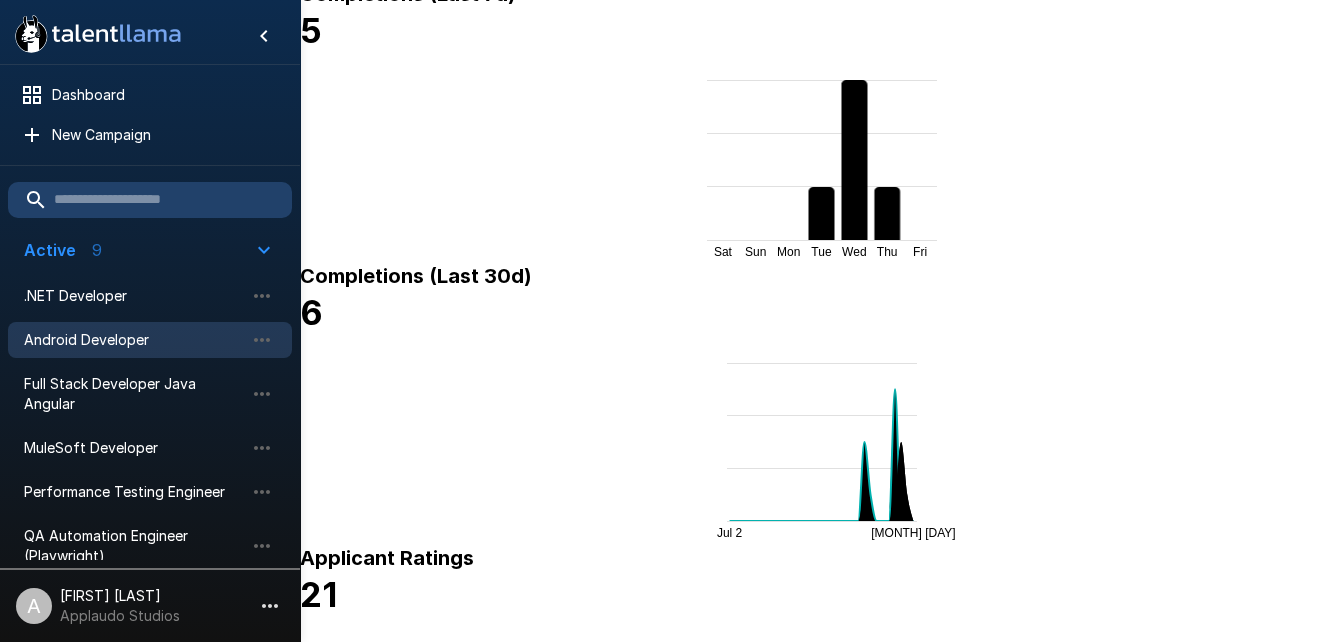 click on "[FIRST] [MIDDLE] [LAST]" at bounding box center (423, 1949) 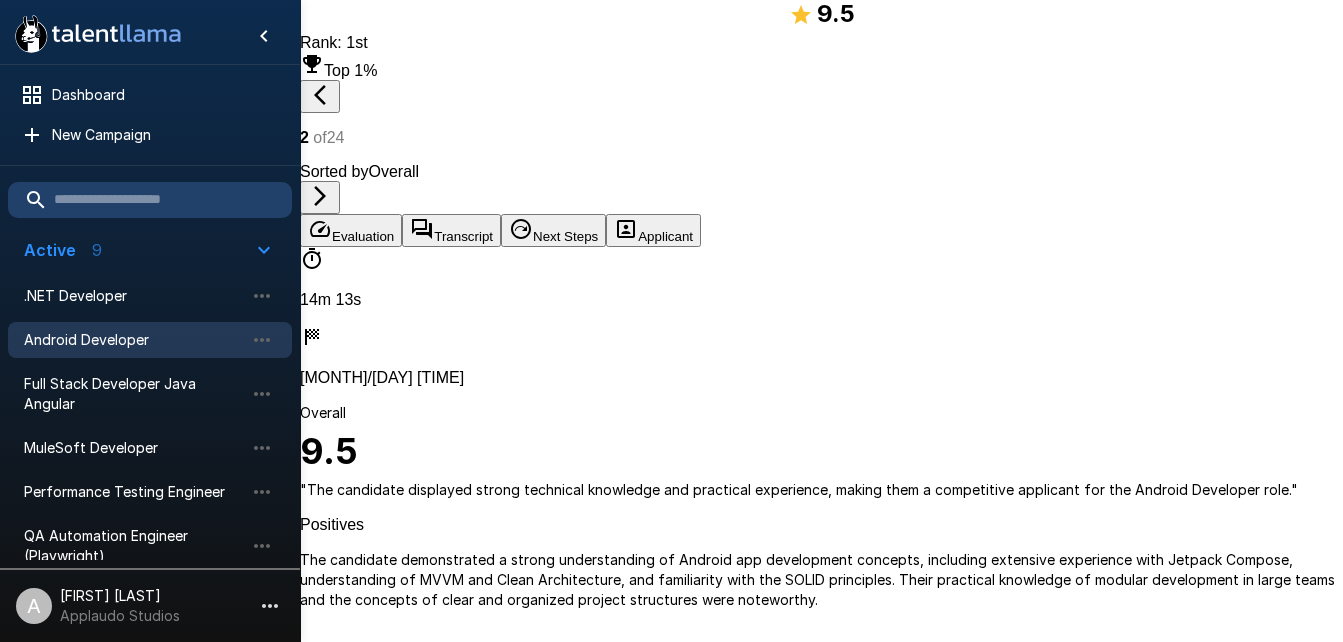 scroll, scrollTop: 94, scrollLeft: 0, axis: vertical 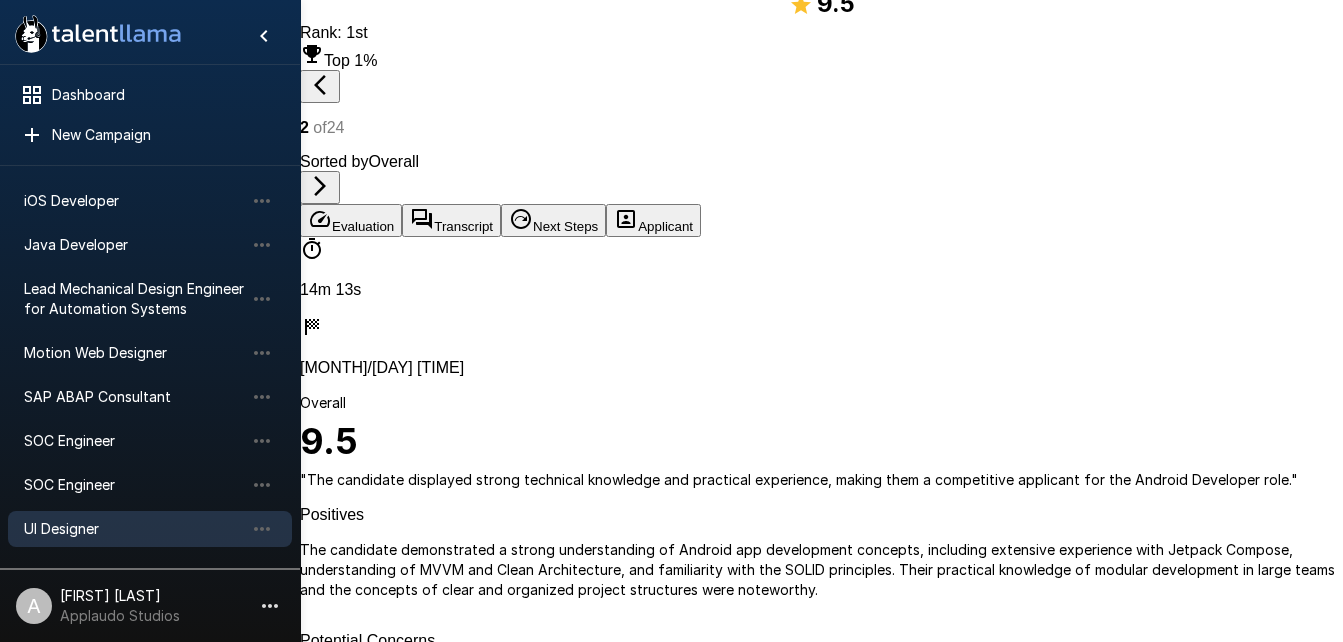click on "UI Designer" at bounding box center (134, 529) 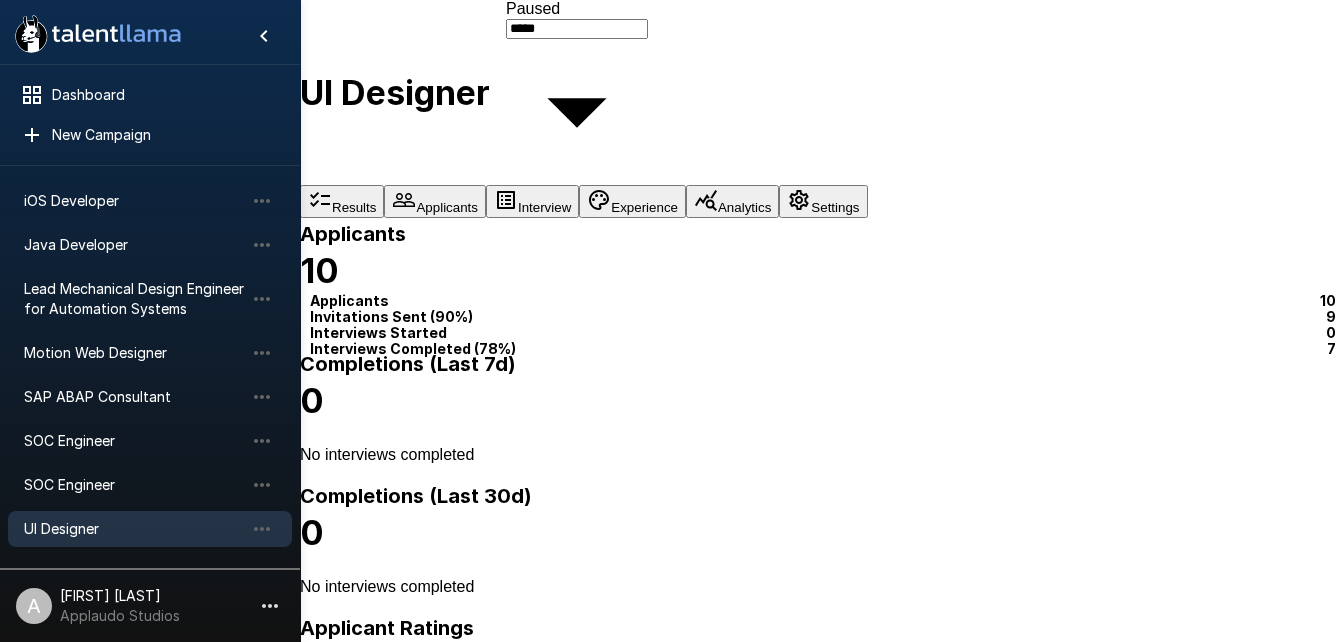 click on "Interview" at bounding box center (532, 201) 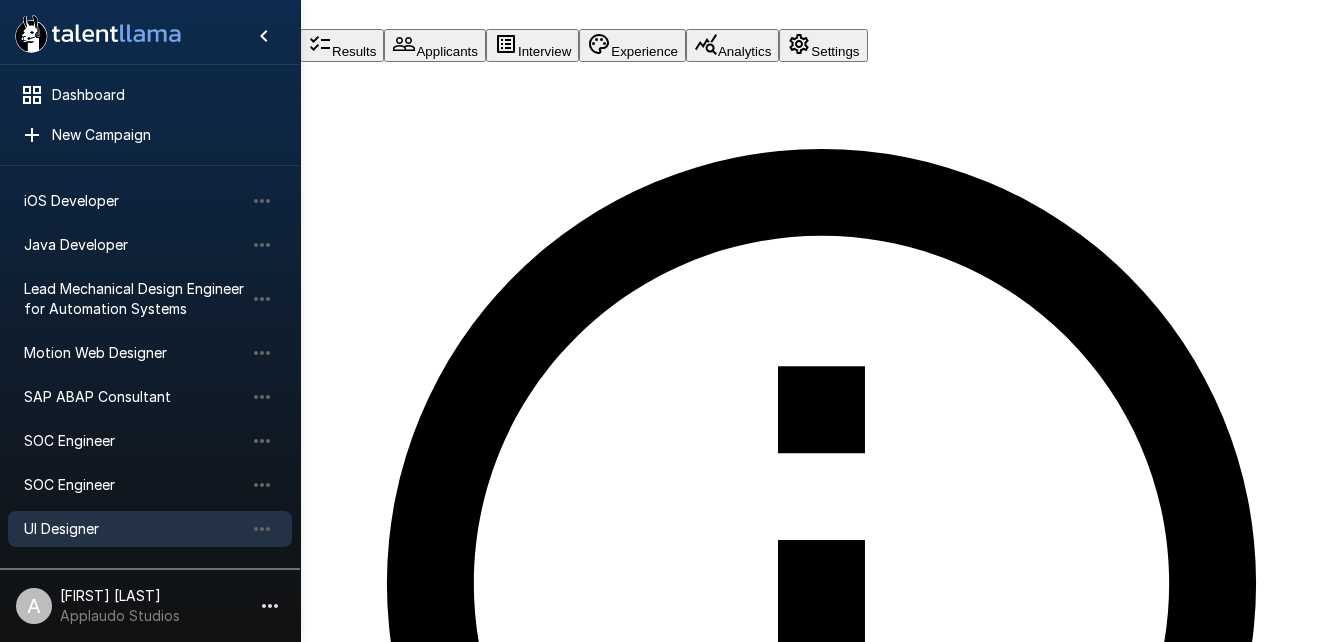 scroll, scrollTop: 0, scrollLeft: 0, axis: both 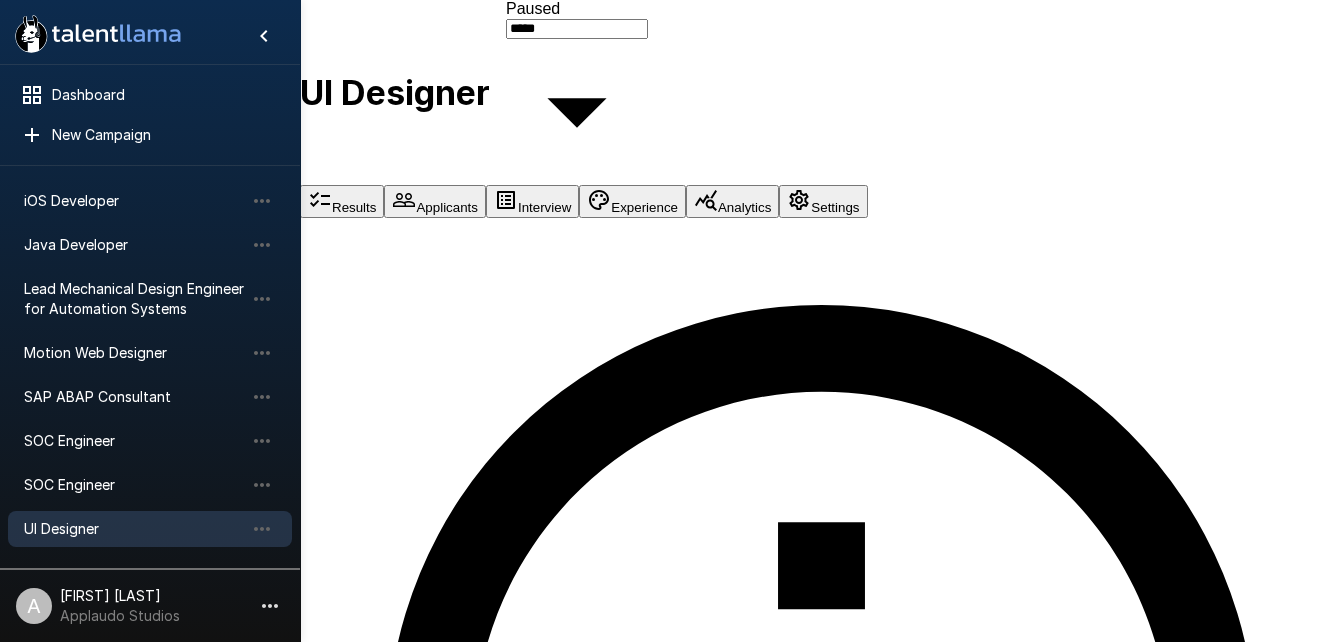 click 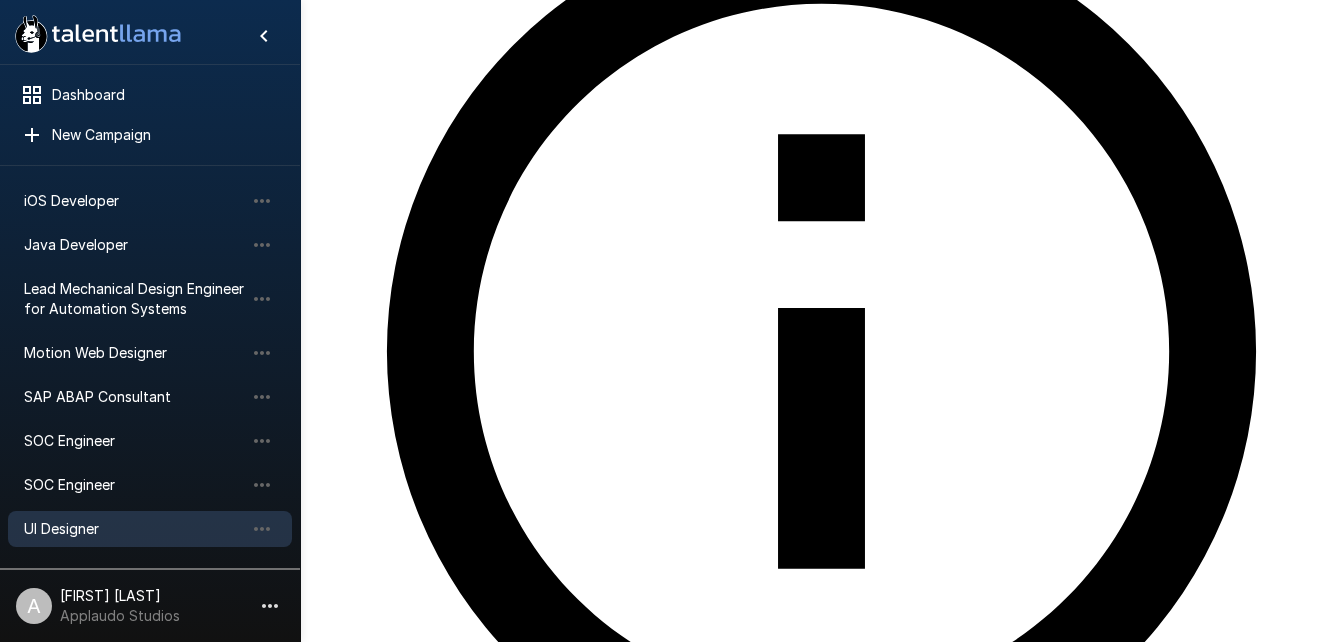 scroll, scrollTop: 389, scrollLeft: 0, axis: vertical 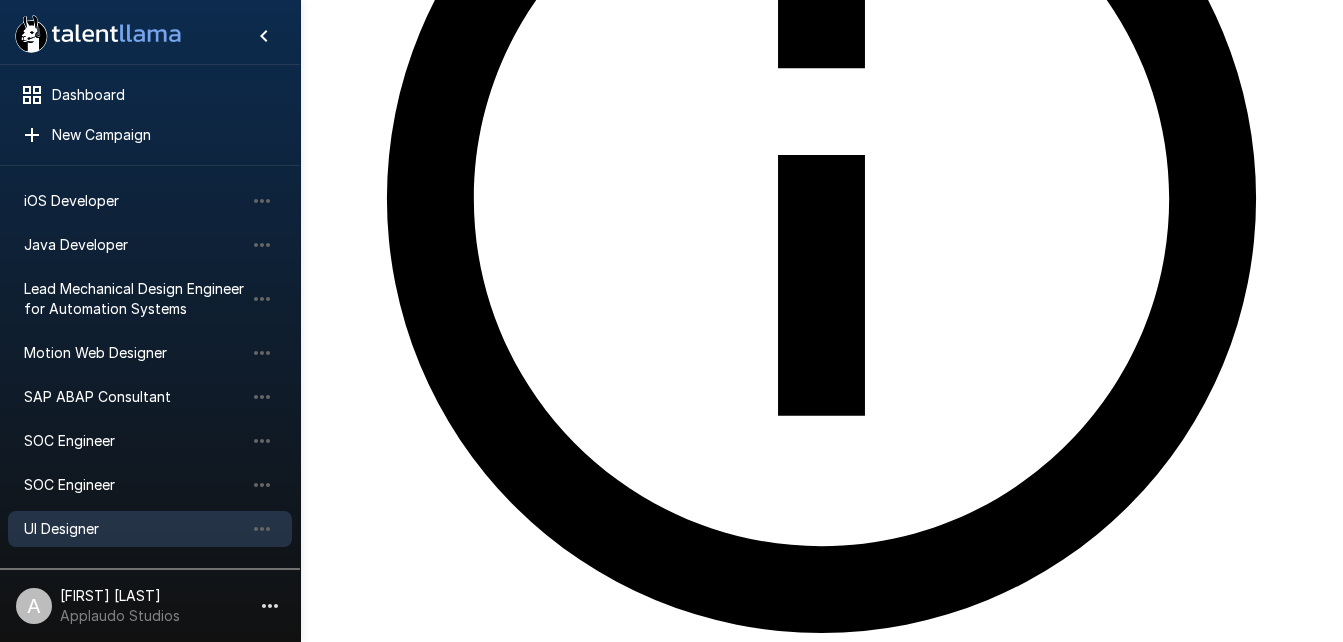 click on "Competency" at bounding box center [441, 5053] 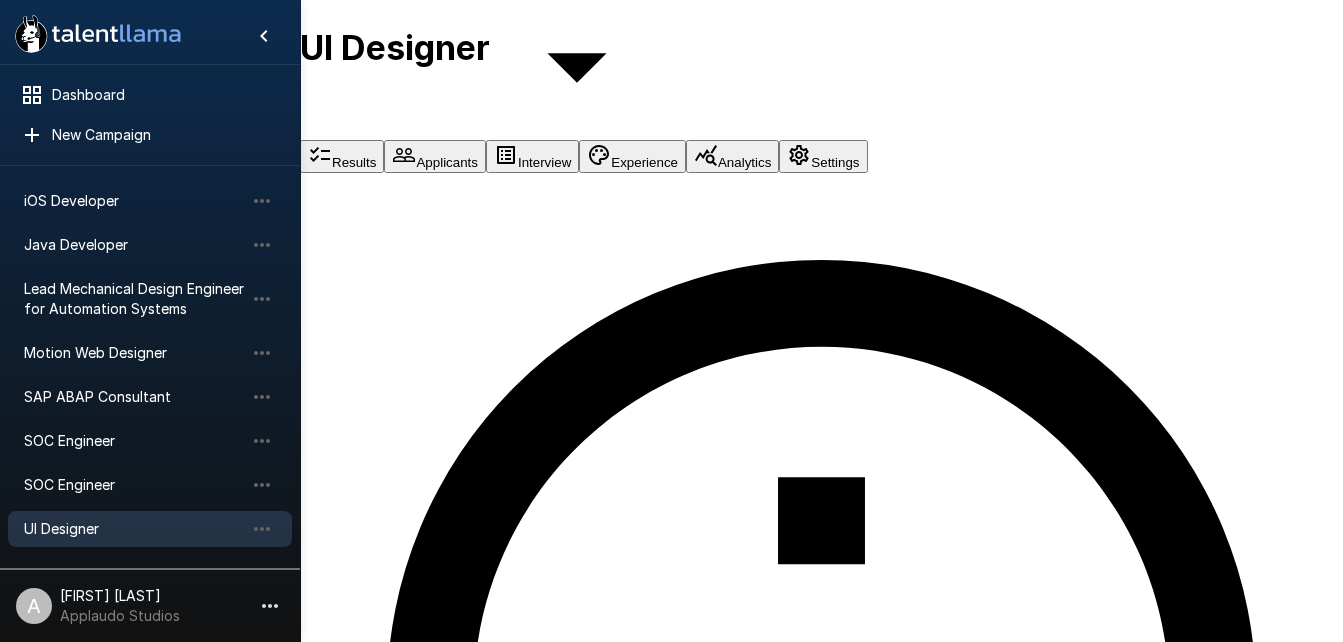 scroll, scrollTop: 0, scrollLeft: 0, axis: both 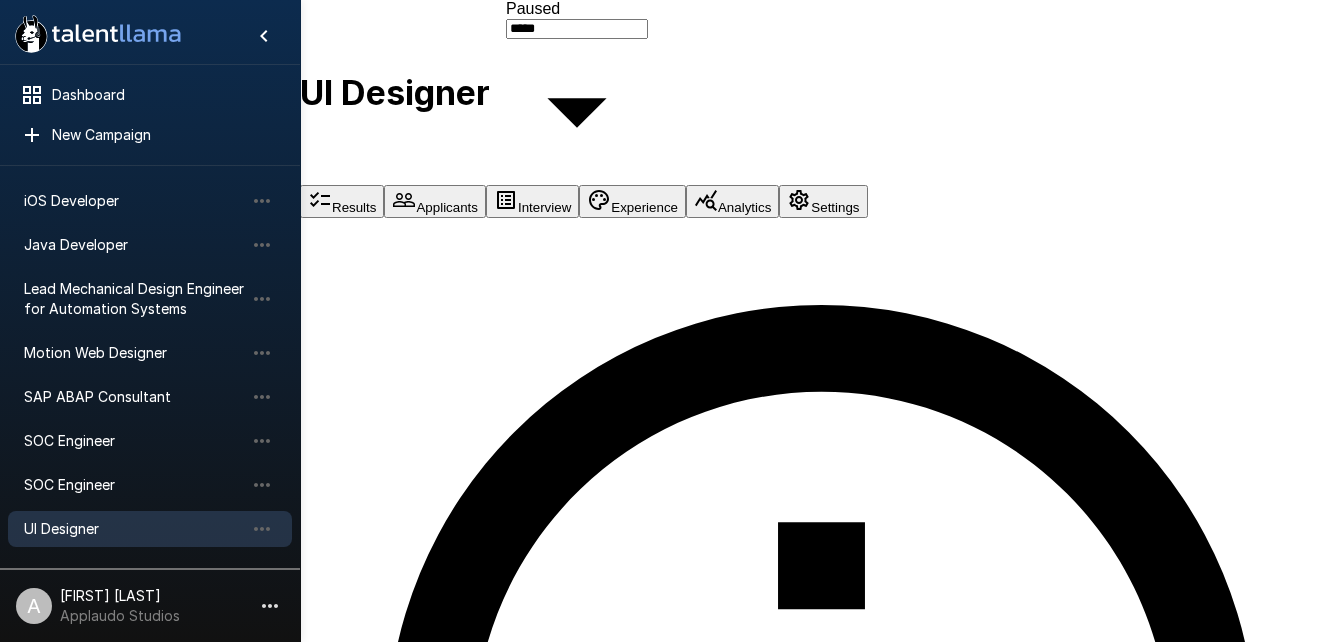 click on "Results" at bounding box center [342, 201] 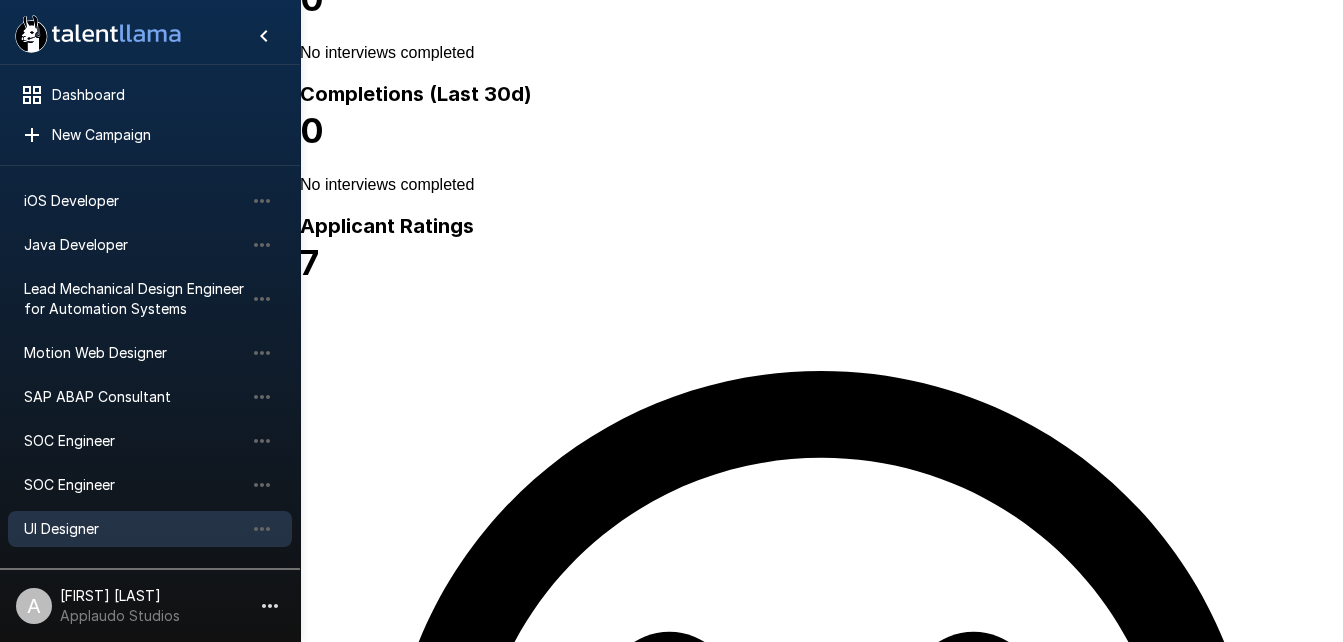 scroll, scrollTop: 423, scrollLeft: 0, axis: vertical 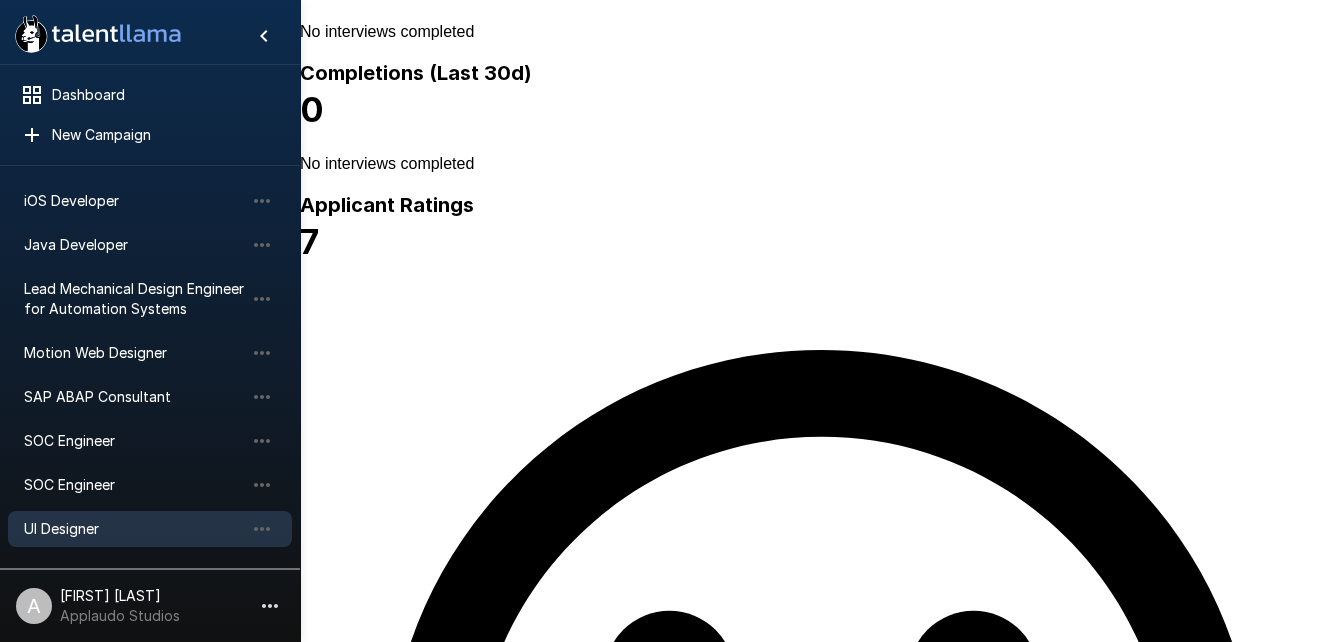 click on "[FIRST] [LAST]" at bounding box center [415, 1562] 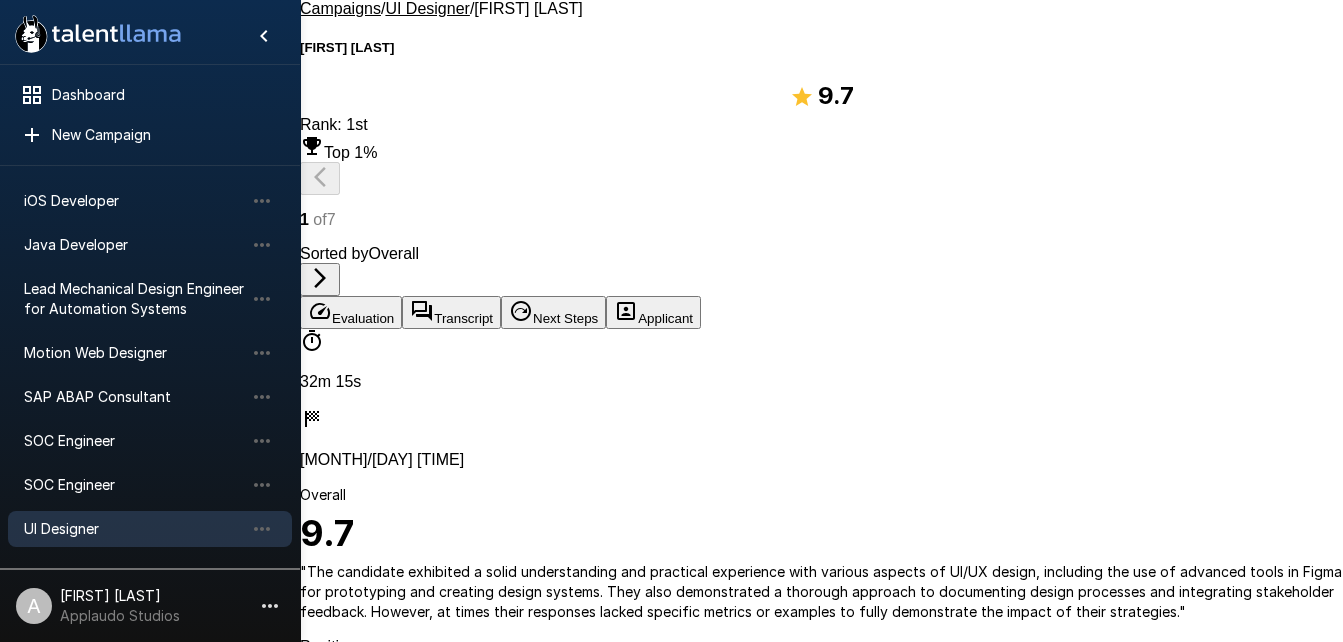 click on "Transcript" at bounding box center (451, 312) 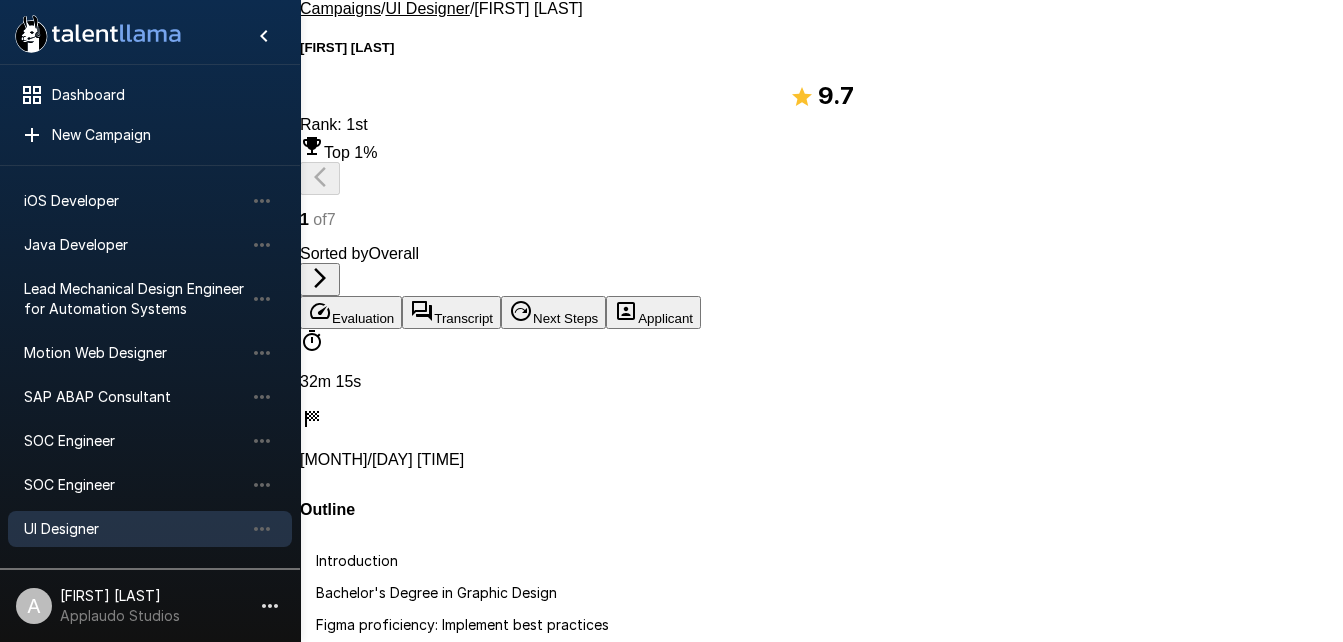 scroll, scrollTop: 71, scrollLeft: 0, axis: vertical 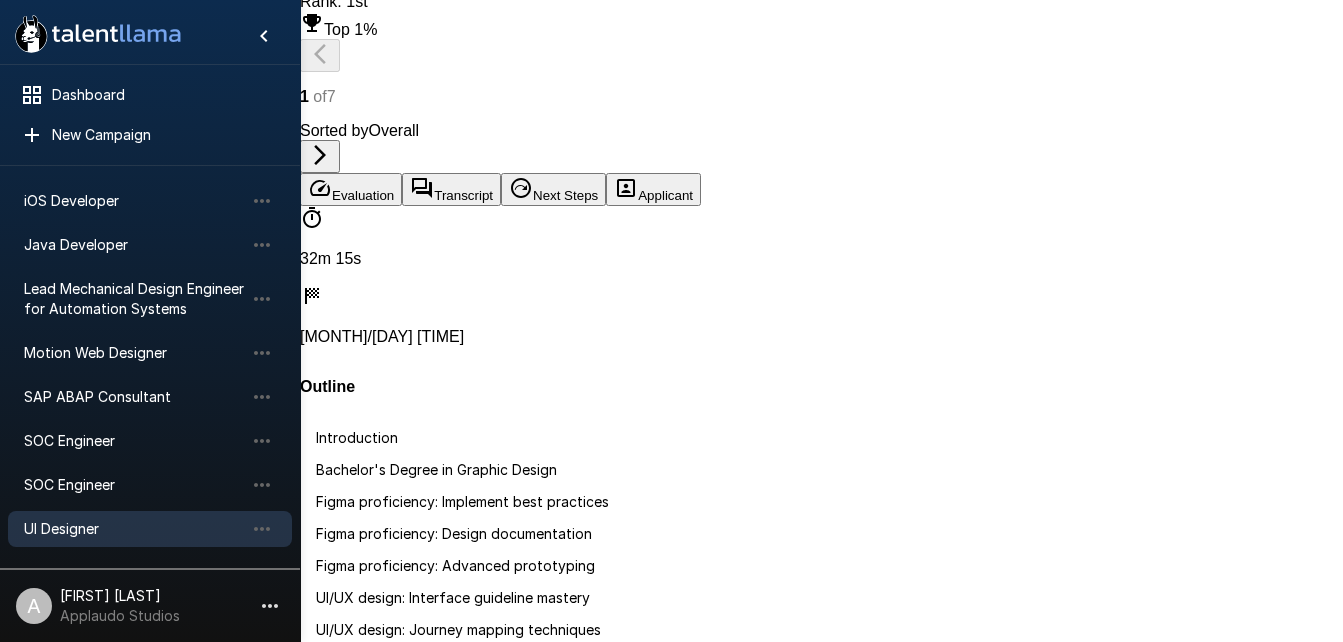 drag, startPoint x: 987, startPoint y: 186, endPoint x: 1031, endPoint y: 340, distance: 160.16241 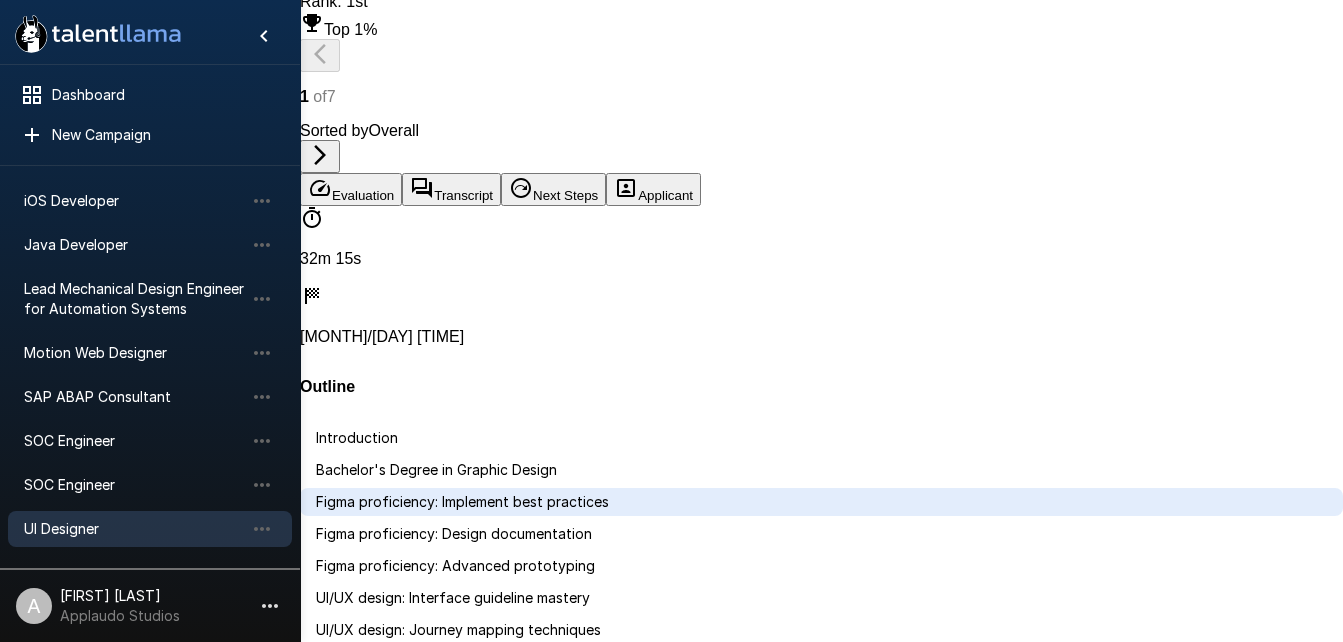 scroll, scrollTop: 1017, scrollLeft: 0, axis: vertical 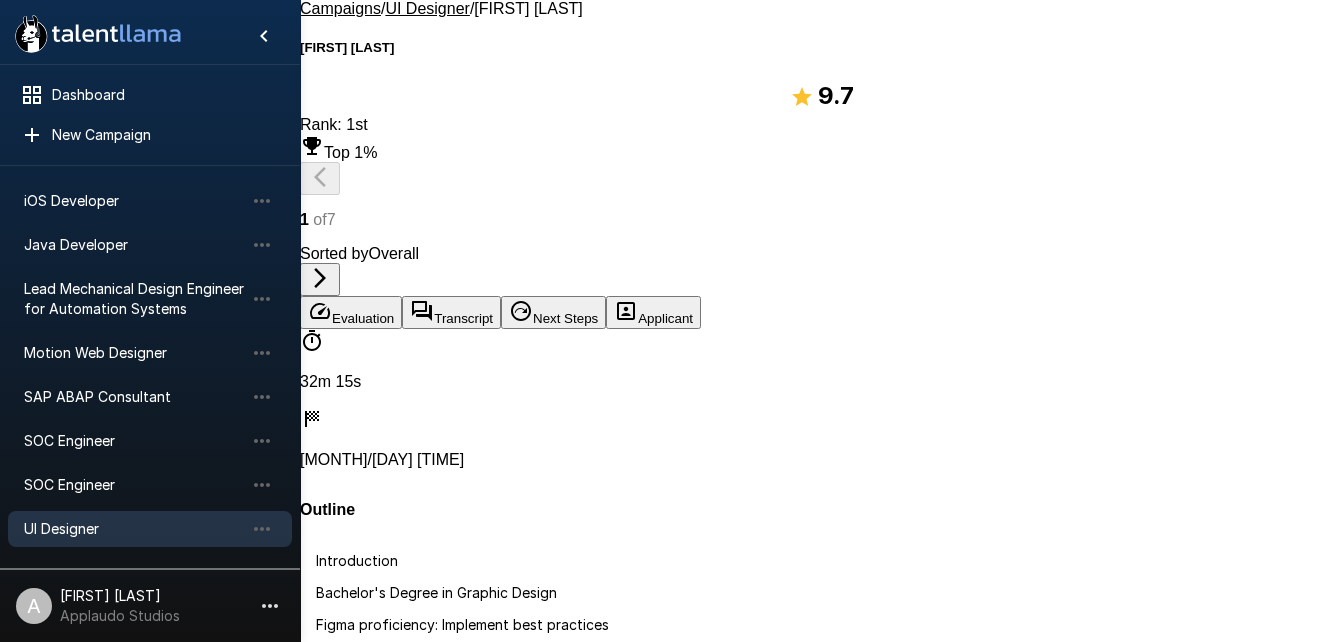 click on "Evaluation" at bounding box center (351, 312) 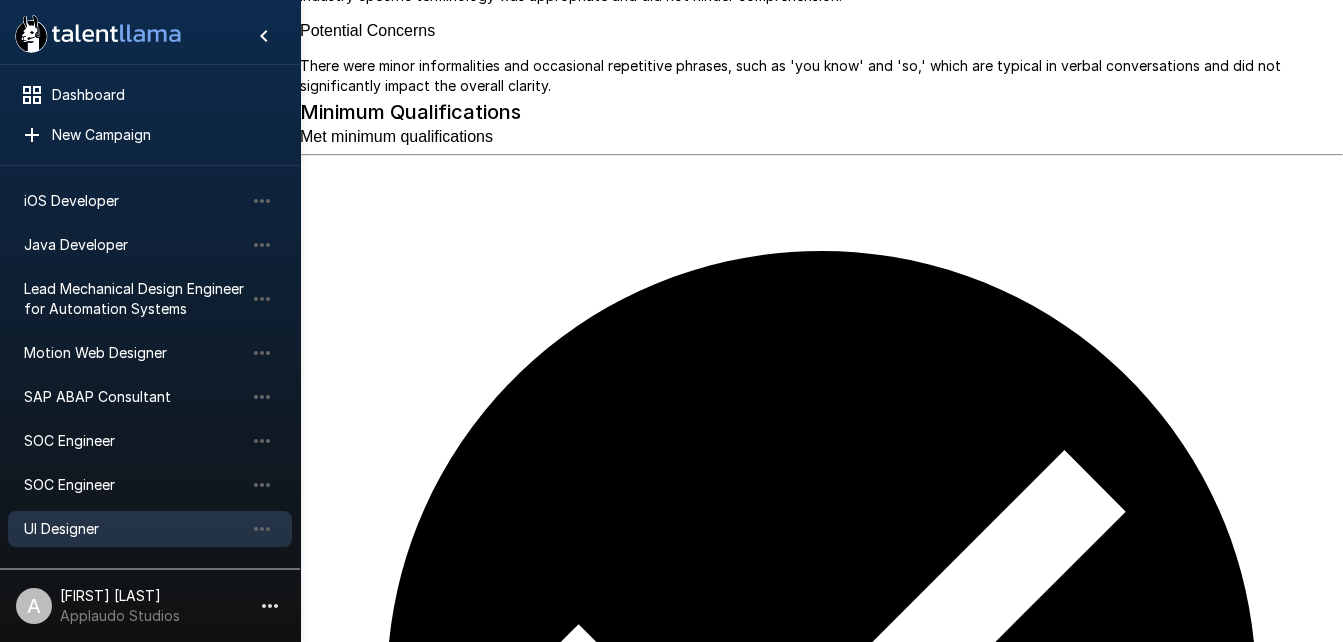 scroll, scrollTop: 951, scrollLeft: 0, axis: vertical 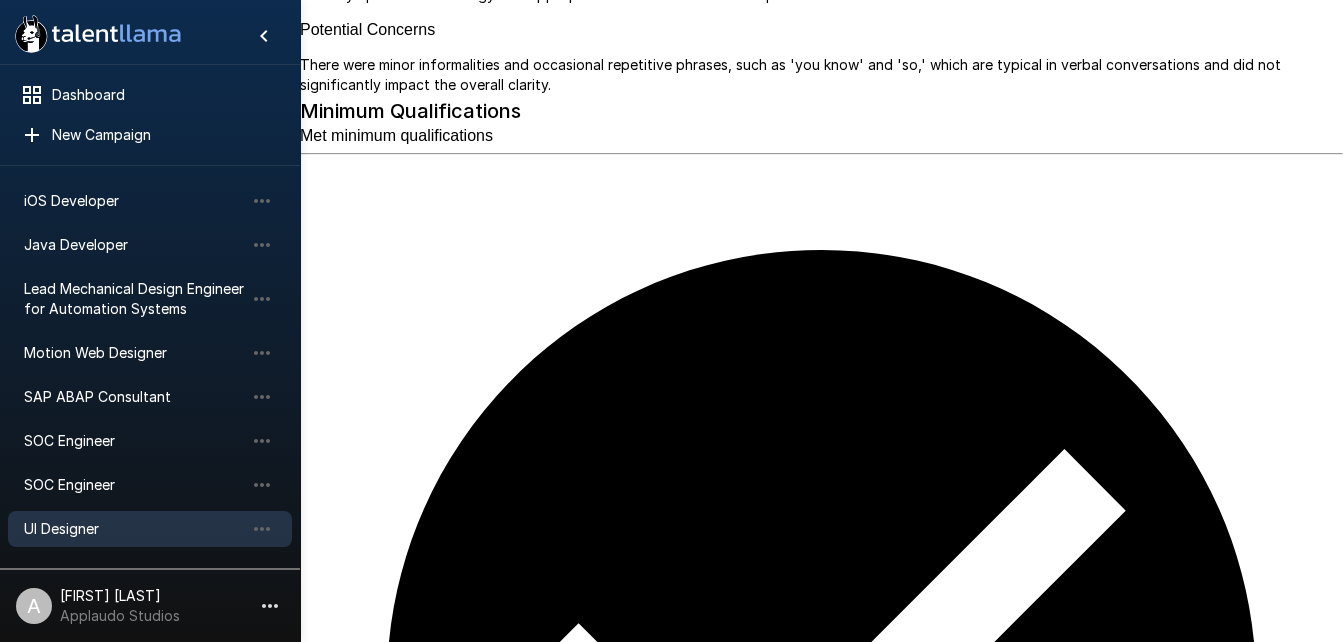 drag, startPoint x: 520, startPoint y: 189, endPoint x: 331, endPoint y: 100, distance: 208.90668 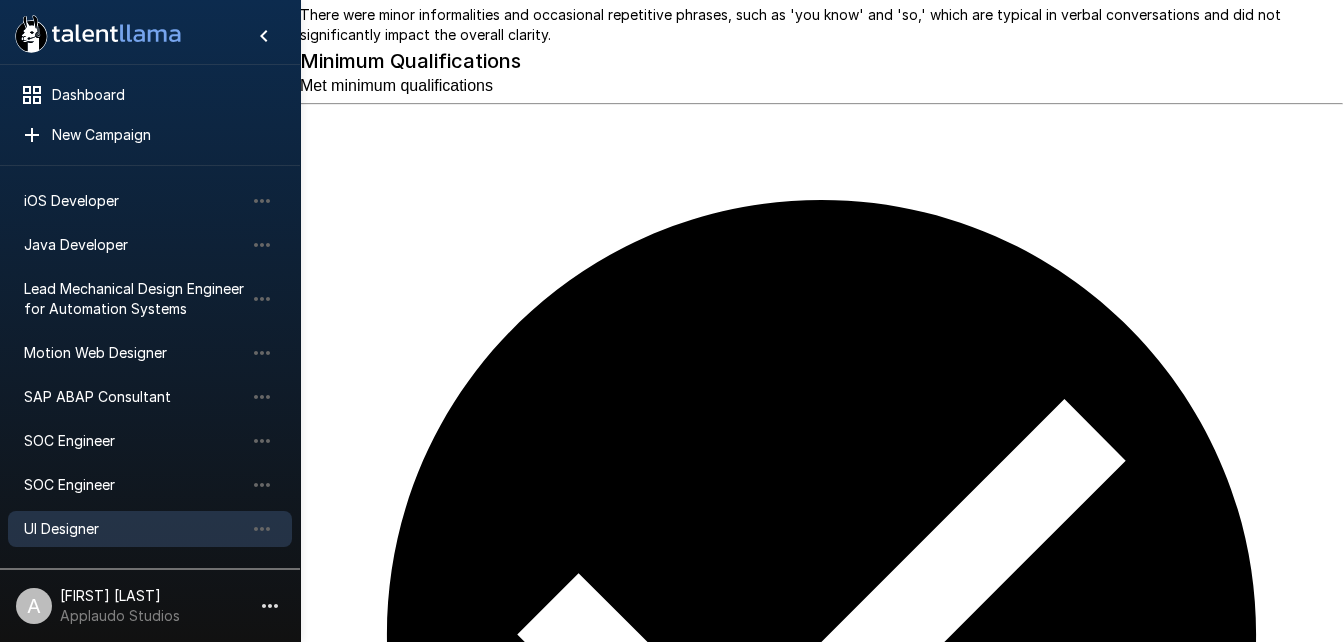 scroll, scrollTop: 1002, scrollLeft: 0, axis: vertical 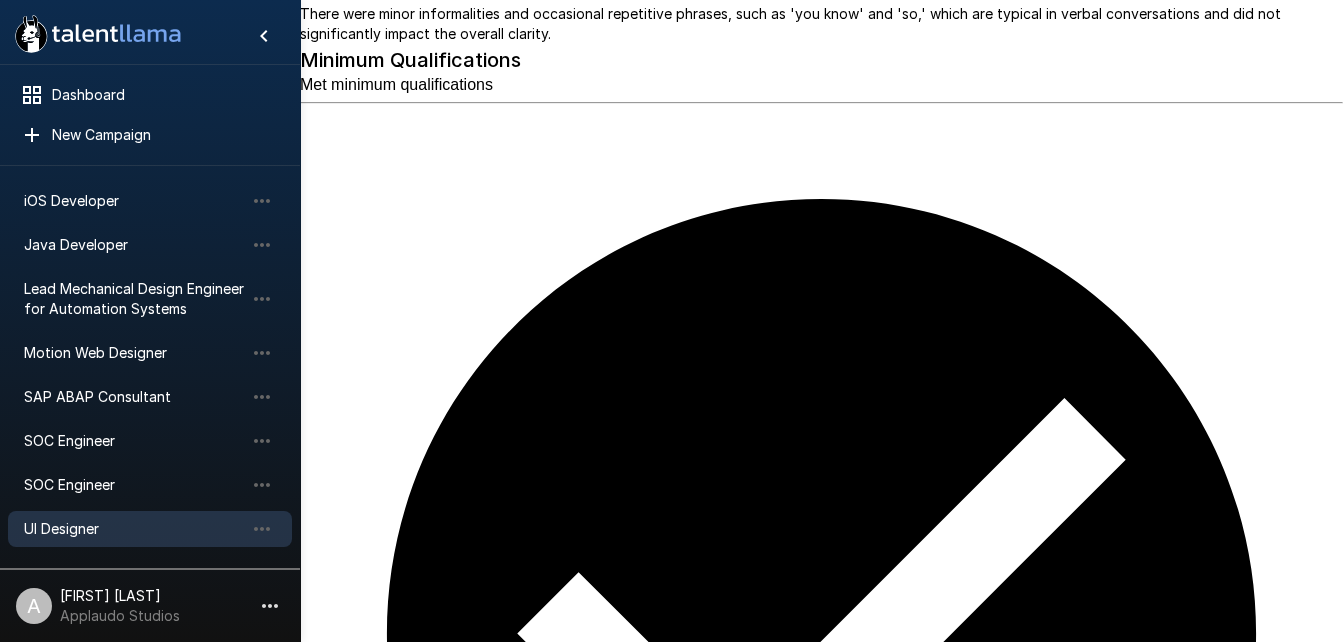 drag, startPoint x: 331, startPoint y: 100, endPoint x: 623, endPoint y: 377, distance: 402.48355 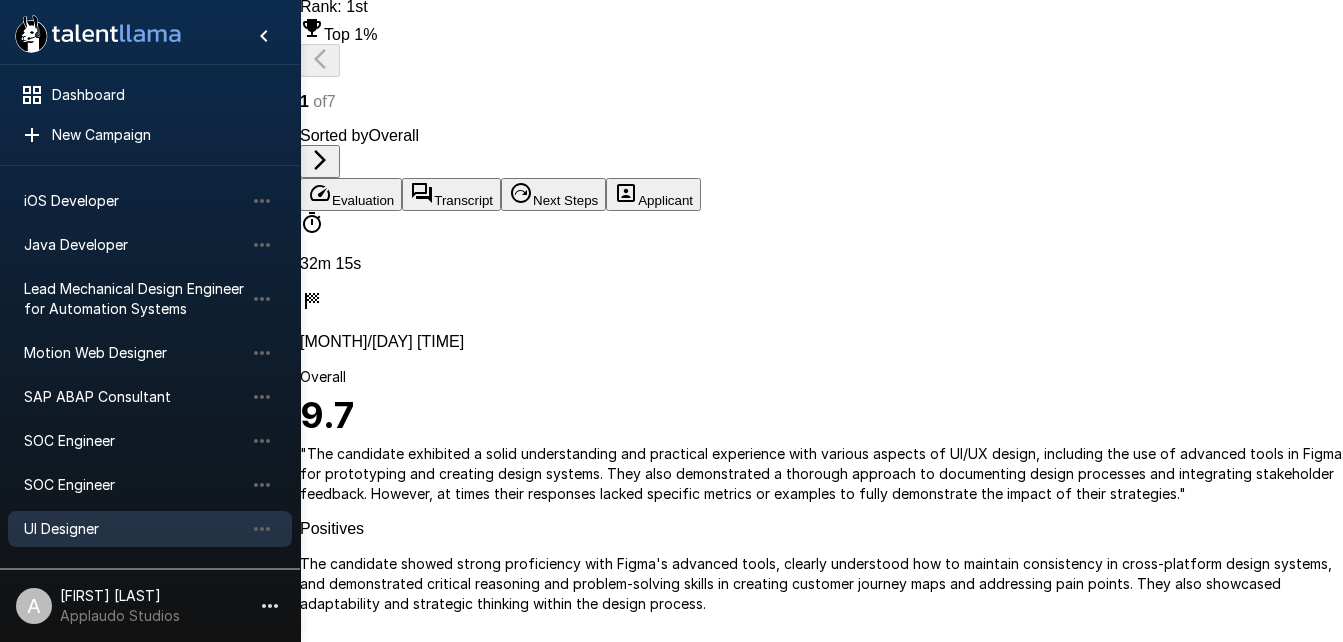 scroll, scrollTop: 0, scrollLeft: 0, axis: both 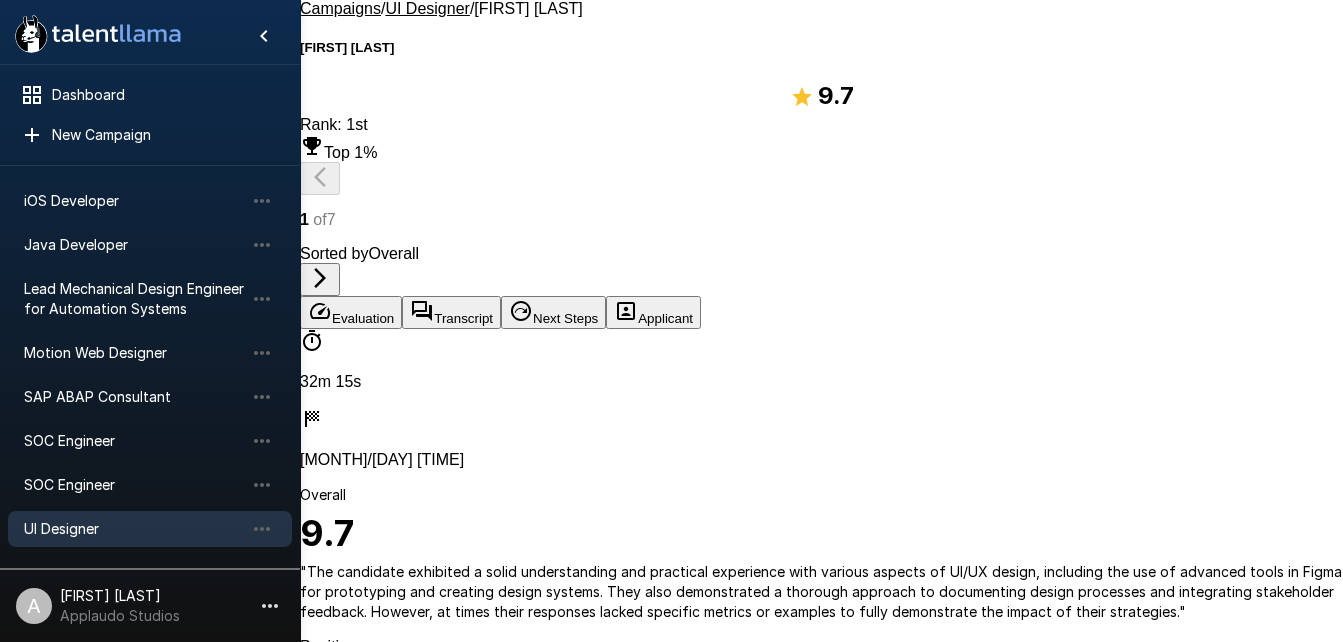 click on "Ask a question about this applicant..." at bounding box center (416, 19277) 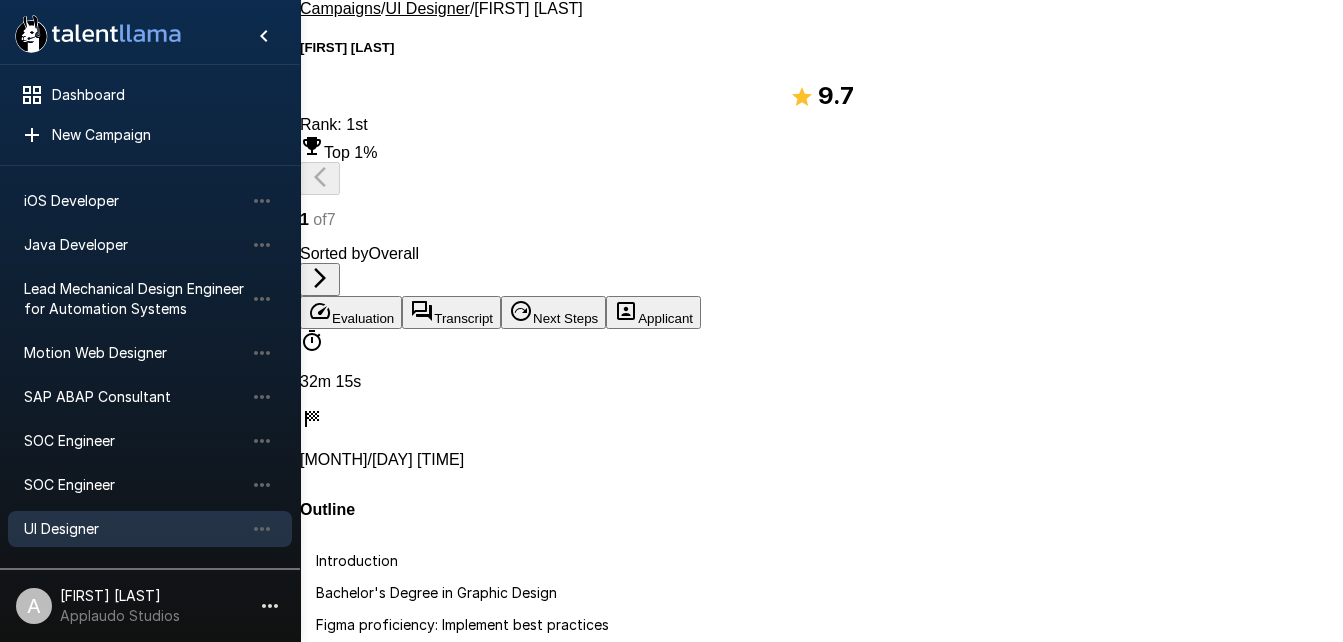 click on "Transcript Copy Transcript Introduction For help and tips, click the question bubble at the bottom of the screen.  Would you like me to call you [FIRST], or do you prefer something else? Time to start : 0 : 13 [FIRST] is ok. Listen to audio Bachelor's Degree in Graphic Design Perfect, thanks [FIRST].  Let's get started.  Do you have a bachelor's degree in Graphic Design or a similar relevant field?  Time to start : 0 : 09 Yes, I have a bachelor's degree in Interaction Design, a minor in Graphic Design, and a focus on Creative Coding. Listen to audio Figma proficiency: Implement best practices That’s a strong background, so let’s talk about your proficiency in Figma and how you implement best practices in your design process. Can you describe a project where you successfully used Figma's Variants, Auto-layout, and components to enhance the design process, and how did you track the project's progress and feedback to improve your approach? Time to start : 2 : 05 Listen to audio Time to start : 1 : 57 Time to start" at bounding box center [821, 6606] 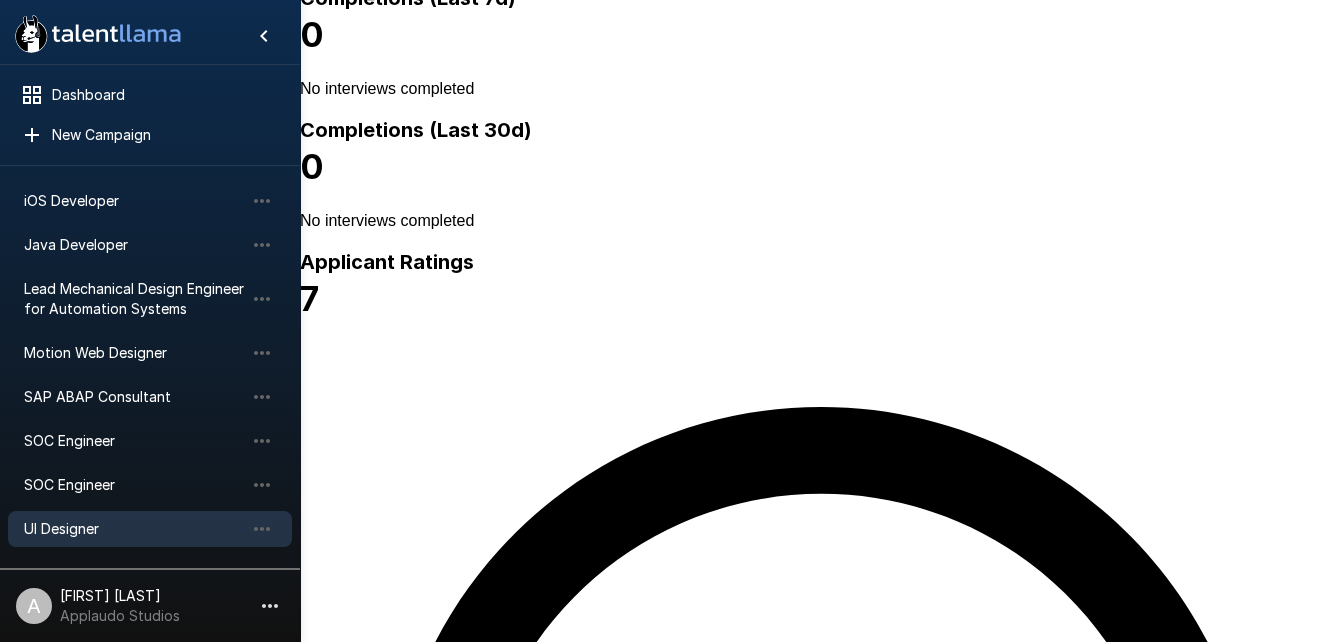 scroll, scrollTop: 369, scrollLeft: 0, axis: vertical 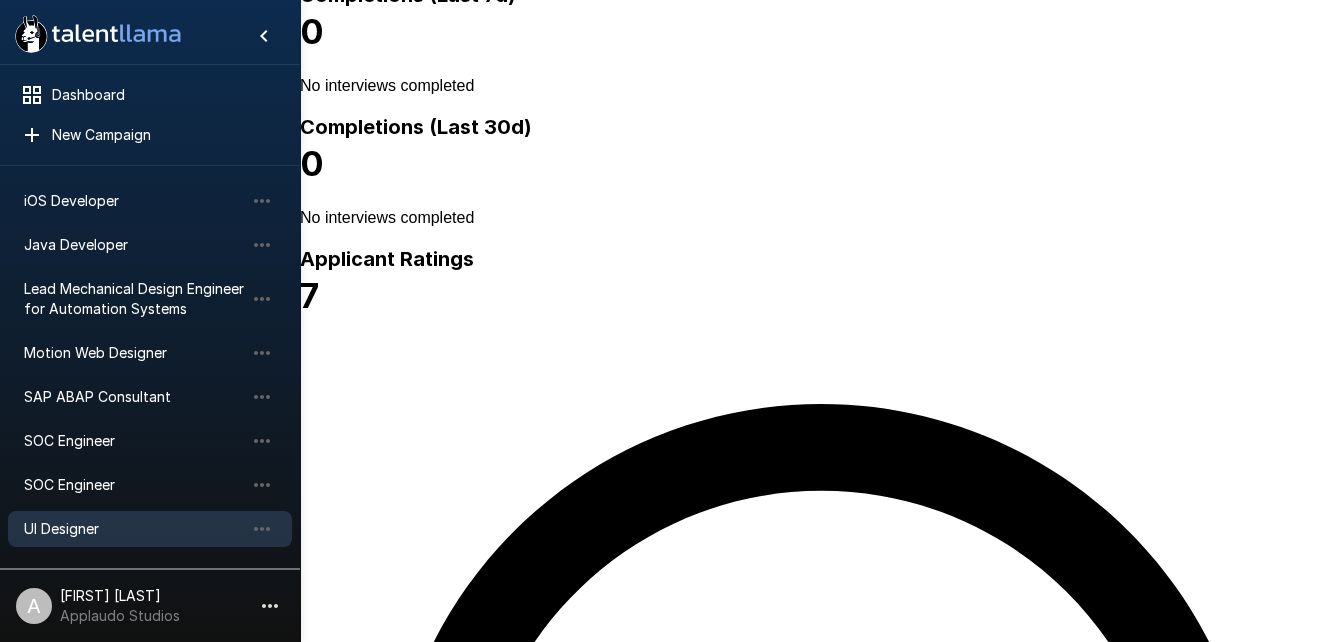 click on "[FIRST] [LAST]" at bounding box center [415, 1650] 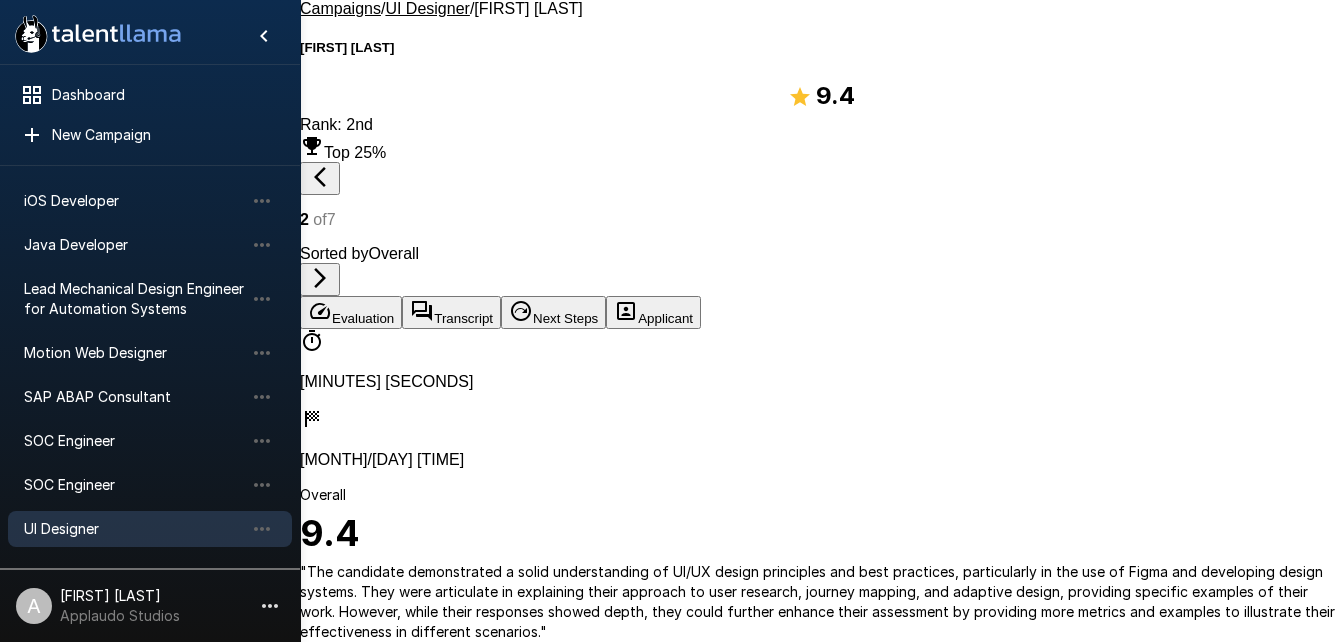 scroll, scrollTop: 0, scrollLeft: 0, axis: both 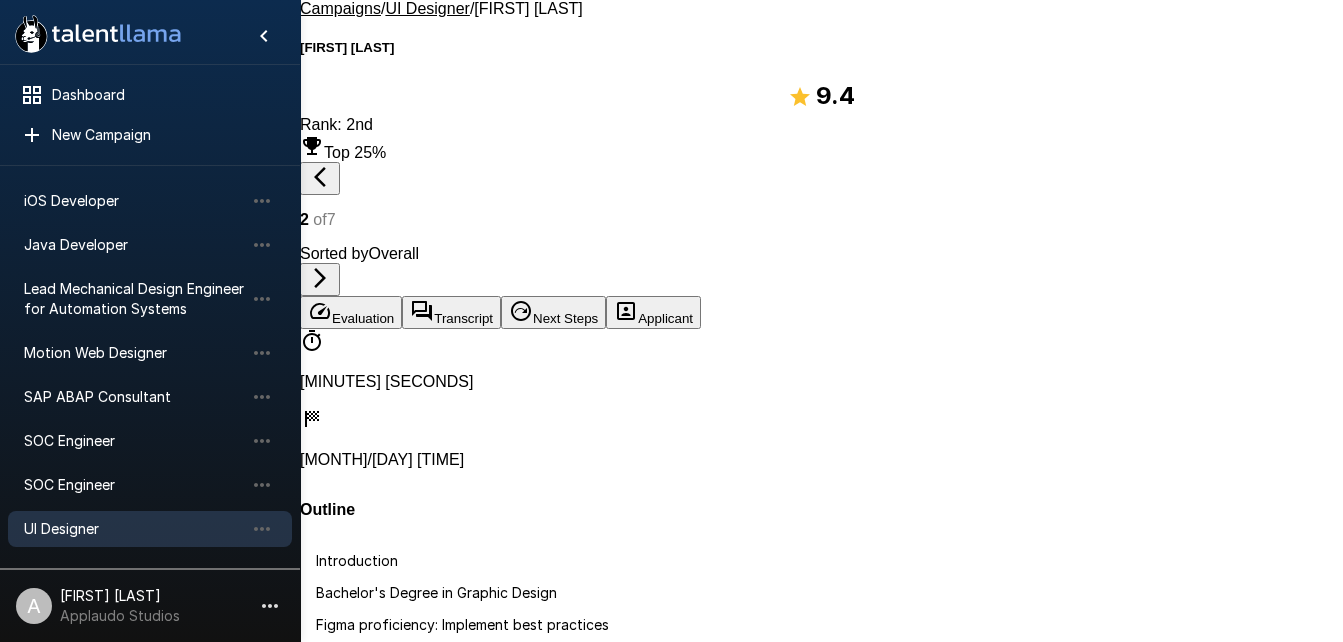 click 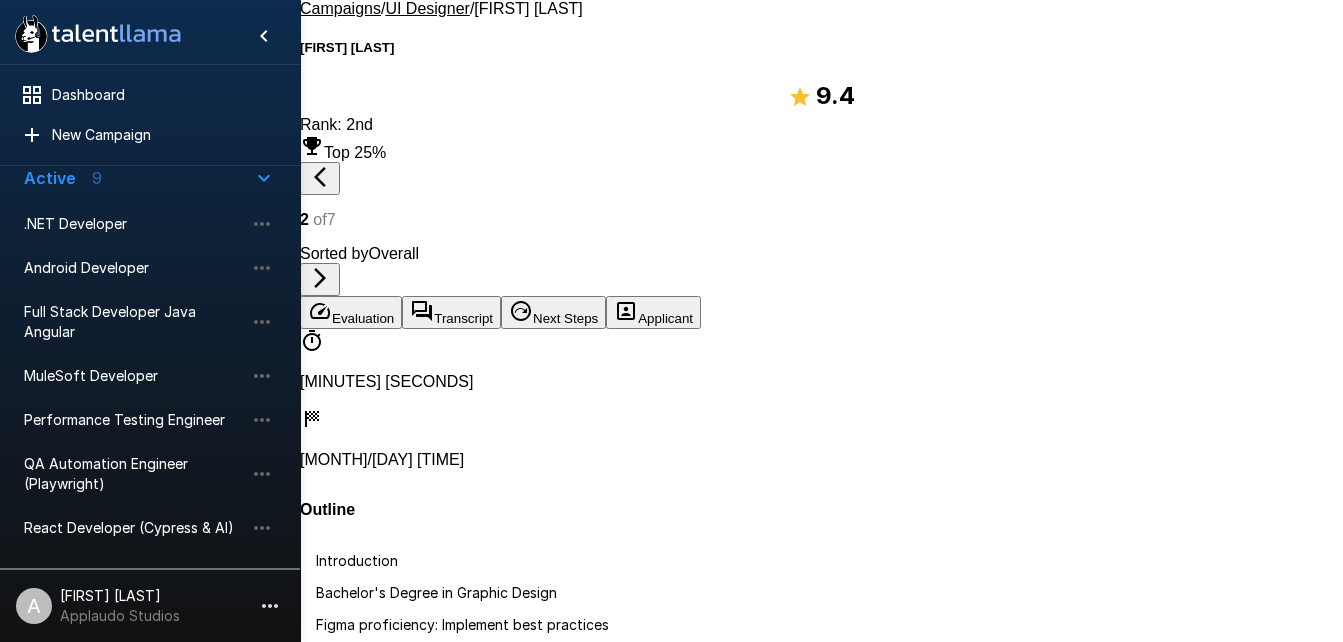 scroll, scrollTop: 0, scrollLeft: 0, axis: both 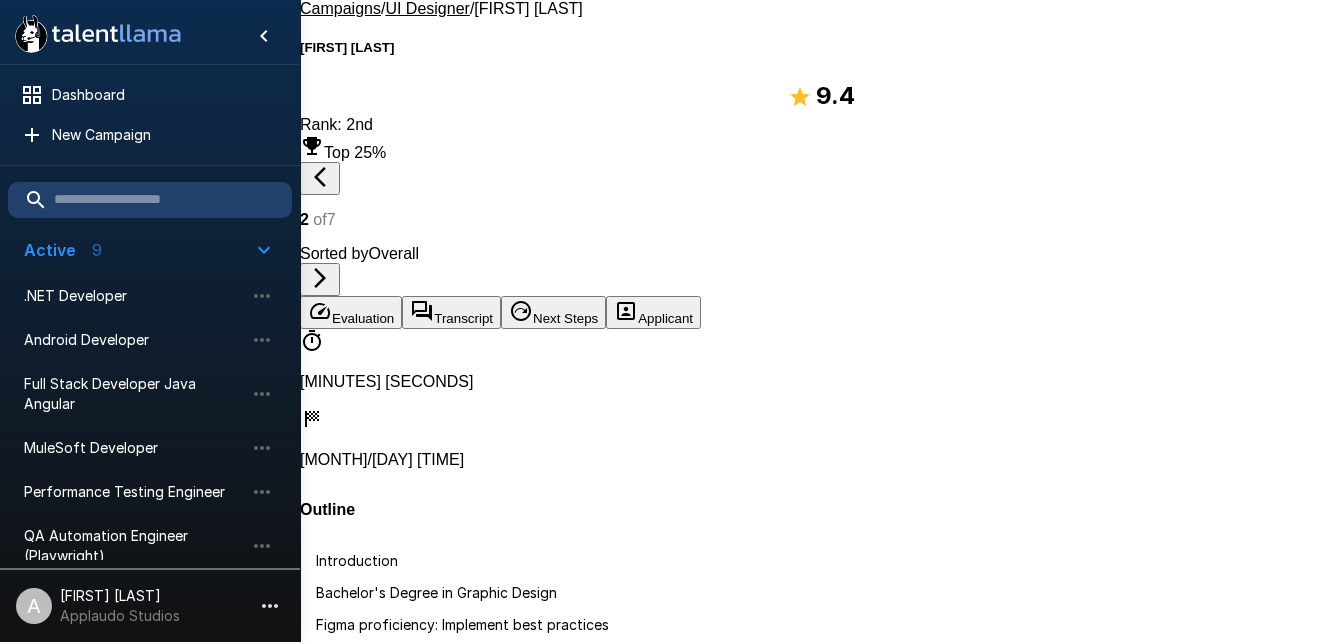 click on "Evaluation" at bounding box center [351, 312] 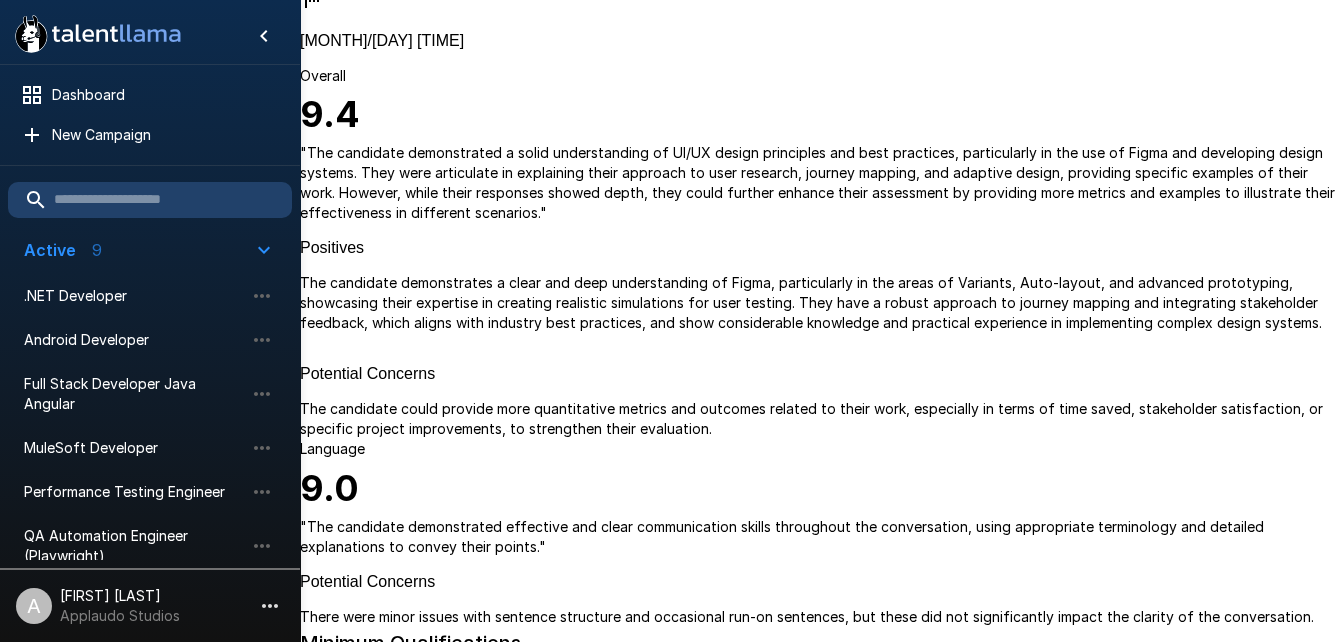 scroll, scrollTop: 420, scrollLeft: 0, axis: vertical 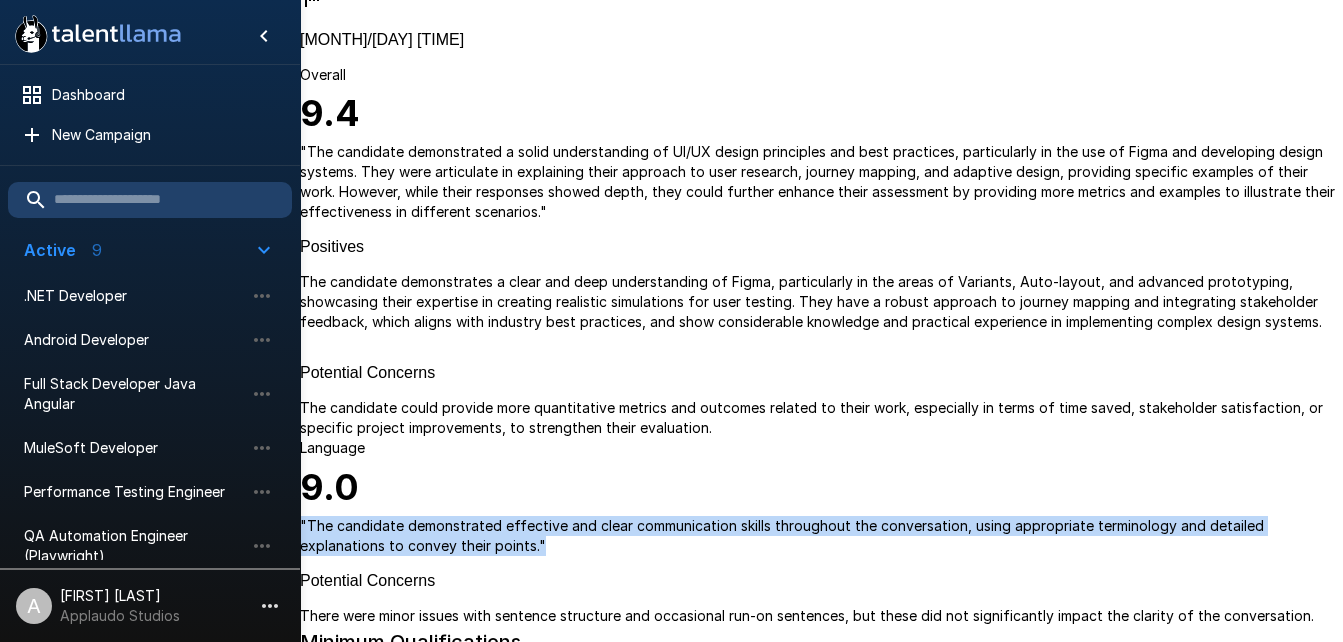 drag, startPoint x: 563, startPoint y: 230, endPoint x: 471, endPoint y: 158, distance: 116.82465 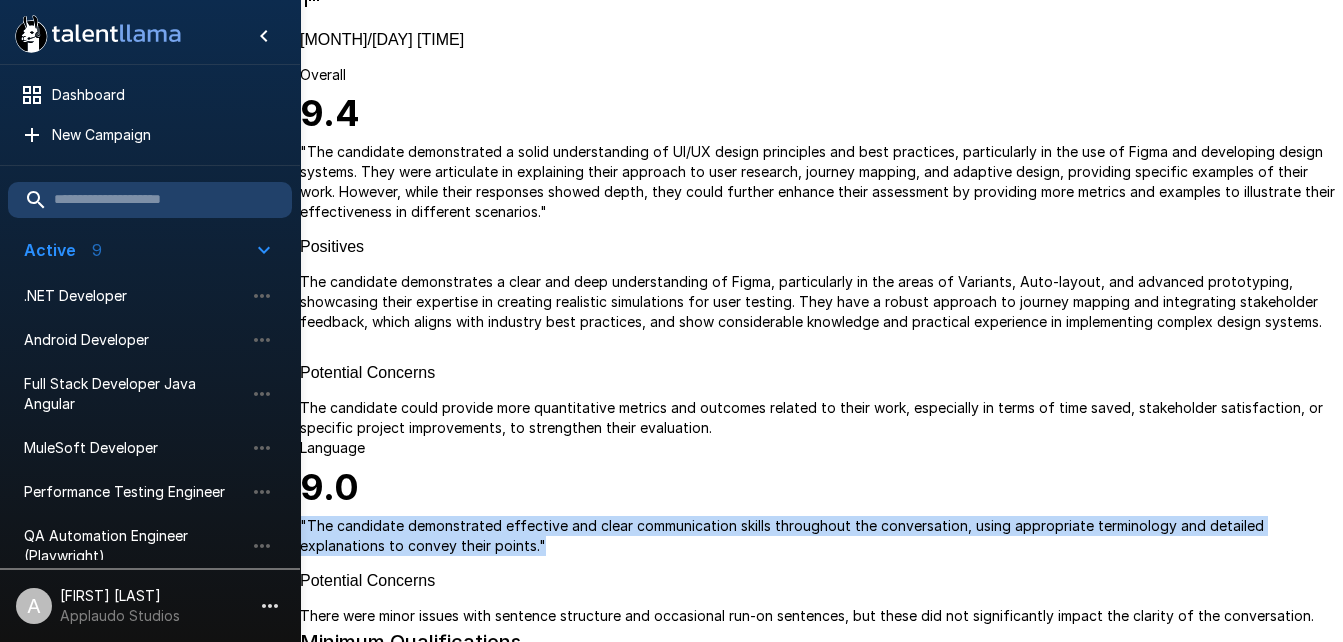 click on "" The candidate demonstrated effective and clear communication skills throughout the conversation, using appropriate terminology and detailed explanations to convey their points. "" at bounding box center (821, 536) 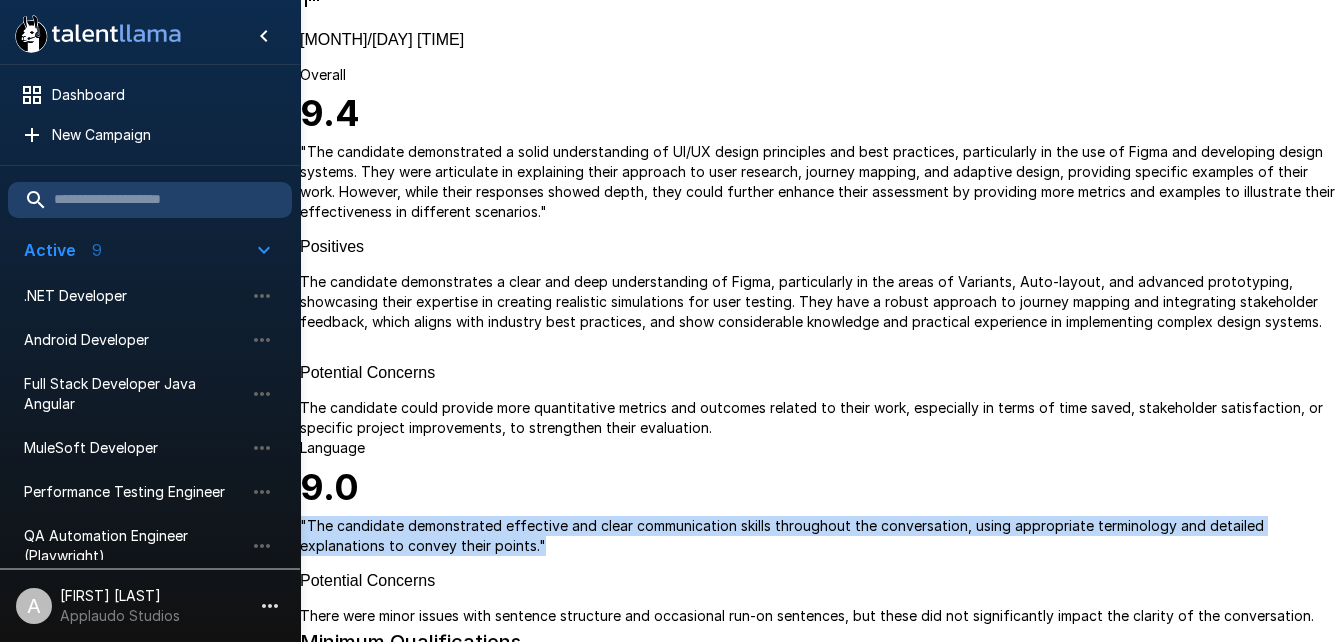 drag, startPoint x: 471, startPoint y: 158, endPoint x: 538, endPoint y: 155, distance: 67.06713 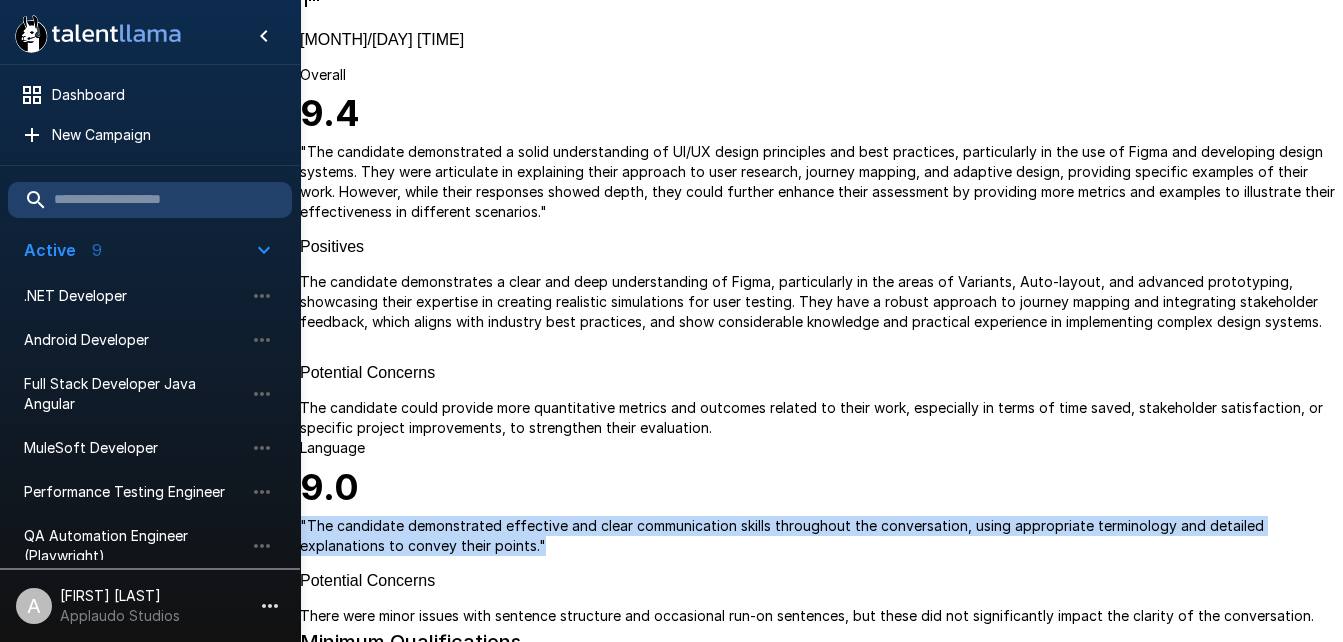 click on "" The candidate demonstrated effective and clear communication skills throughout the conversation, using appropriate terminology and detailed explanations to convey their points. "" at bounding box center [821, 536] 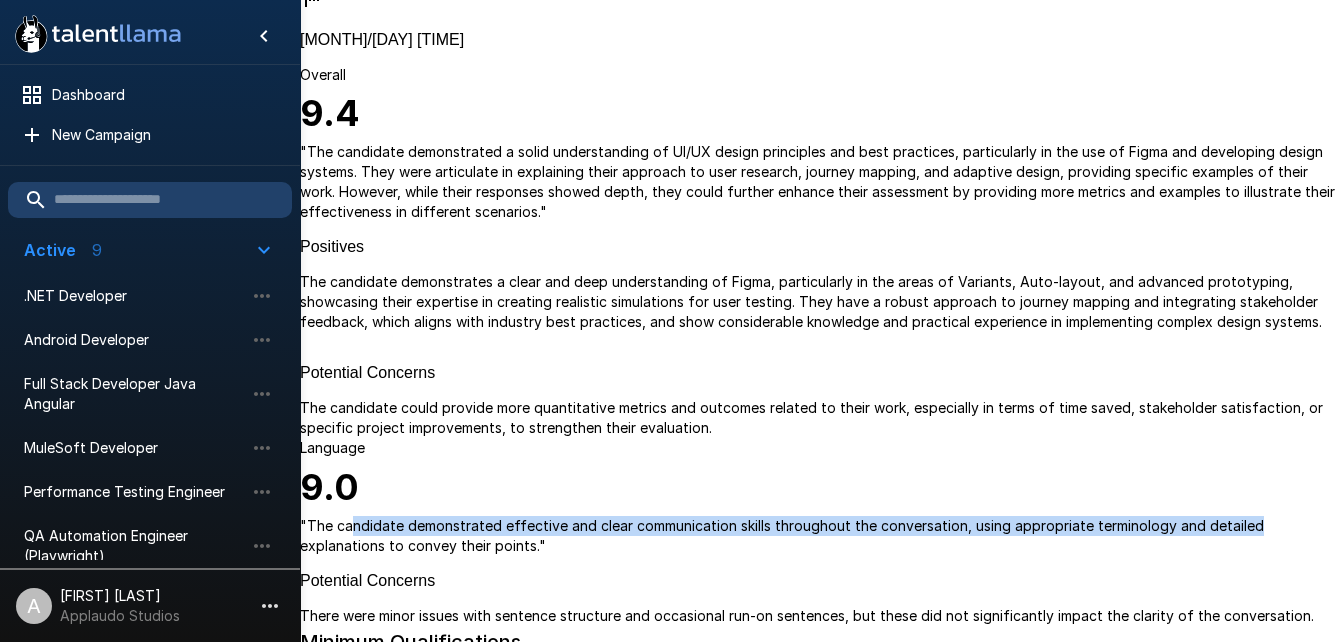 drag, startPoint x: 538, startPoint y: 155, endPoint x: 565, endPoint y: 212, distance: 63.07139 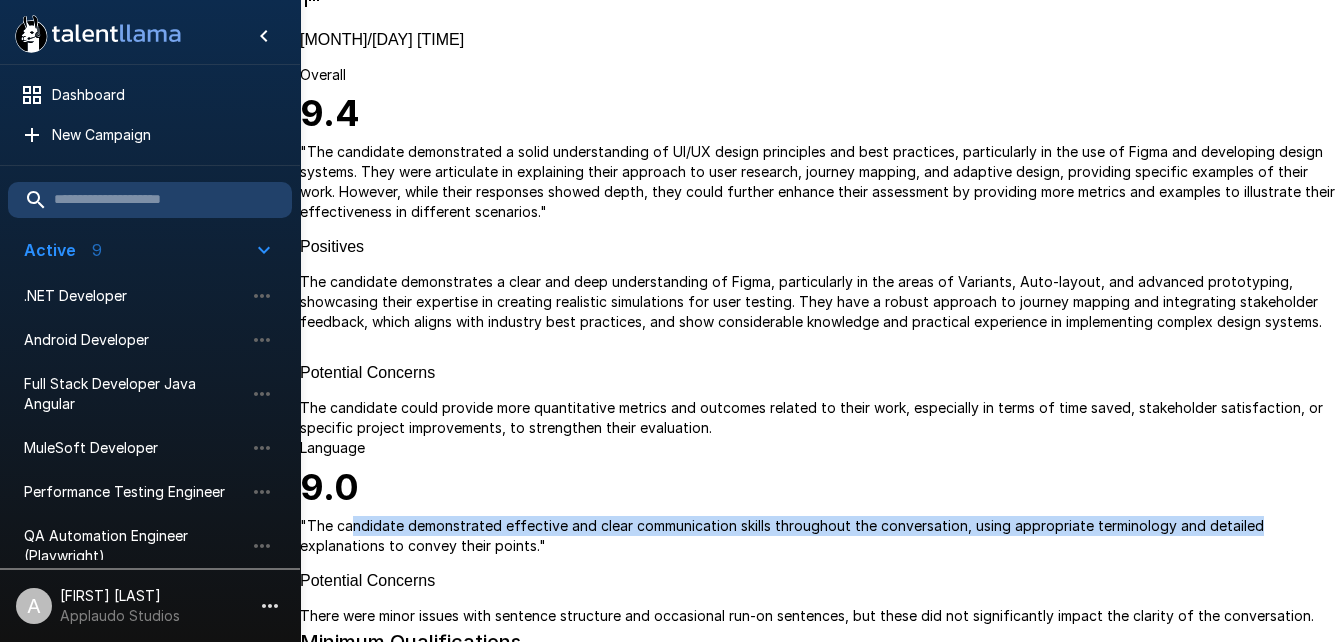 click on "" The candidate demonstrated effective and clear communication skills throughout the conversation, using appropriate terminology and detailed explanations to convey their points. "" at bounding box center (821, 536) 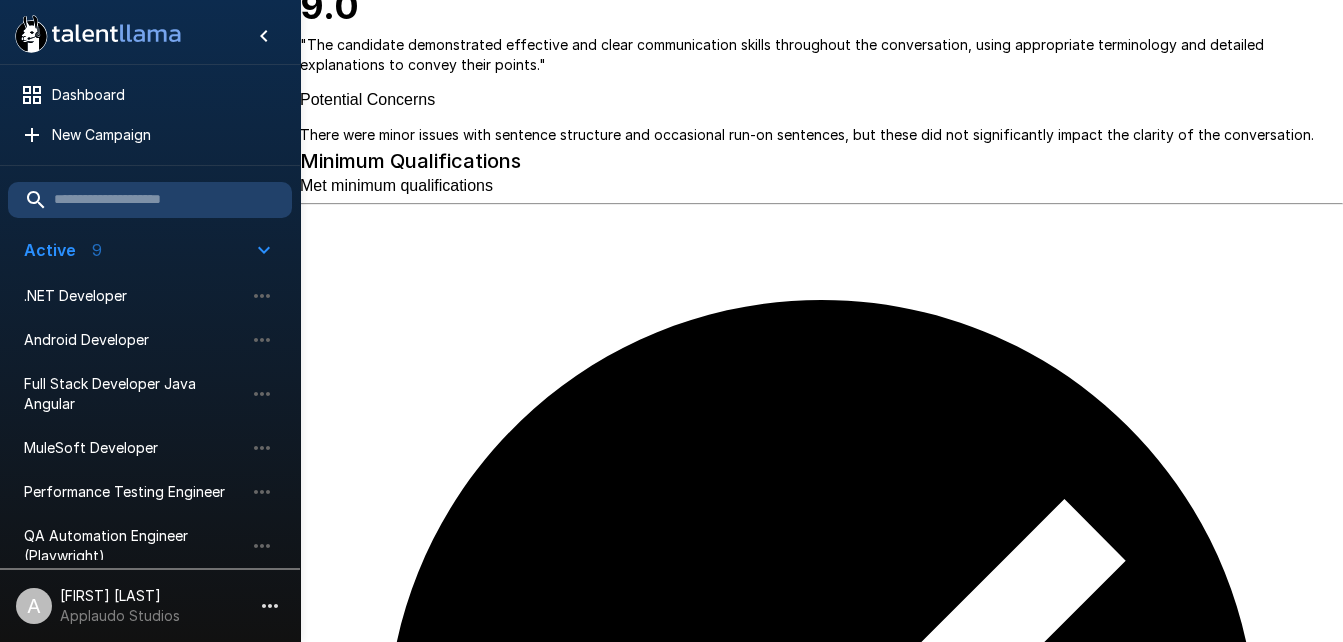 scroll, scrollTop: 902, scrollLeft: 0, axis: vertical 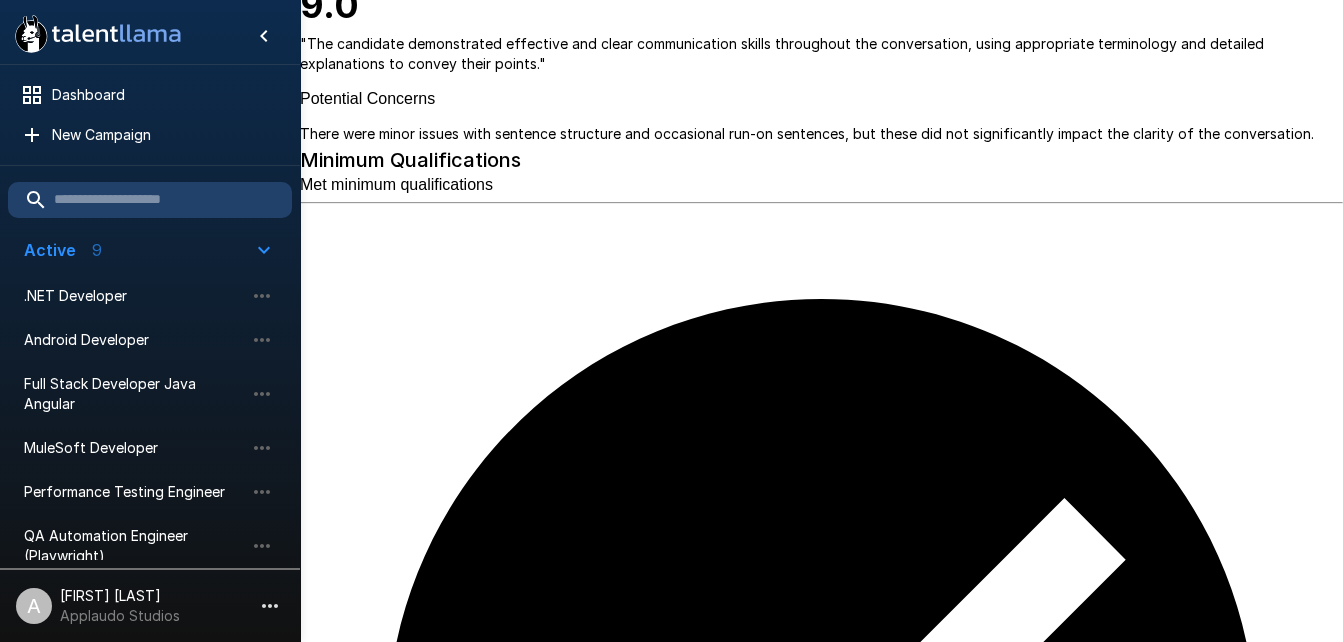 drag, startPoint x: 418, startPoint y: 143, endPoint x: 441, endPoint y: 153, distance: 25.079872 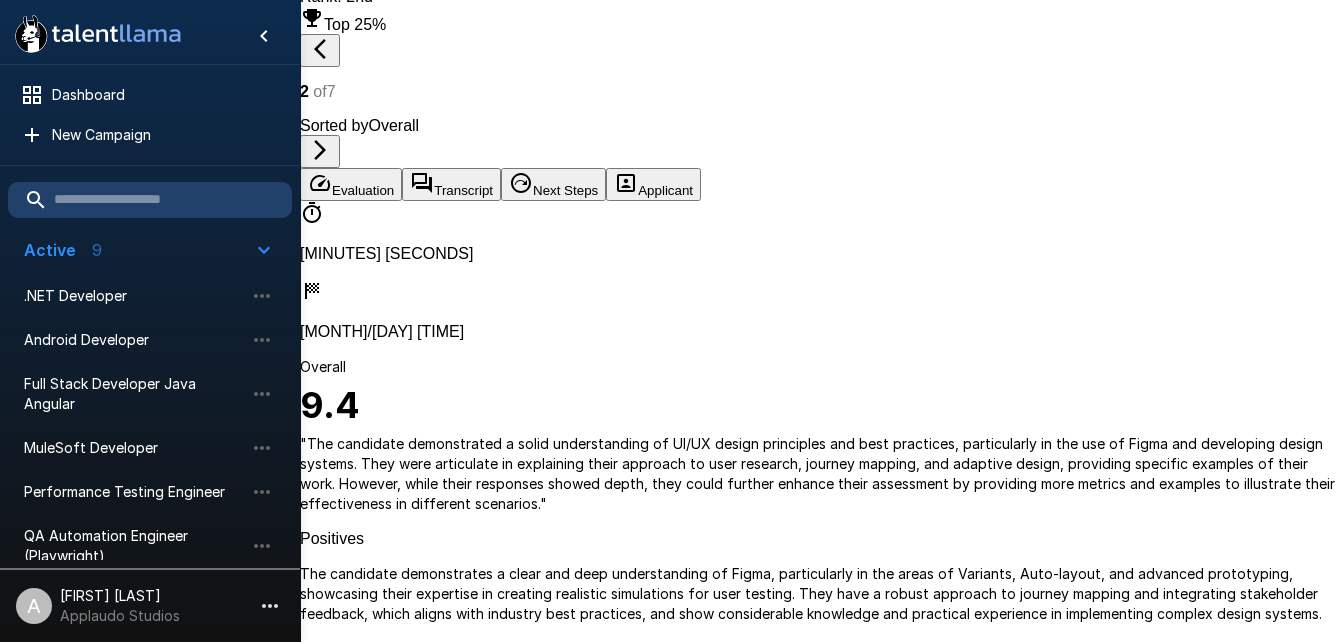 scroll, scrollTop: 132, scrollLeft: 0, axis: vertical 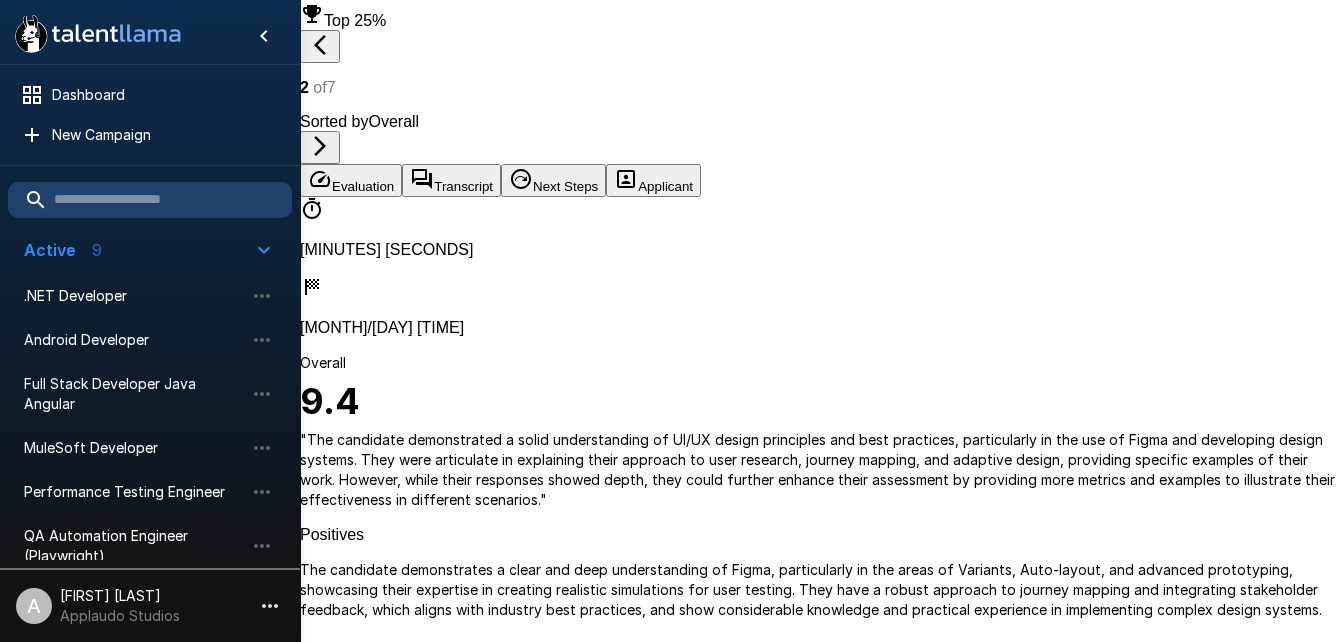 drag, startPoint x: 873, startPoint y: 292, endPoint x: 1035, endPoint y: 347, distance: 171.08185 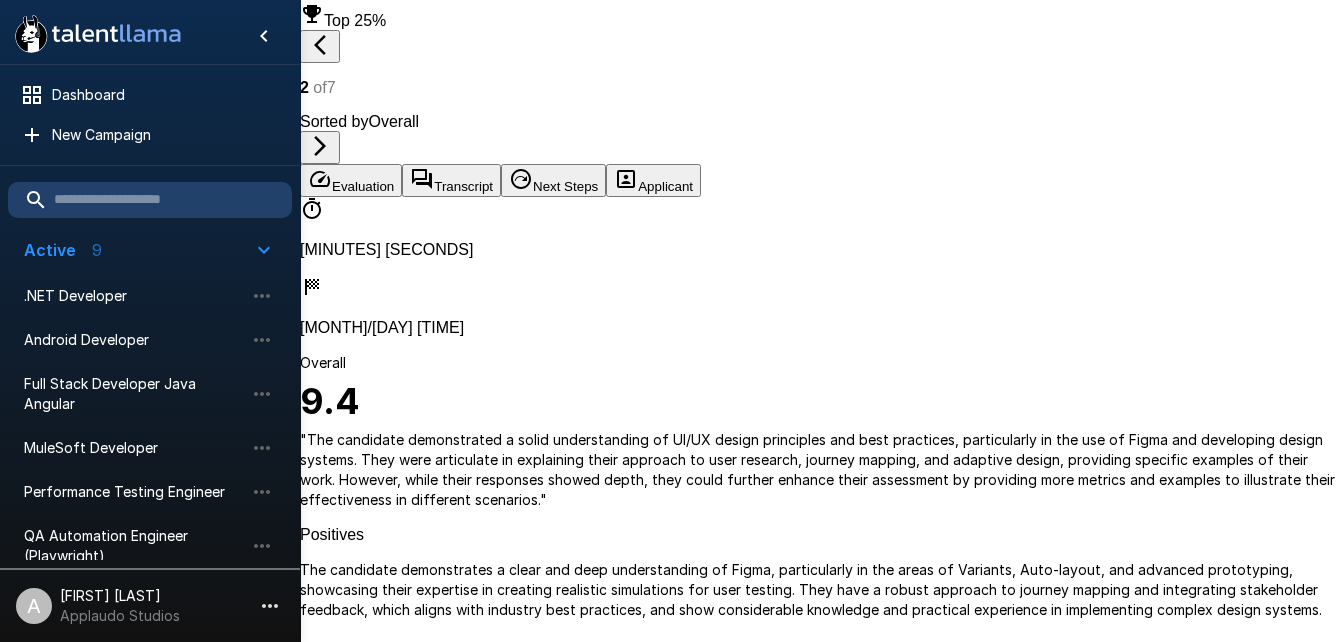 click on "The candidate could provide more quantitative metrics and outcomes related to their work, especially in terms of time saved, stakeholder satisfaction, or specific project improvements, to strengthen their evaluation." at bounding box center [821, 706] 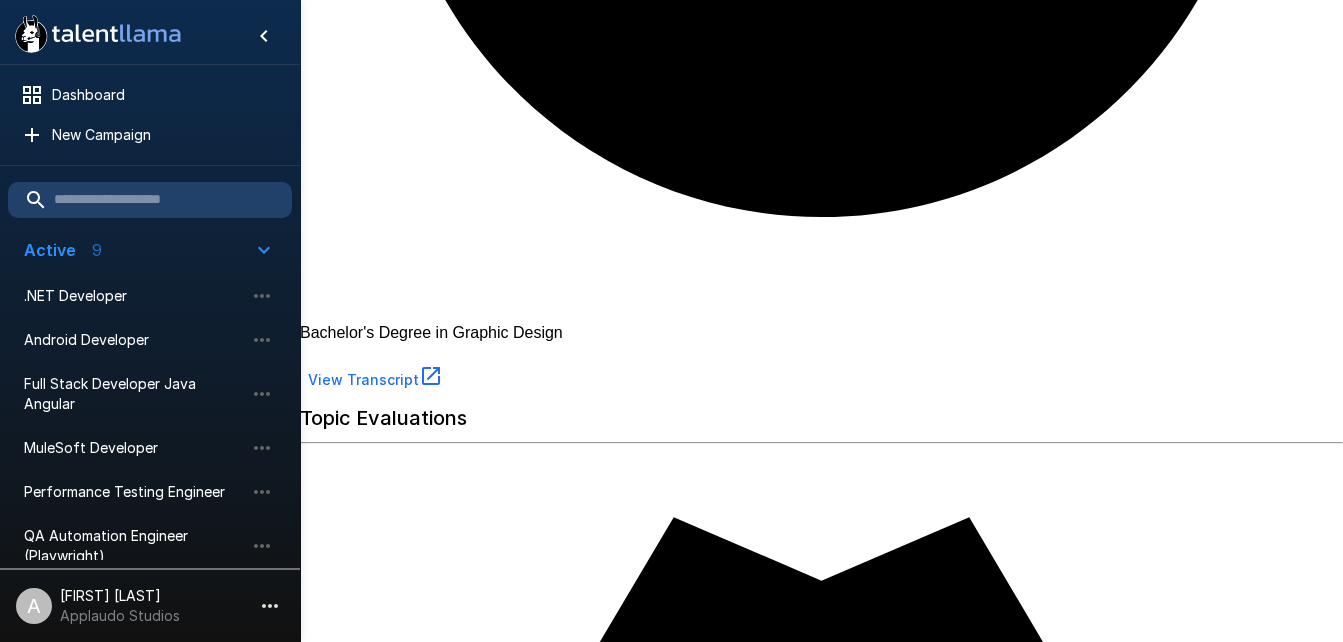 scroll, scrollTop: 1856, scrollLeft: 0, axis: vertical 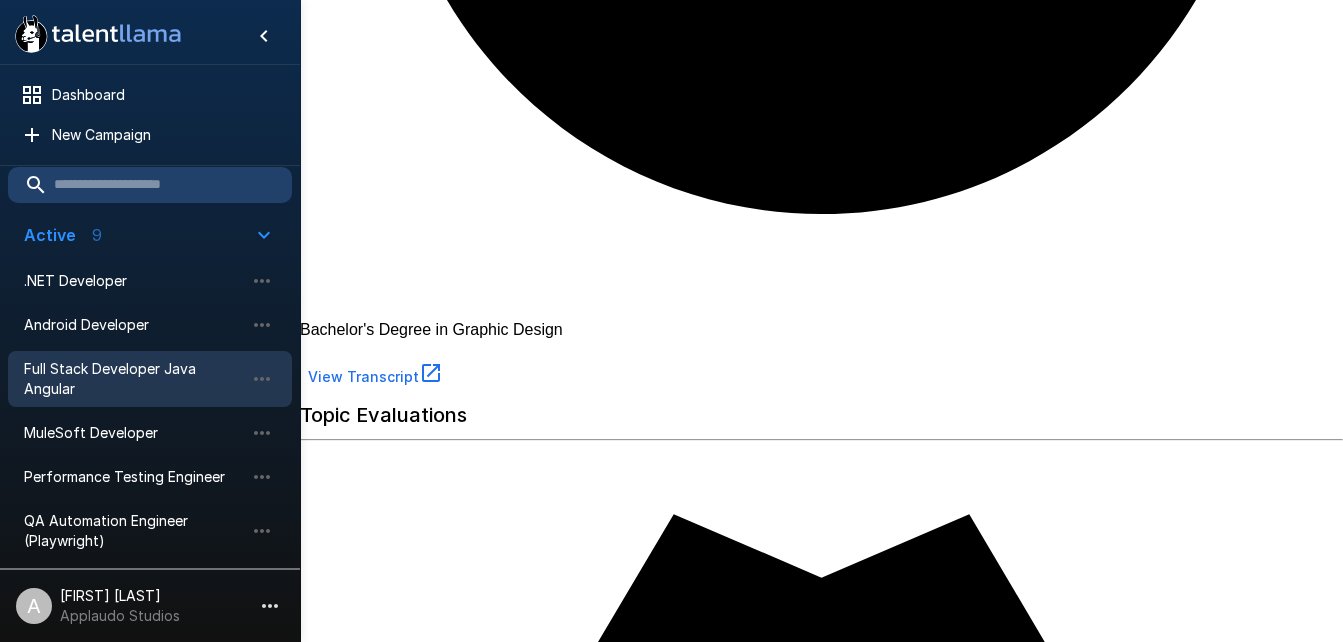 click on "Full Stack Developer Java Angular" at bounding box center (134, 379) 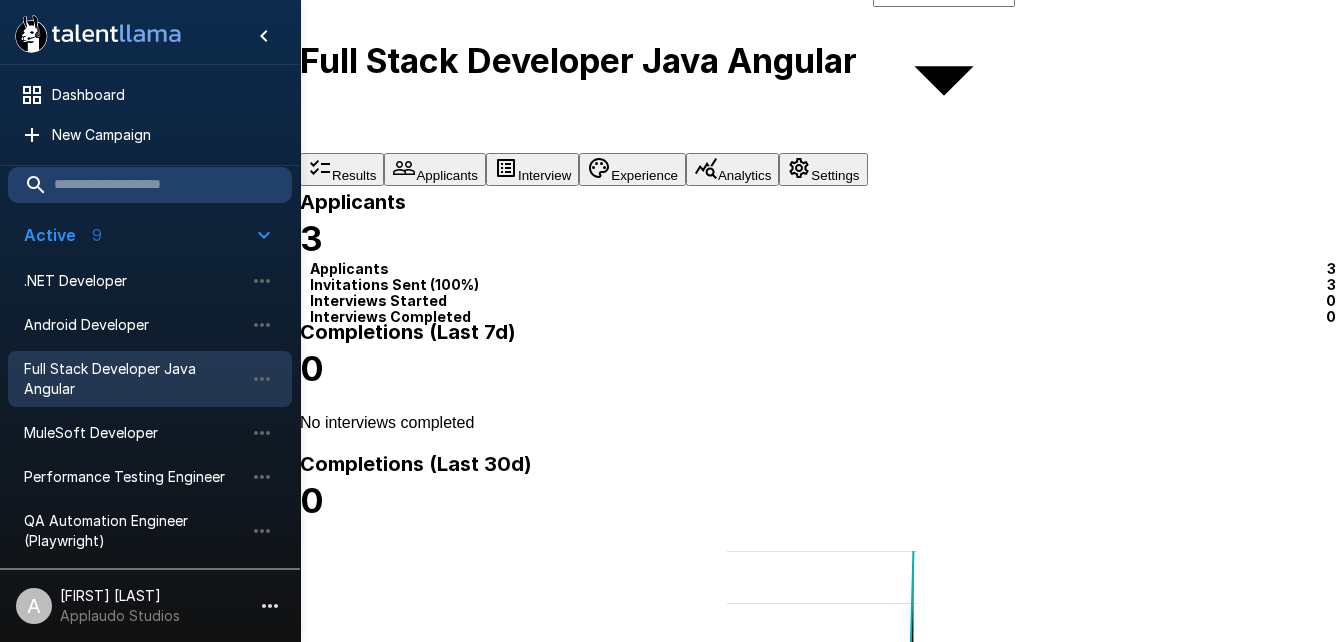 scroll, scrollTop: 0, scrollLeft: 0, axis: both 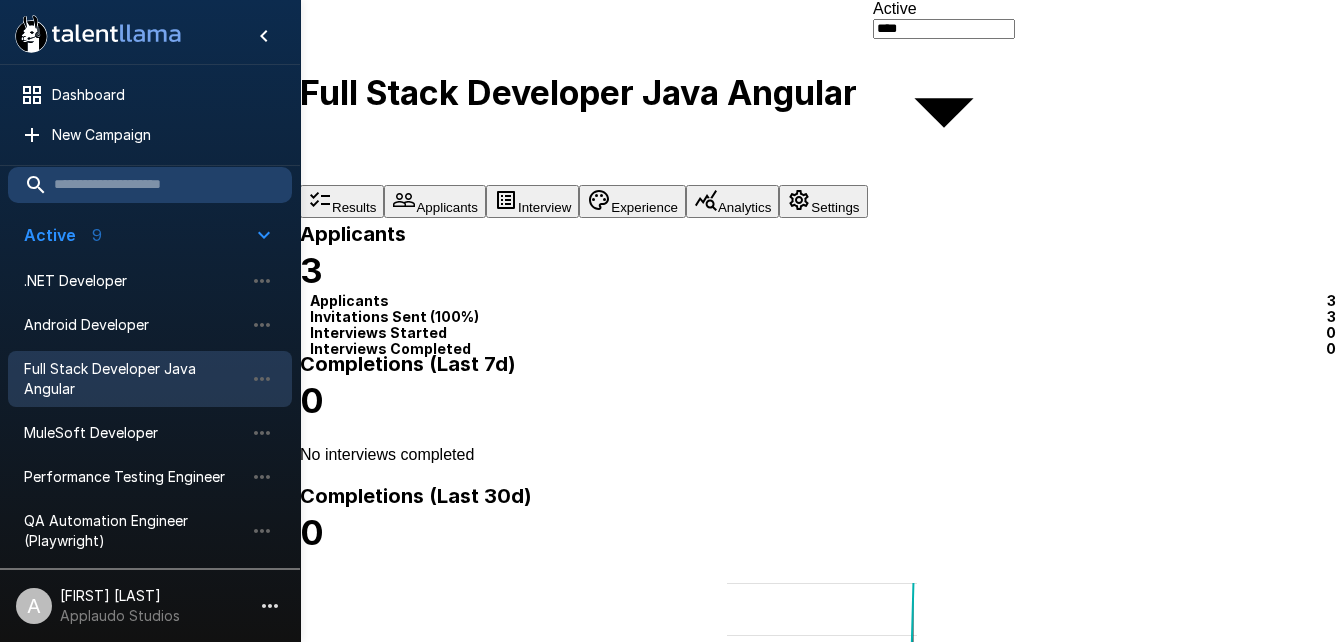 click on "Applicants" at bounding box center (435, 201) 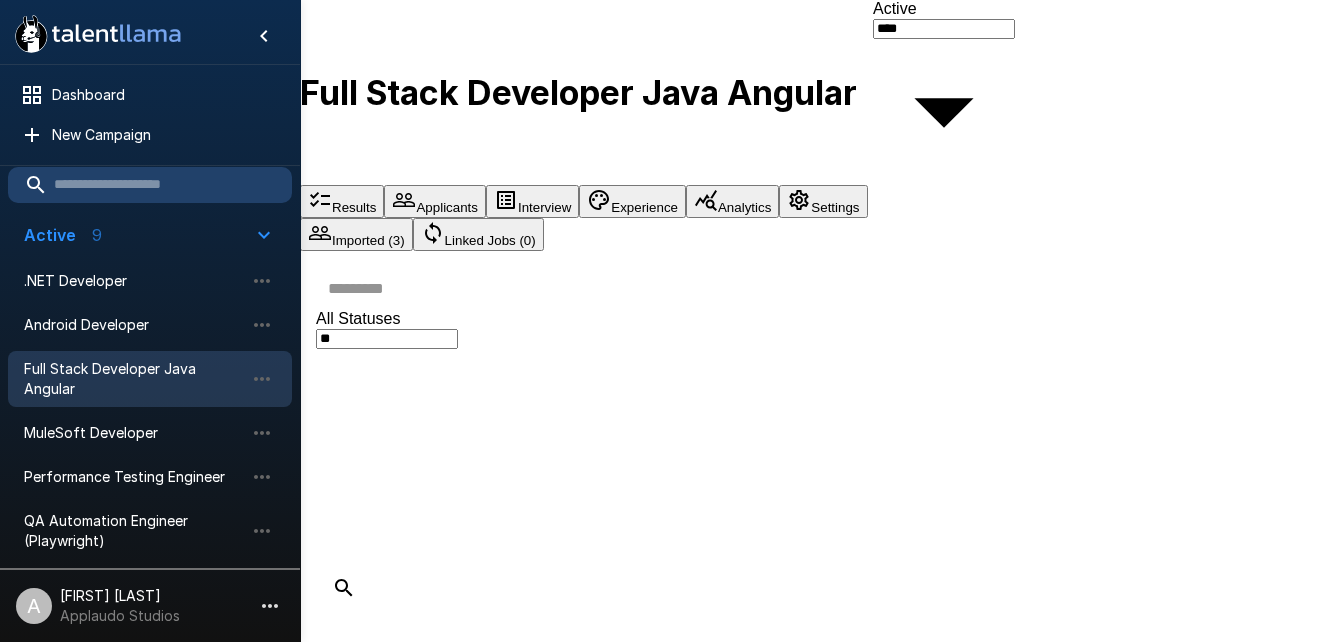 scroll, scrollTop: 87, scrollLeft: 0, axis: vertical 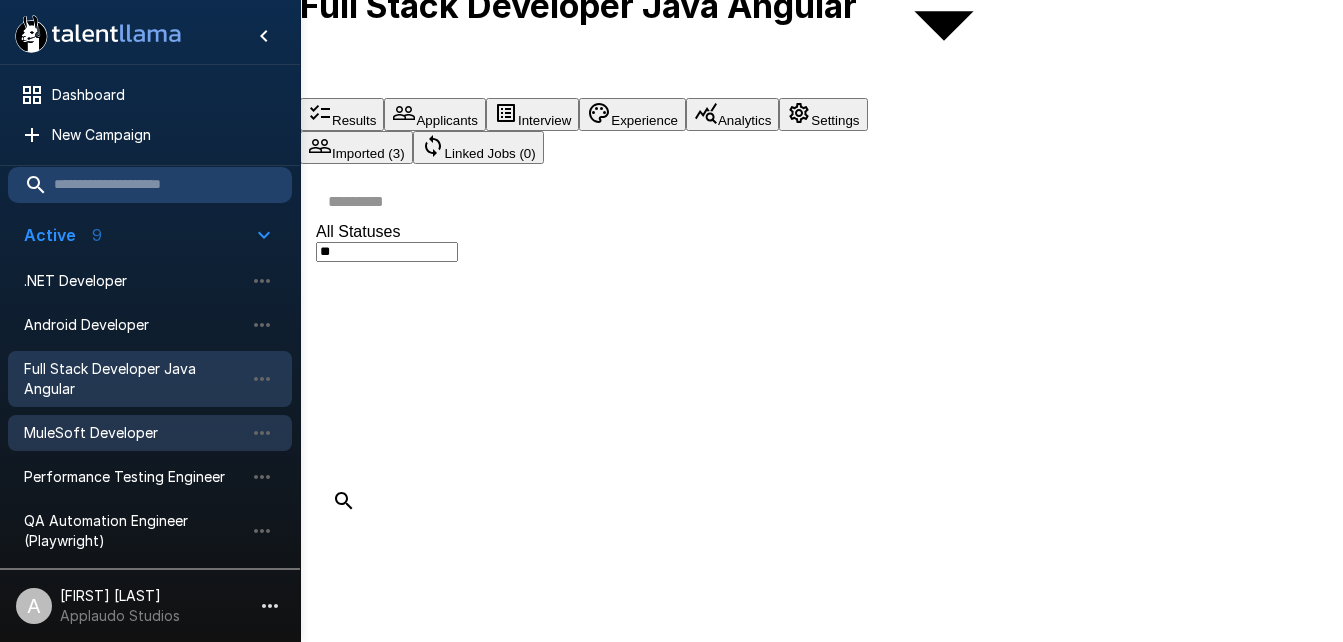 click on "MuleSoft Developer" at bounding box center (150, 433) 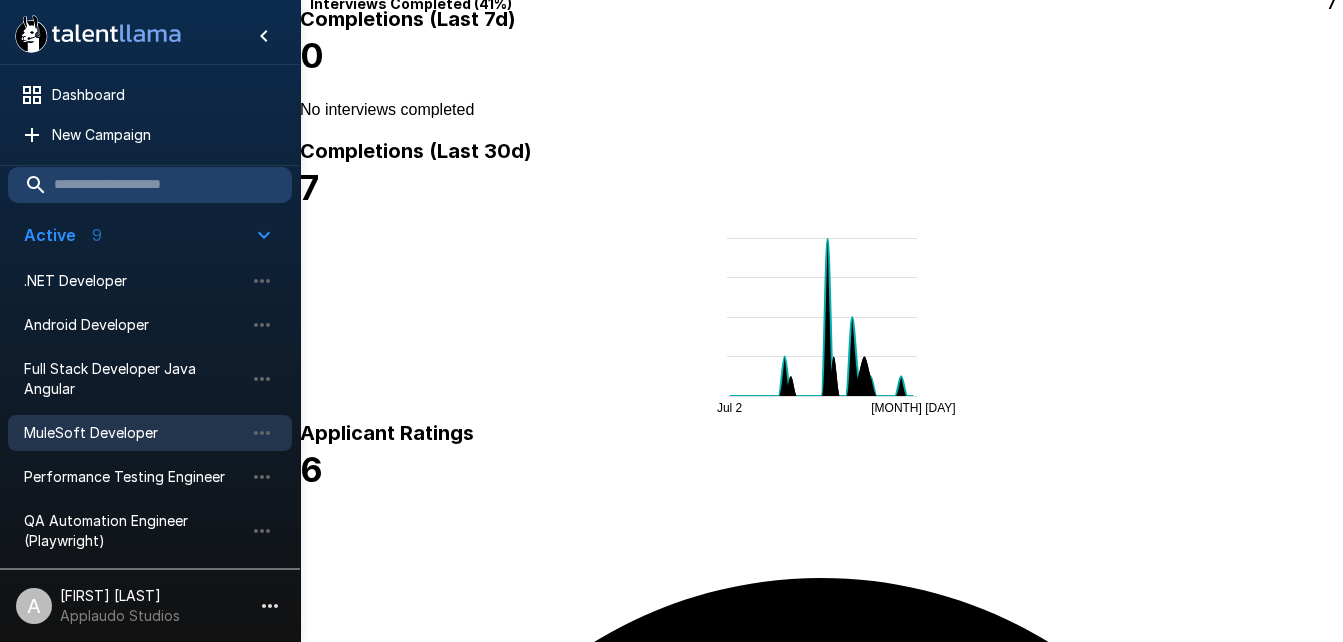 scroll, scrollTop: 358, scrollLeft: 0, axis: vertical 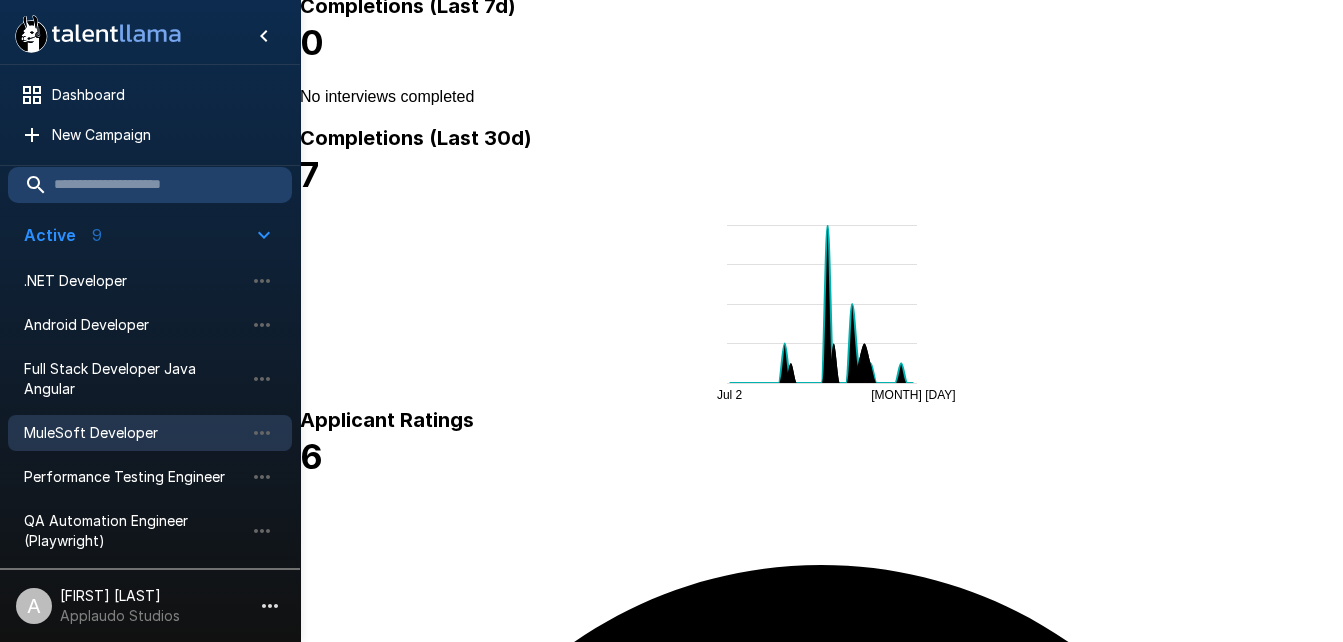 click on "[FIRST] [LAST]" at bounding box center [464, 1776] 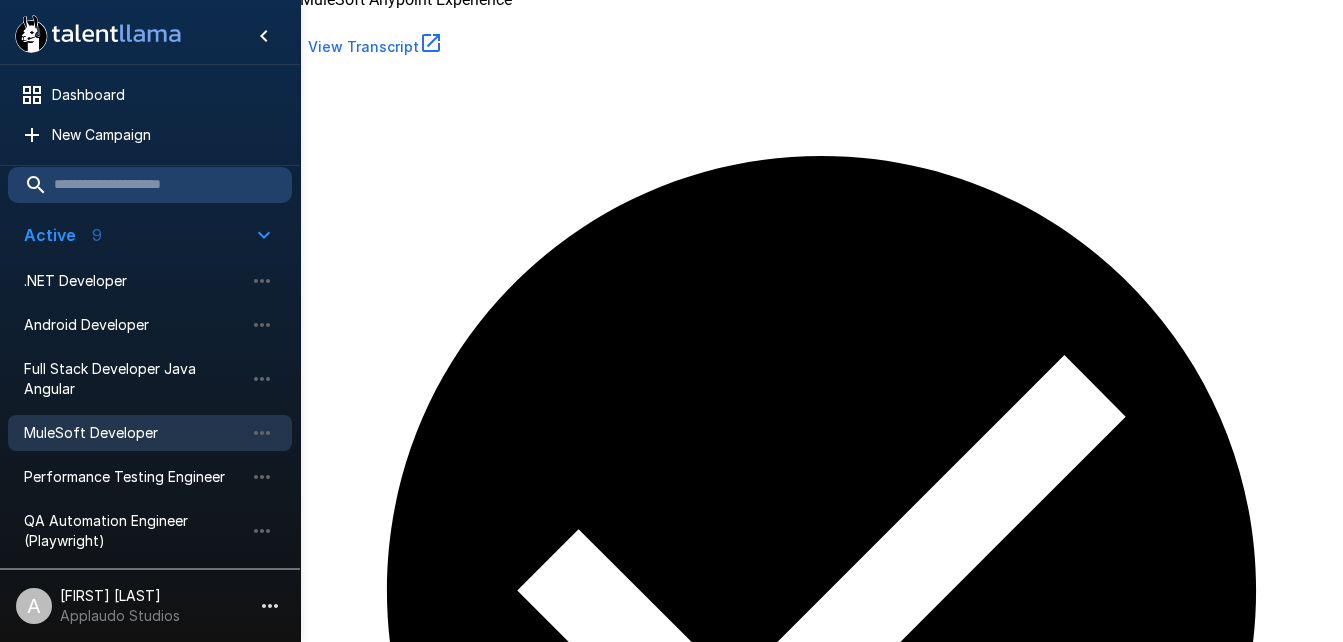 scroll, scrollTop: 2416, scrollLeft: 0, axis: vertical 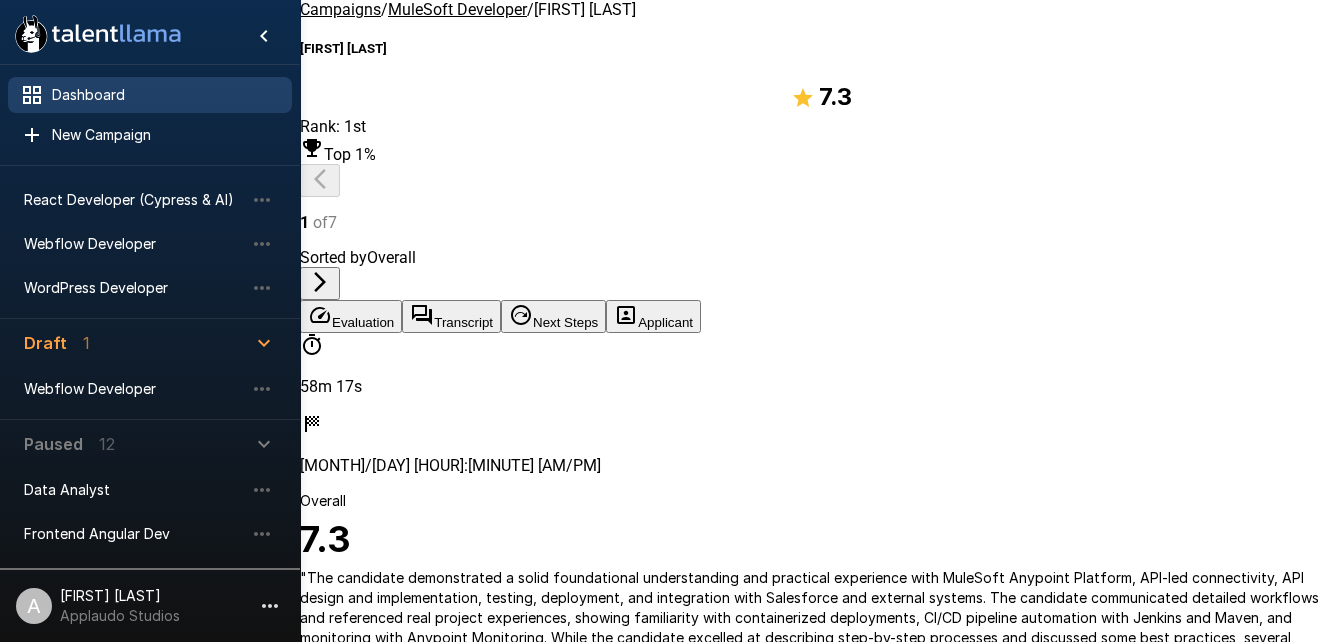 click on "Dashboard" at bounding box center (164, 95) 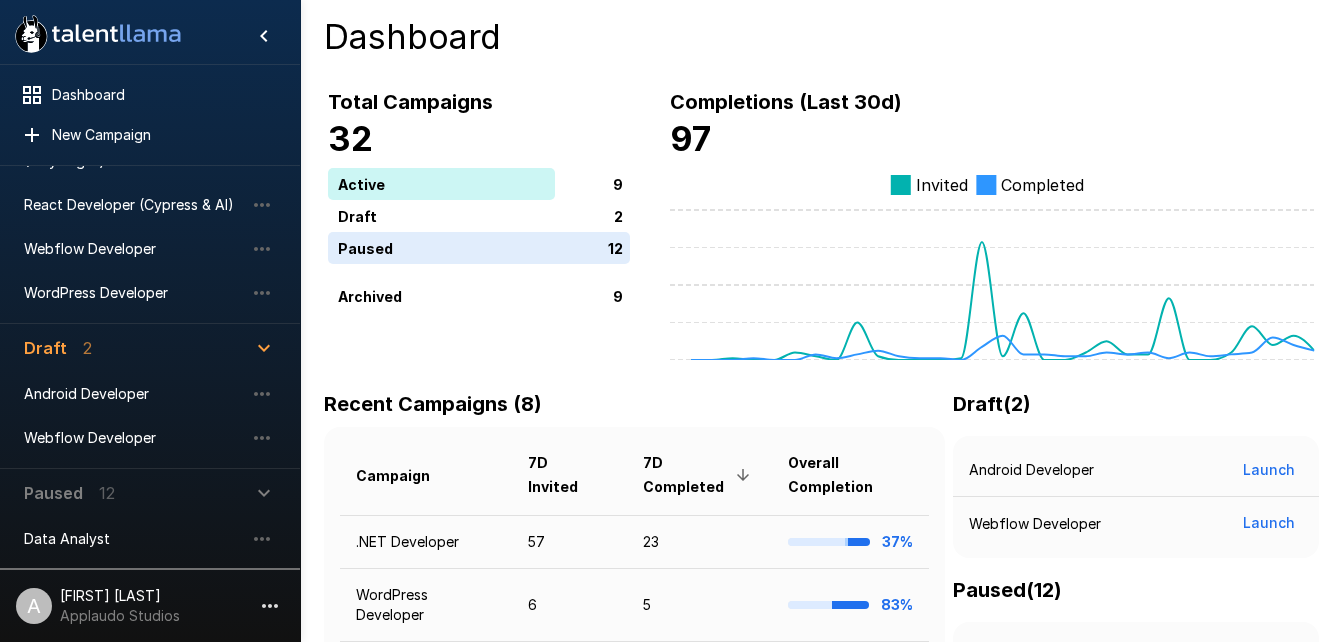 scroll, scrollTop: 369, scrollLeft: 0, axis: vertical 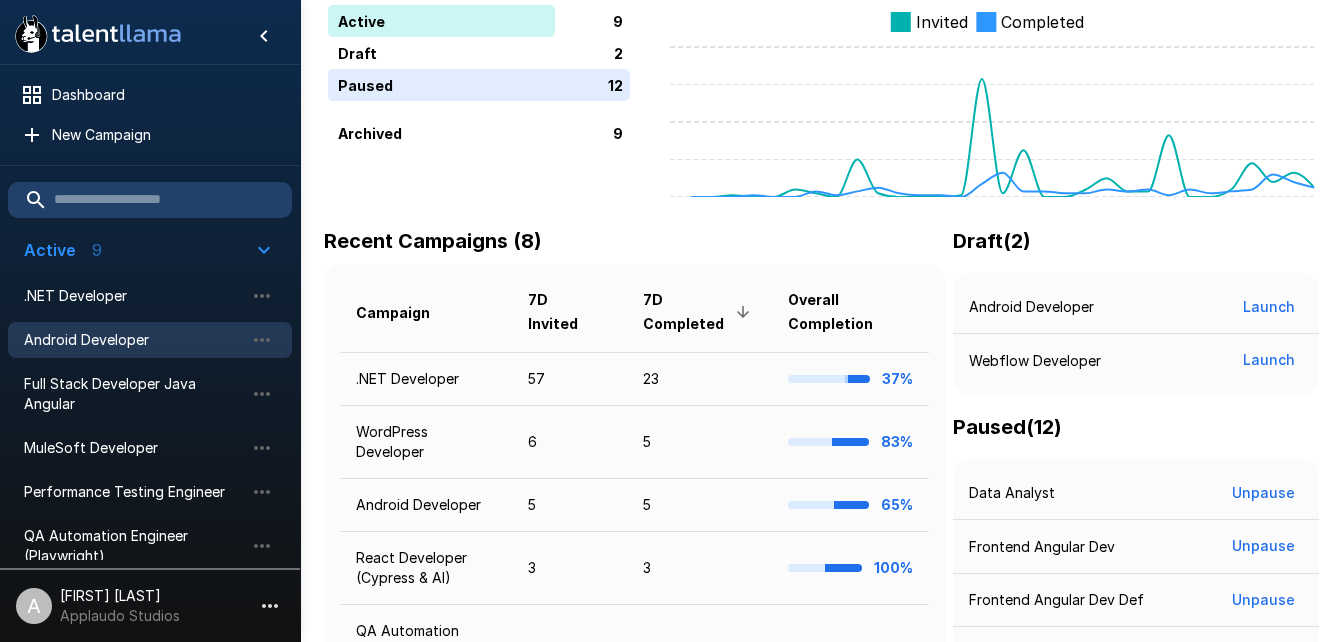 click on "Android Developer" at bounding box center (134, 340) 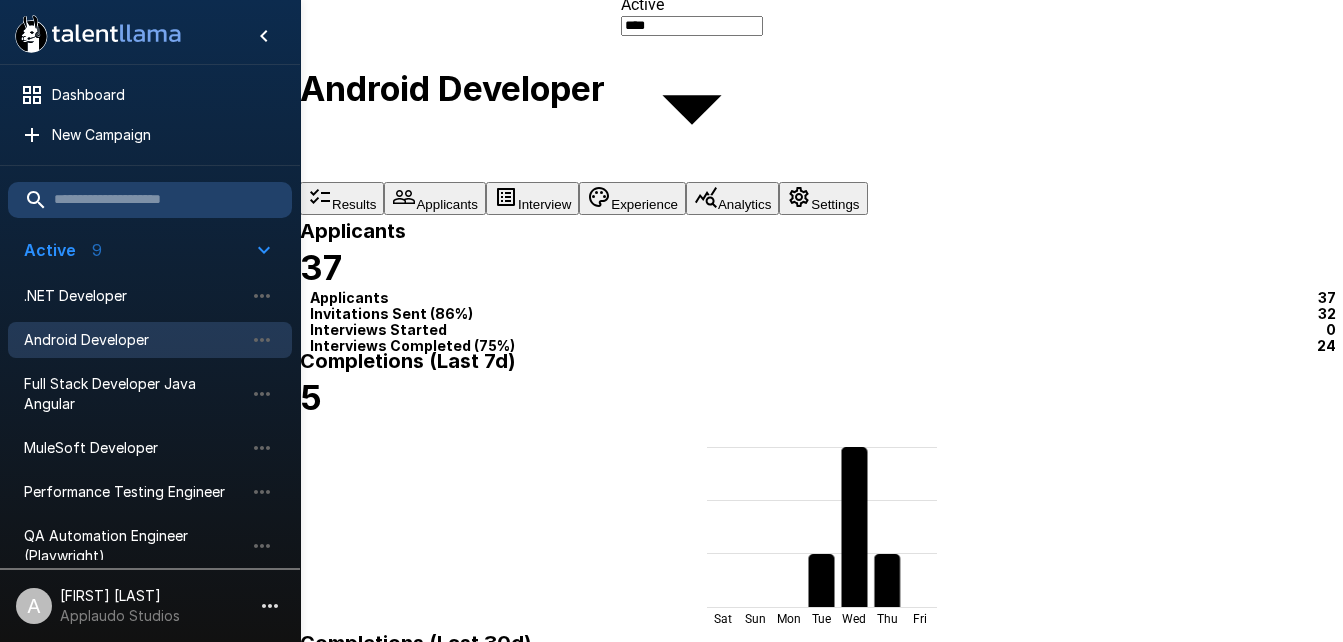 scroll, scrollTop: 0, scrollLeft: 0, axis: both 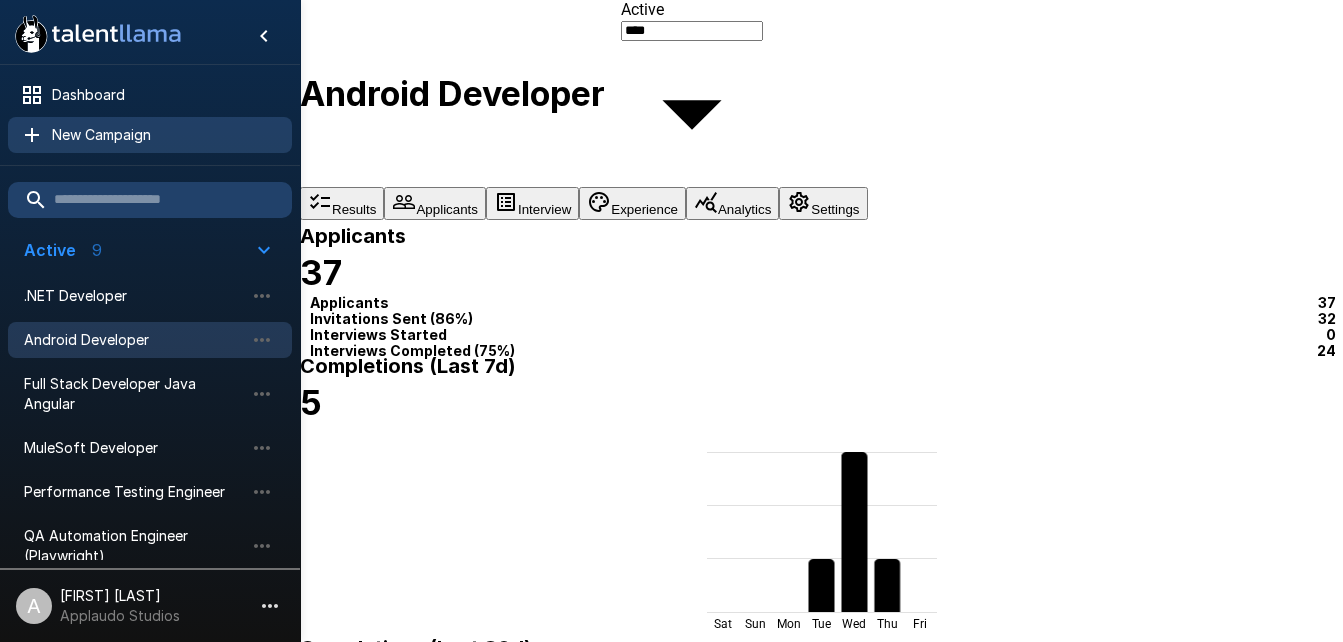 click on "New Campaign" at bounding box center (164, 135) 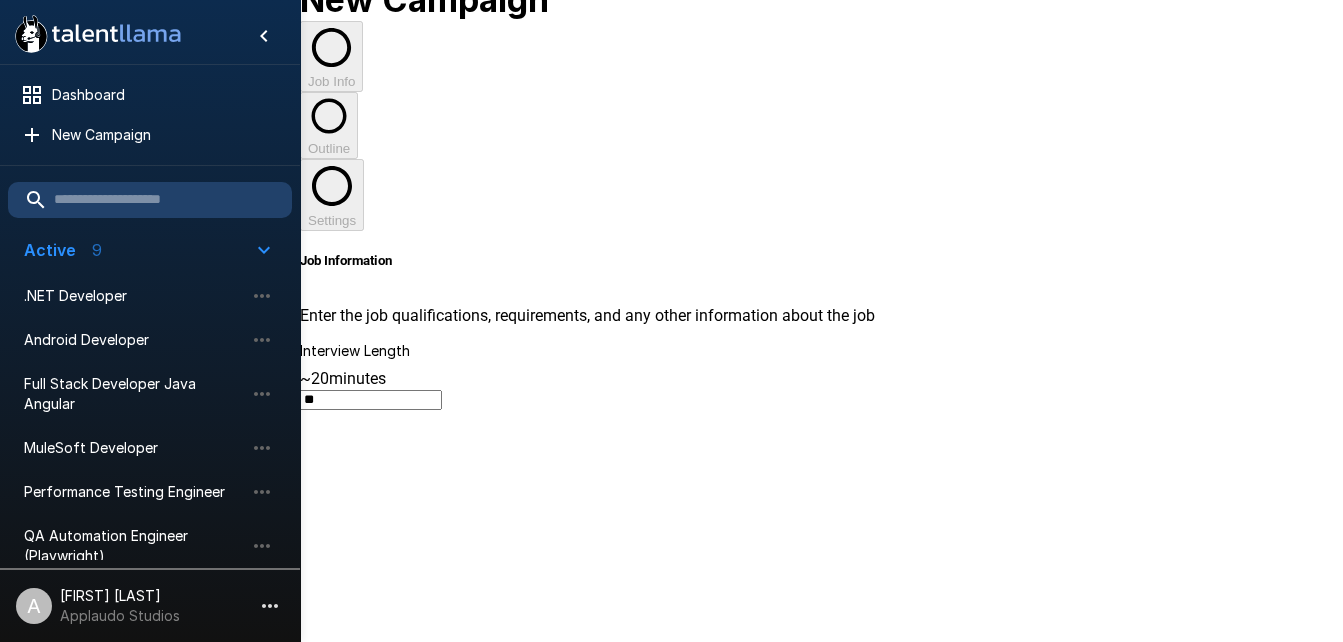 scroll, scrollTop: 23, scrollLeft: 0, axis: vertical 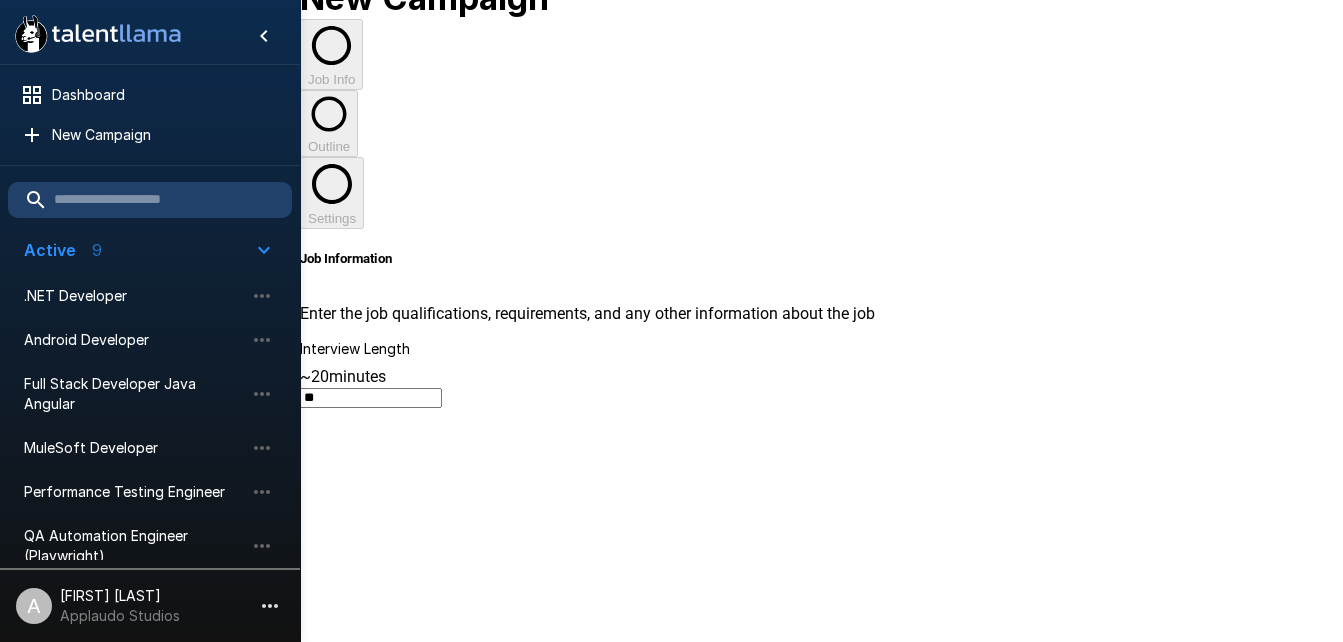 click at bounding box center [377, 1782] 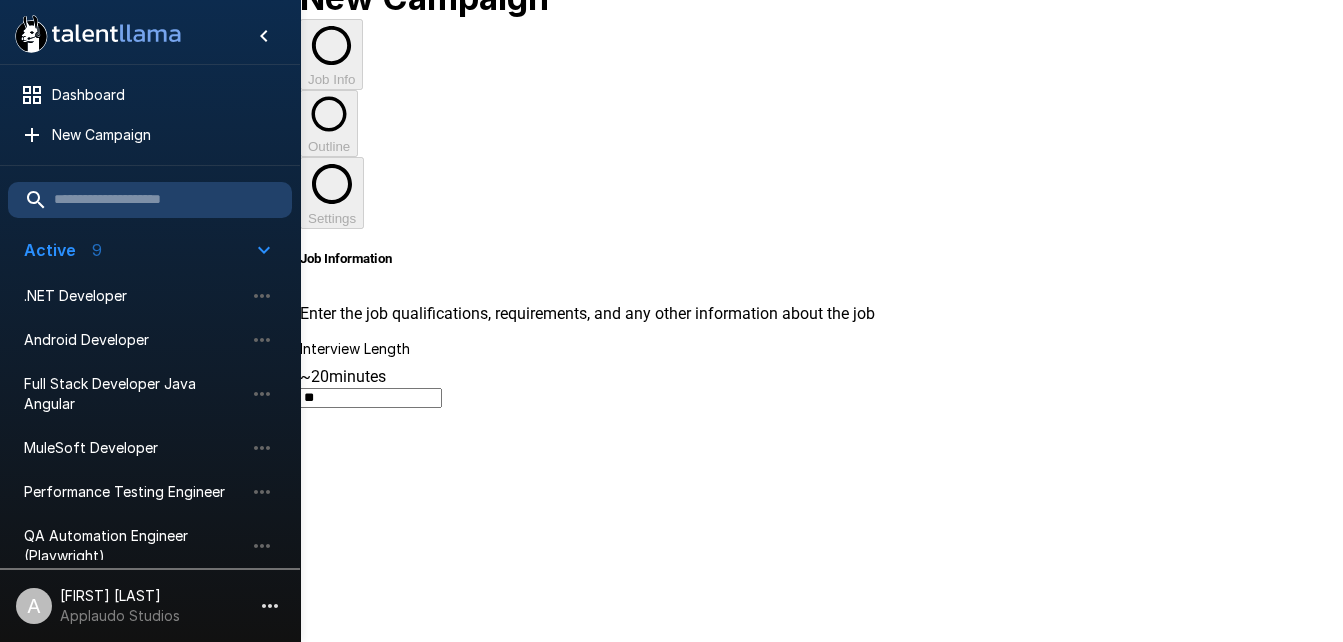 scroll, scrollTop: 0, scrollLeft: 0, axis: both 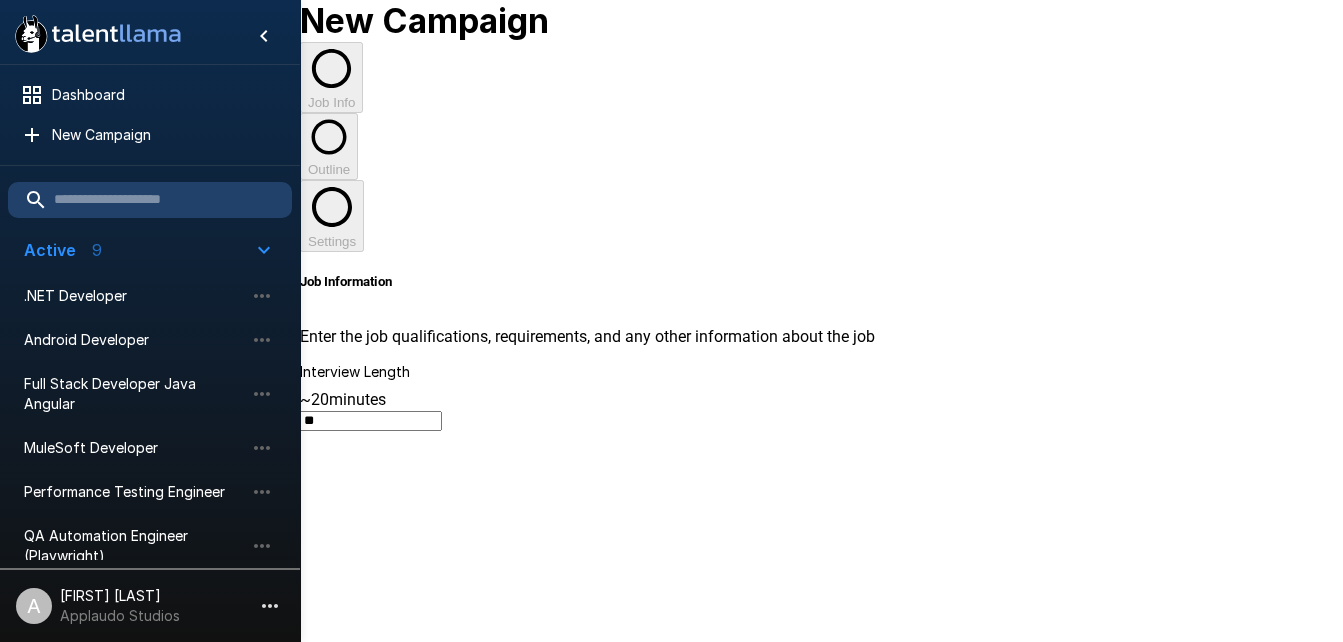 click at bounding box center (377, 1805) 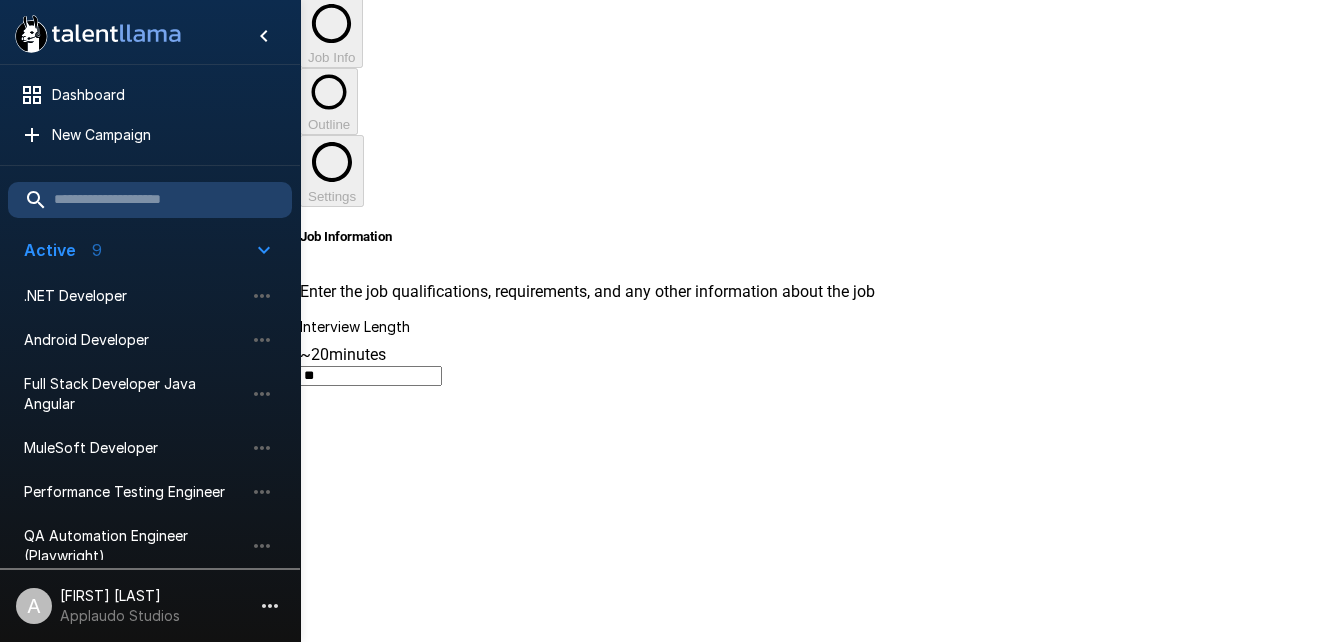 scroll, scrollTop: 133, scrollLeft: 0, axis: vertical 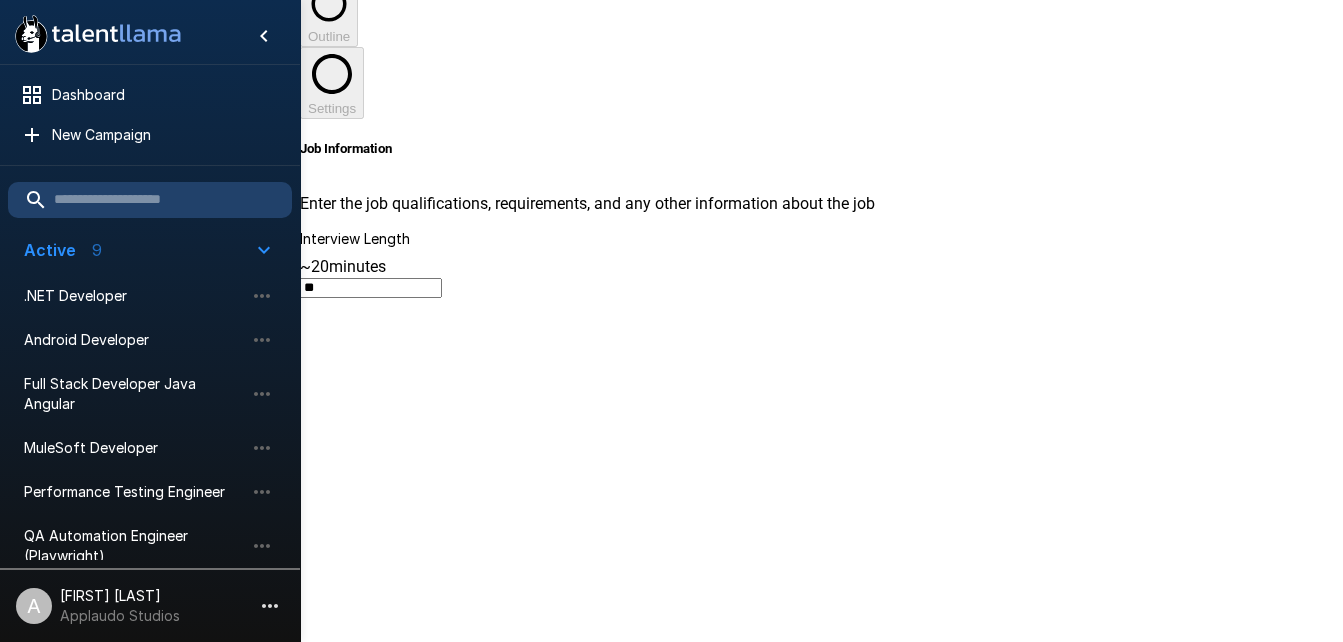 type on "**********" 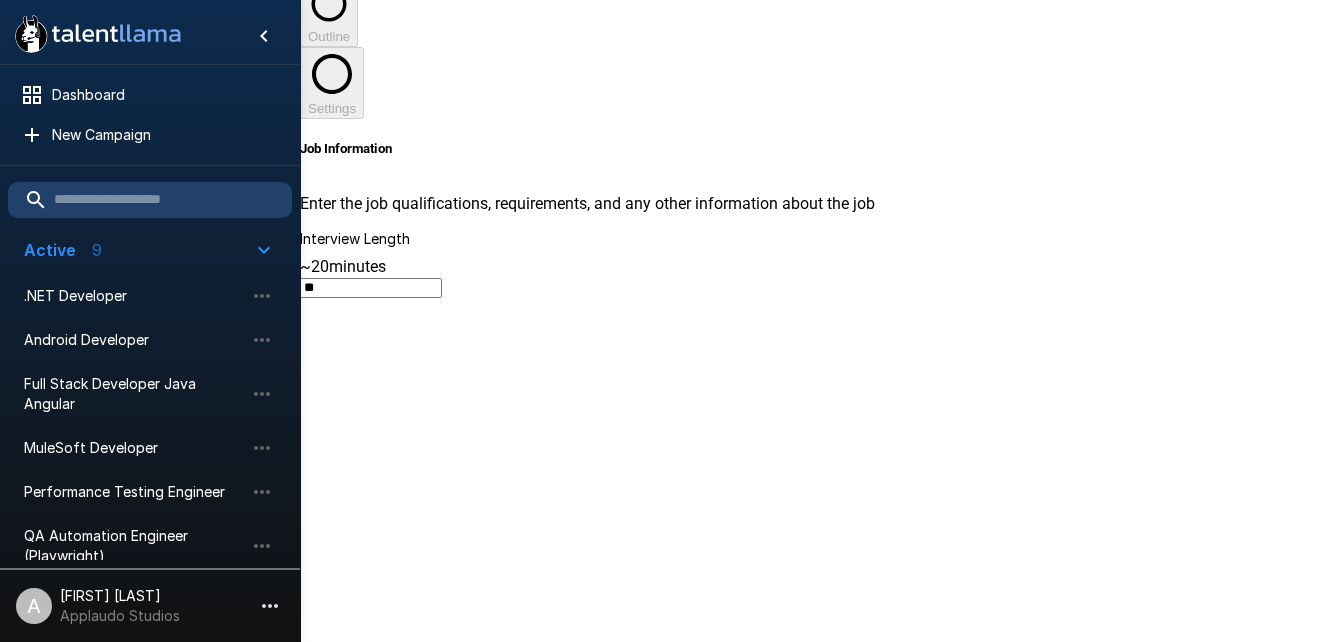 click on "Generate Interview" at bounding box center [364, 1851] 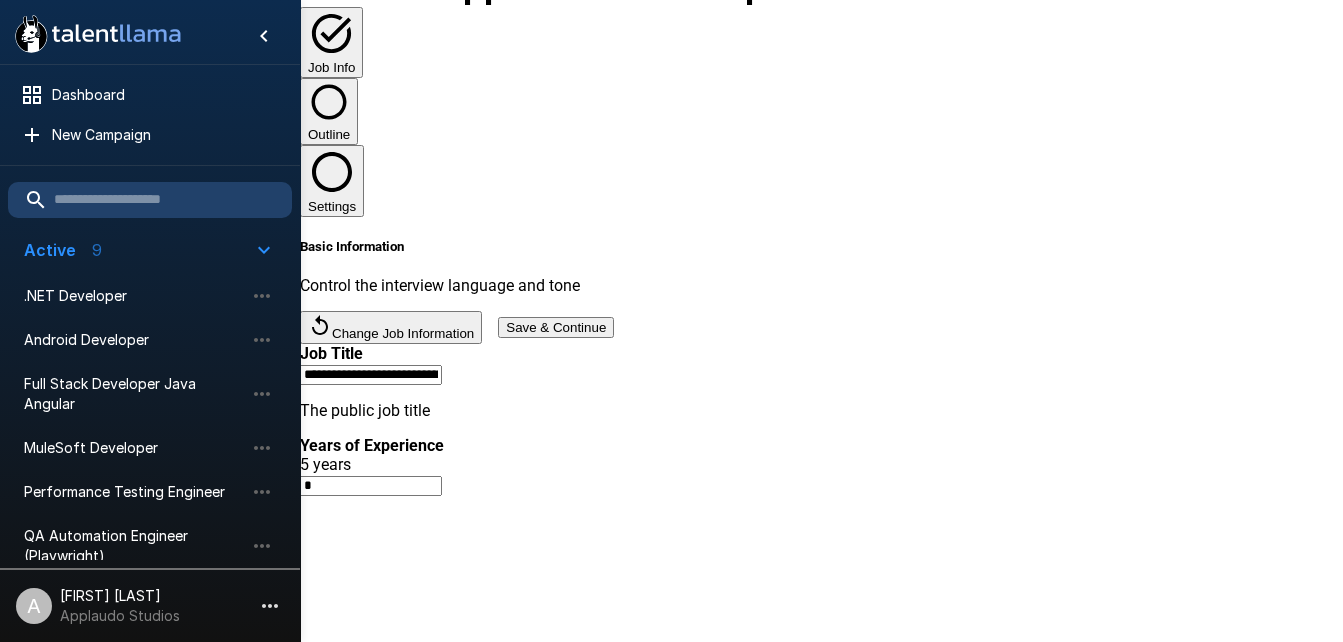 scroll, scrollTop: 36, scrollLeft: 0, axis: vertical 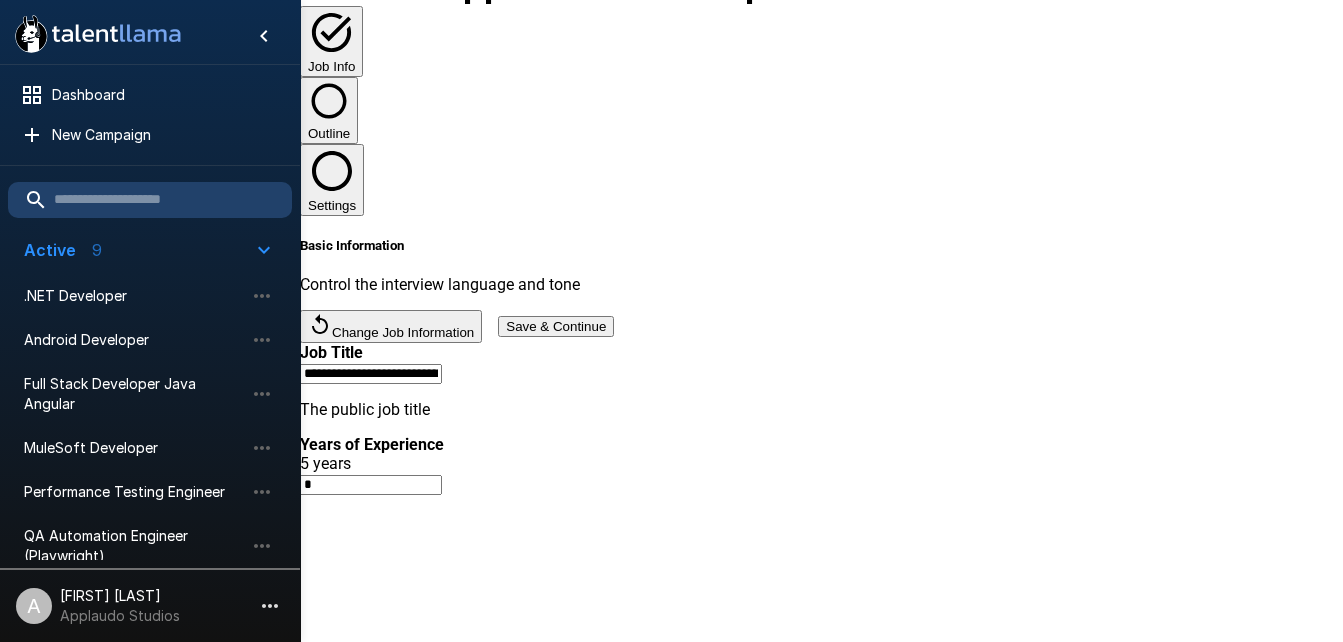 click on "**********" at bounding box center [371, 374] 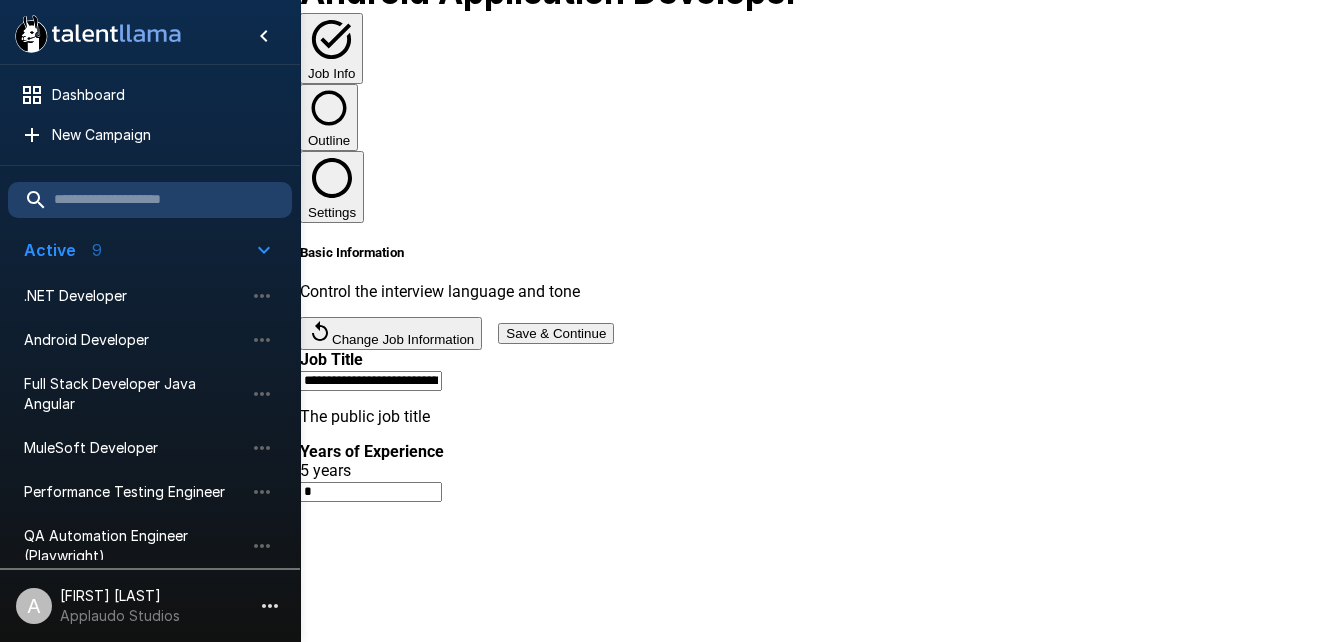 scroll, scrollTop: 36, scrollLeft: 0, axis: vertical 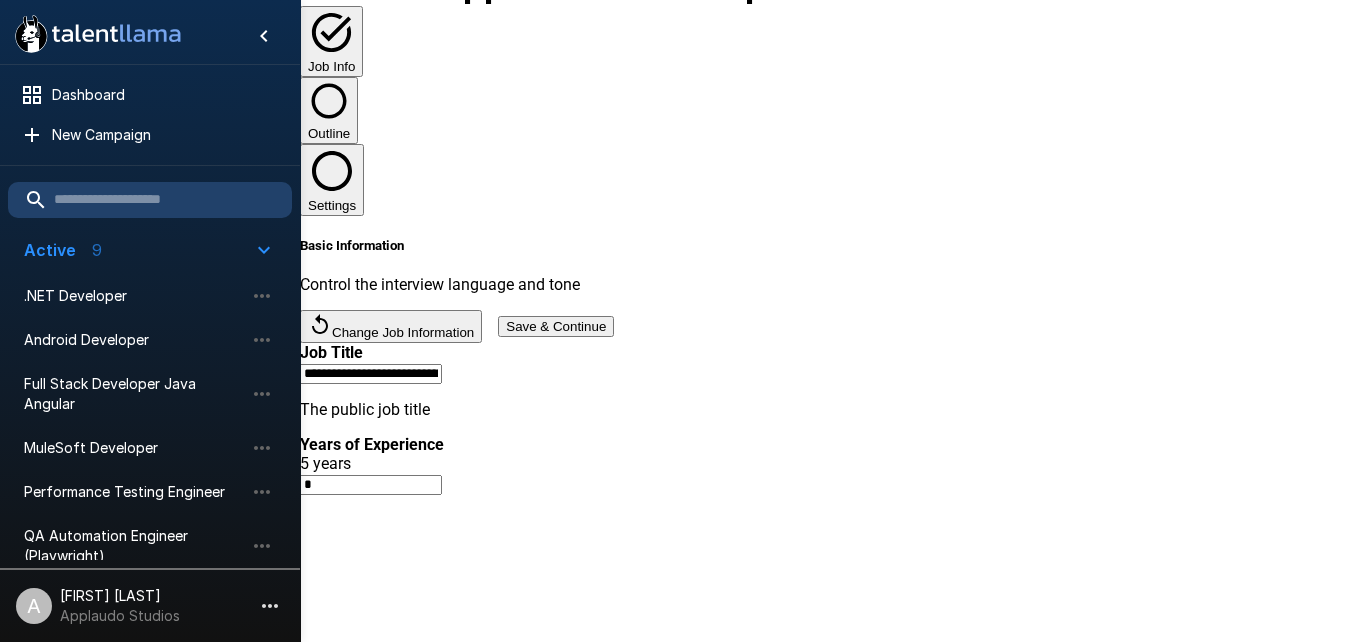 click on "**********" at bounding box center [686, 285] 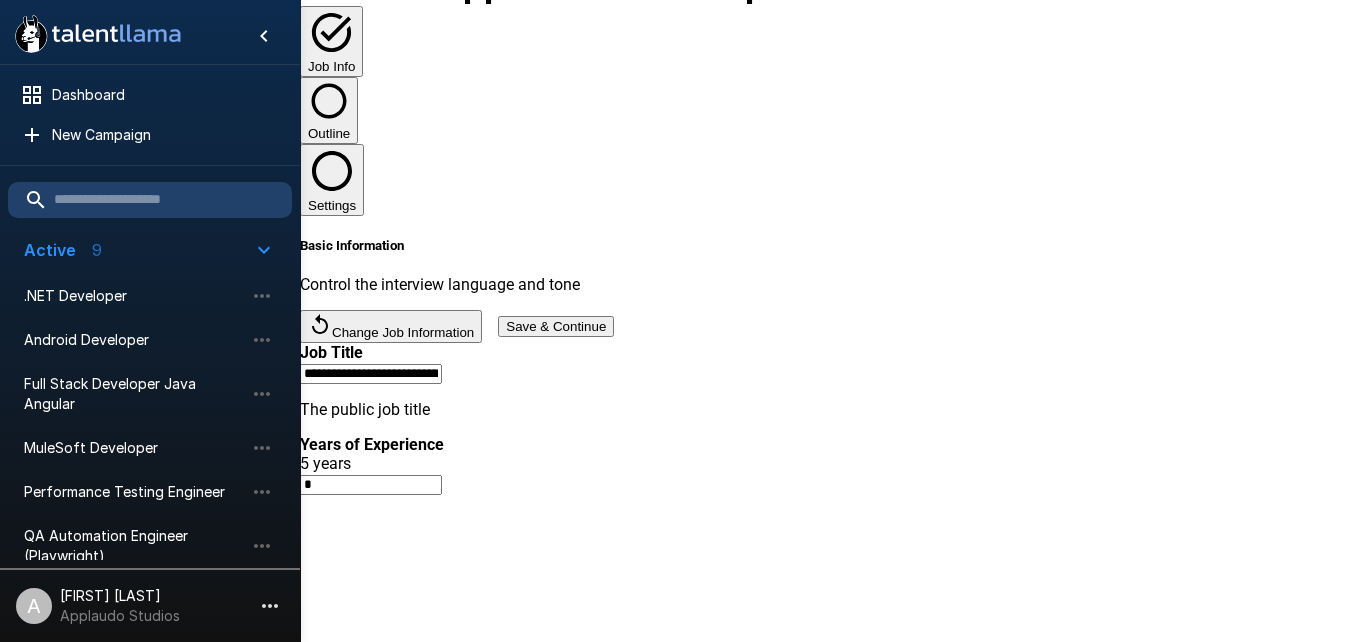 click on "5 years" at bounding box center [719, 726] 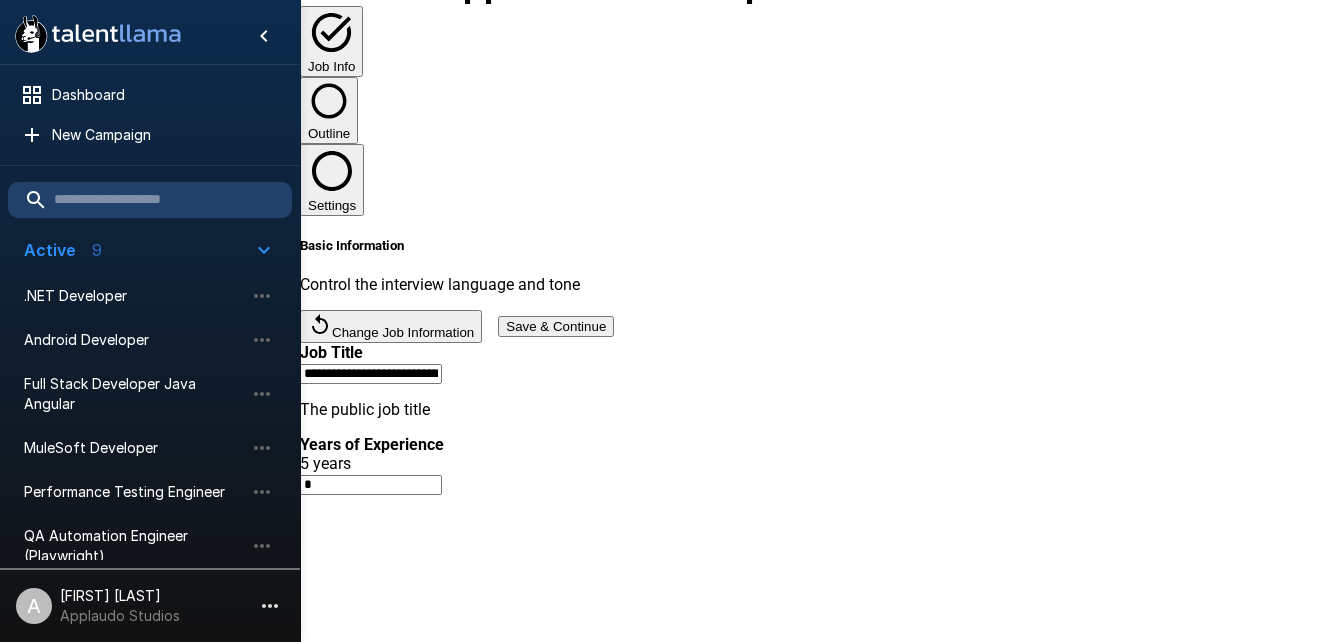 click at bounding box center (377, 4103) 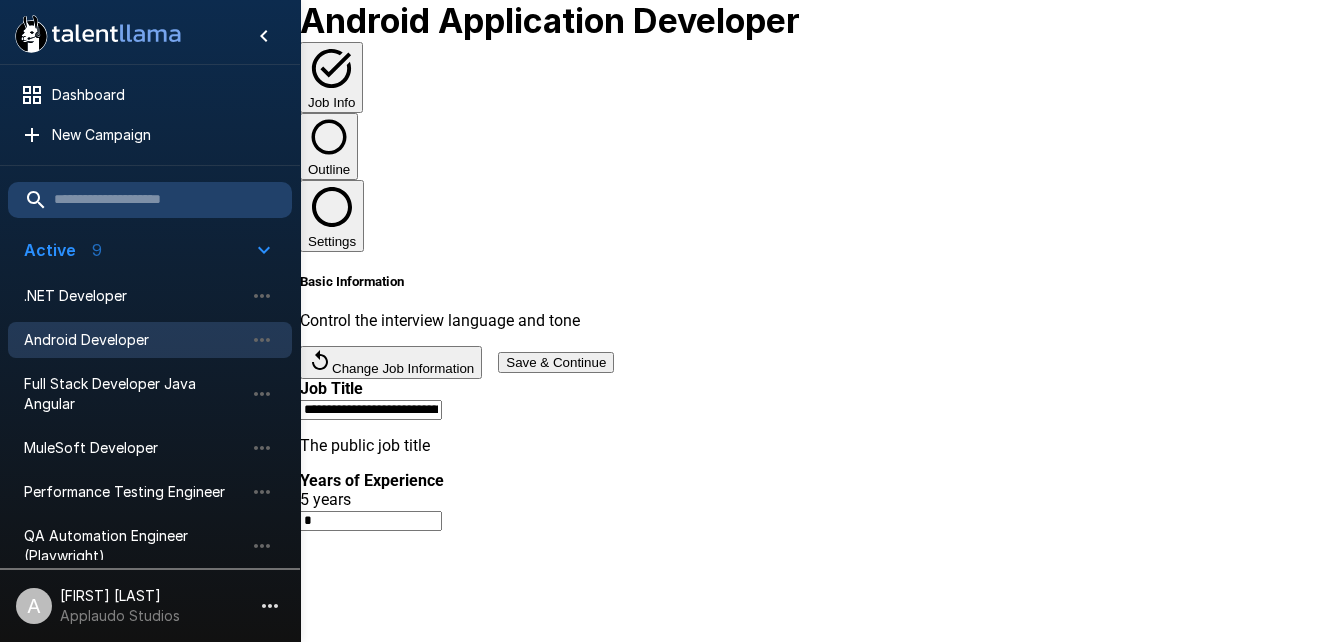click on "Android Developer" at bounding box center [134, 340] 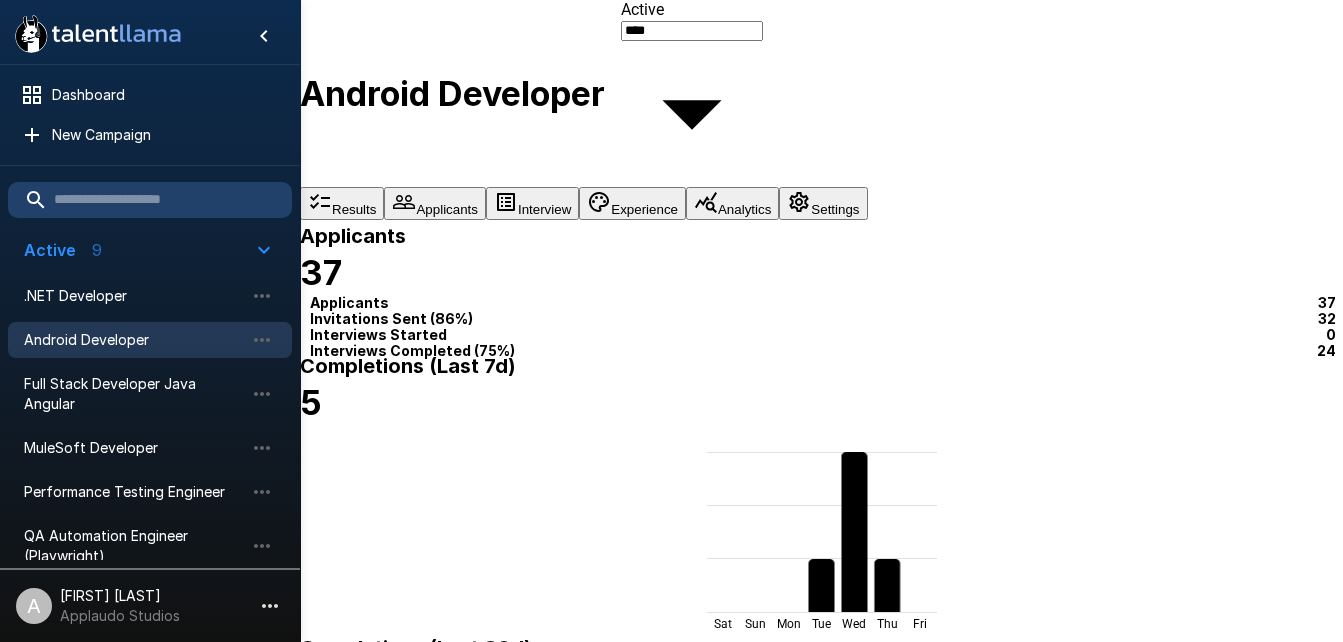 click on "Interview" at bounding box center (532, 203) 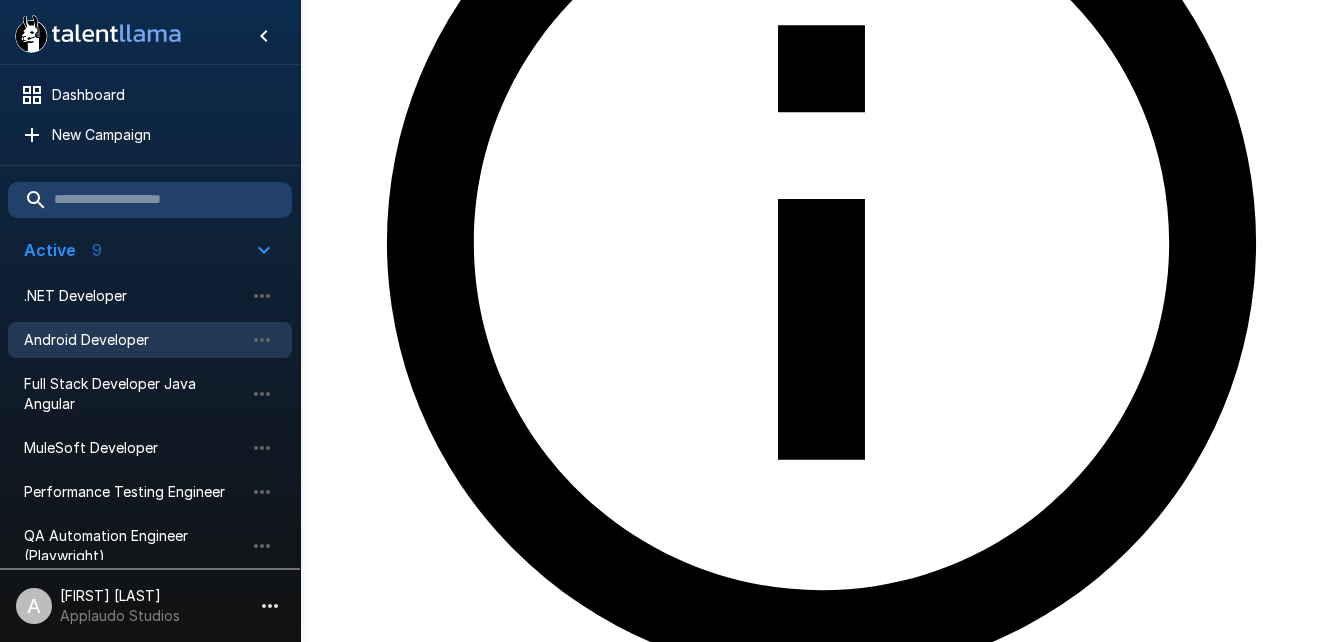 scroll, scrollTop: 500, scrollLeft: 0, axis: vertical 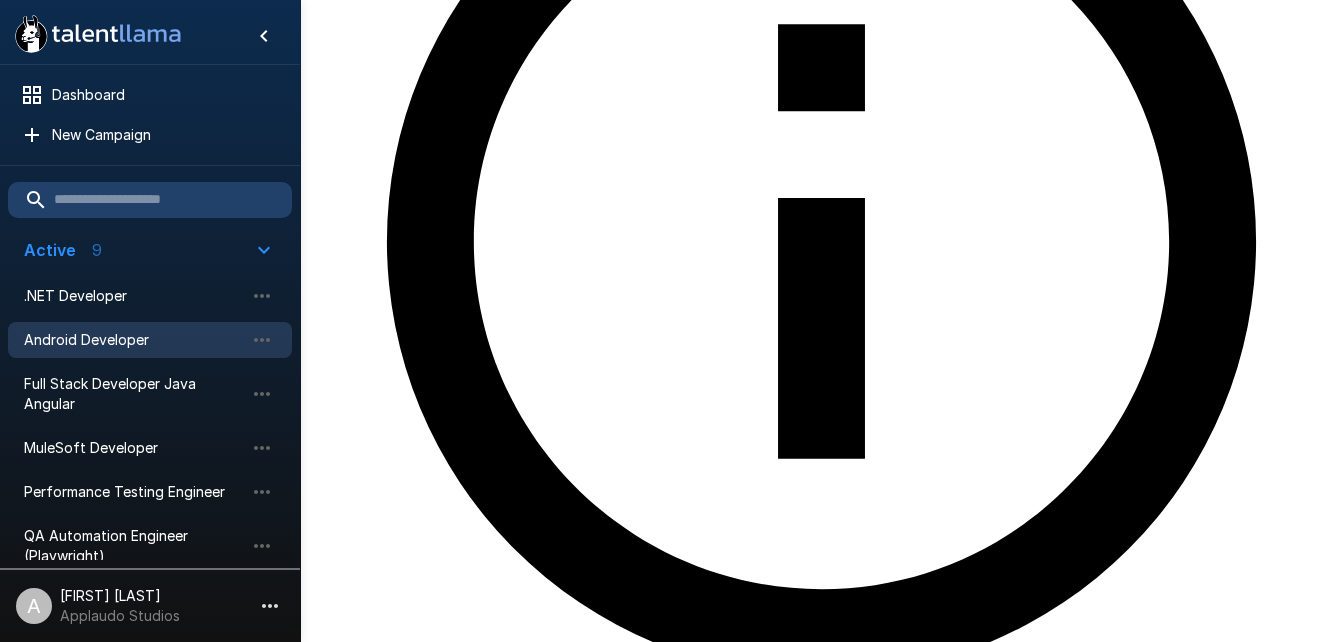 click 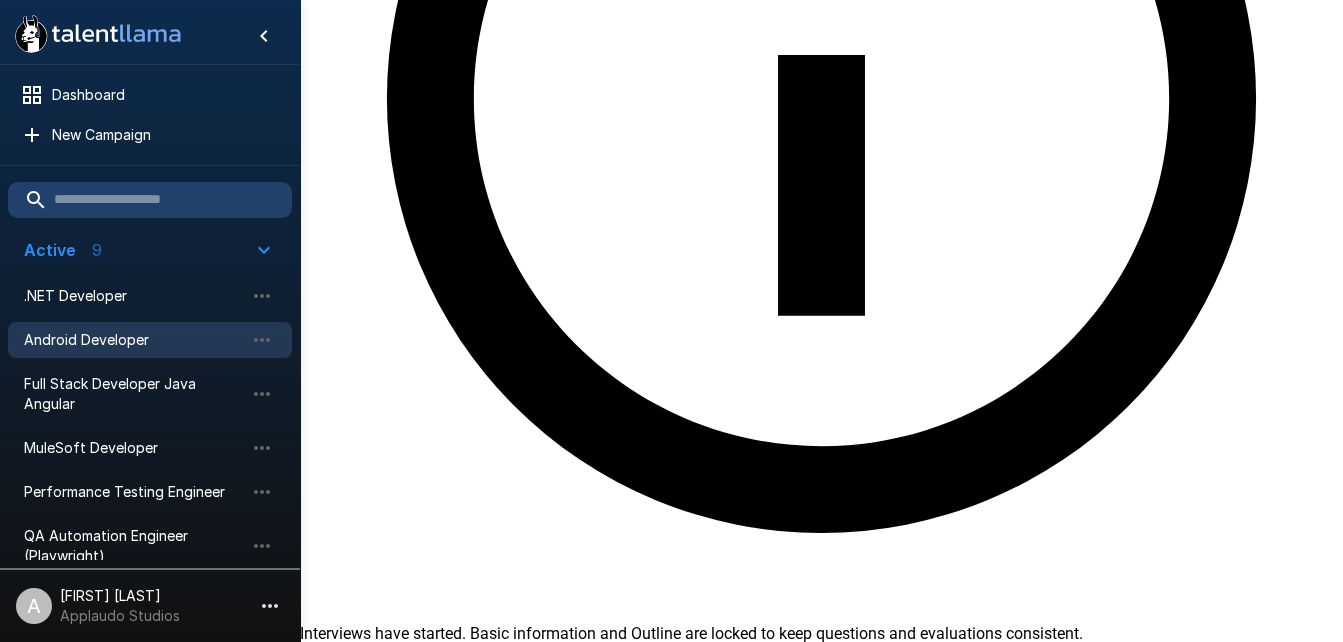 scroll, scrollTop: 644, scrollLeft: 0, axis: vertical 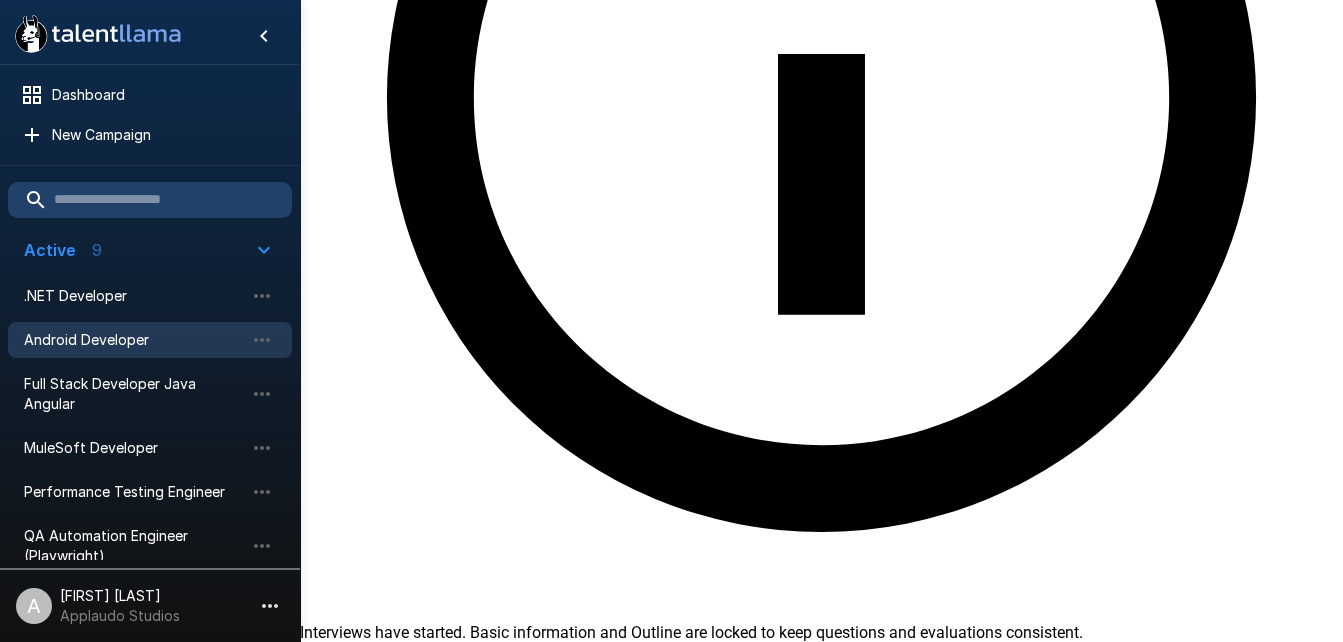 click 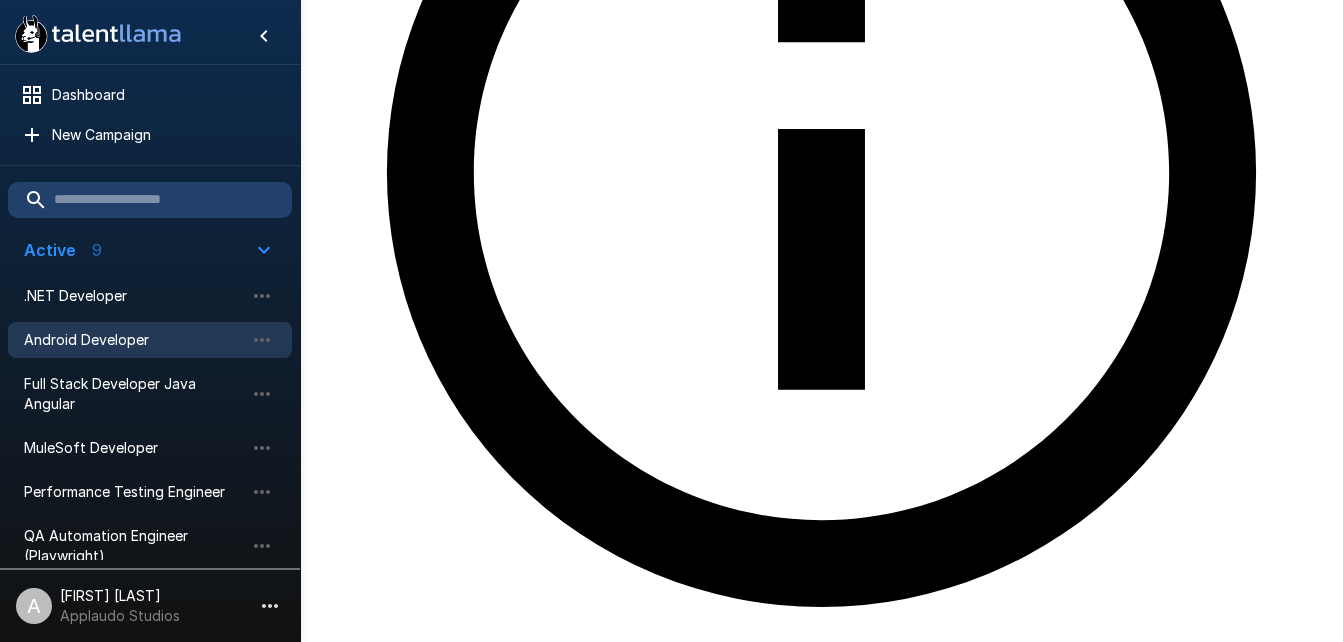 scroll, scrollTop: 571, scrollLeft: 0, axis: vertical 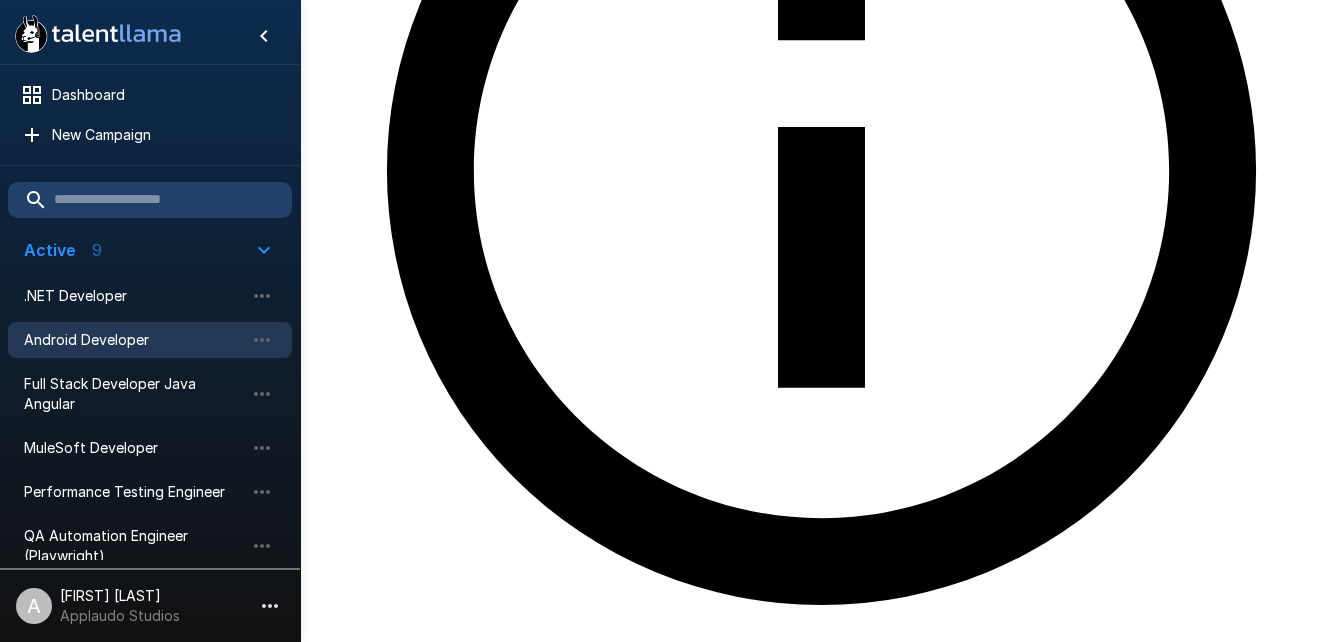 drag, startPoint x: 384, startPoint y: 72, endPoint x: 509, endPoint y: 82, distance: 125.39936 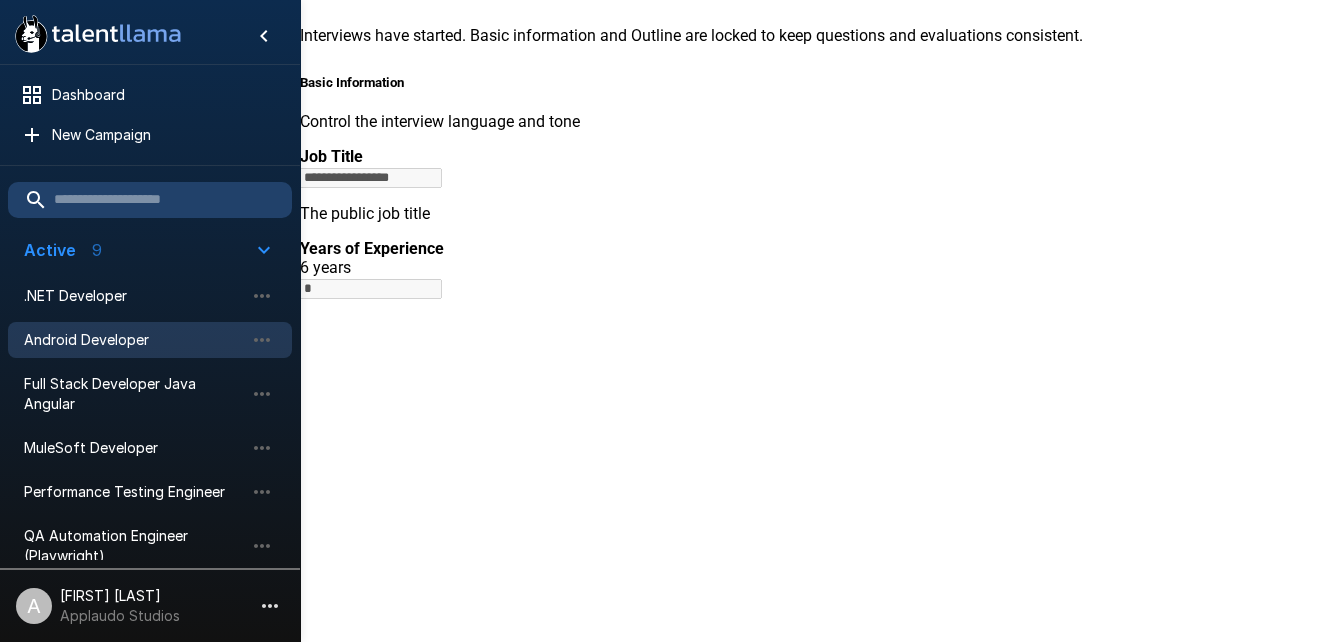 scroll, scrollTop: 1247, scrollLeft: 0, axis: vertical 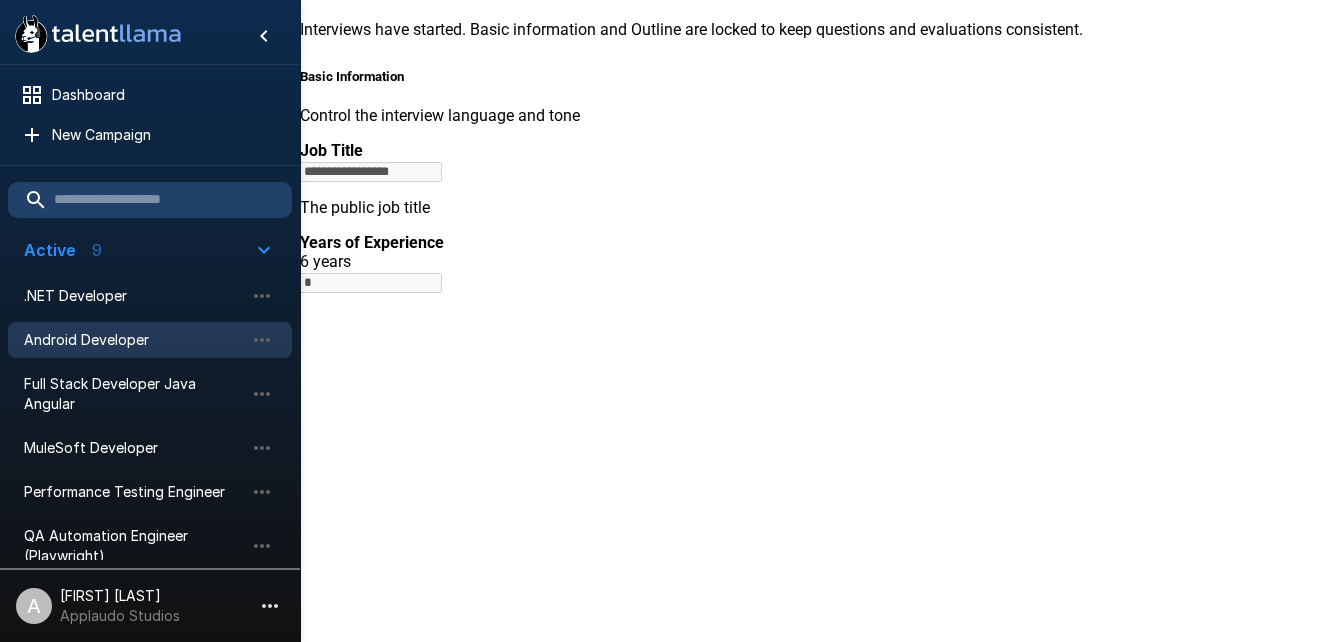 click 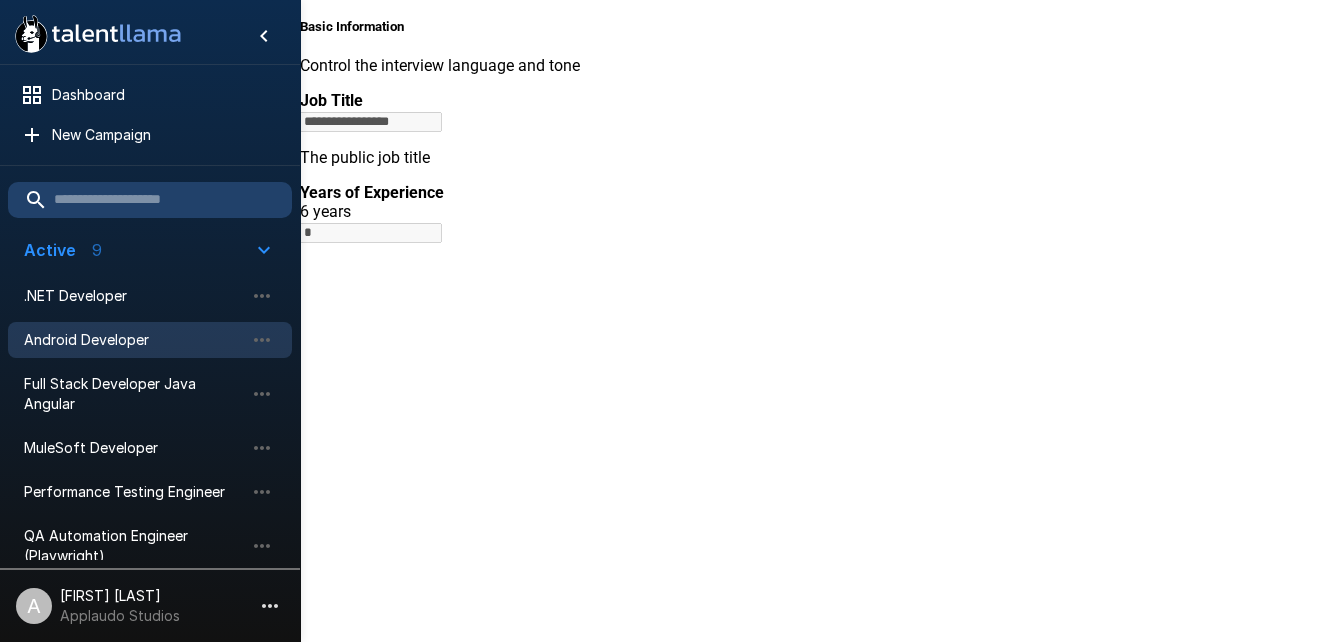 scroll, scrollTop: 1300, scrollLeft: 0, axis: vertical 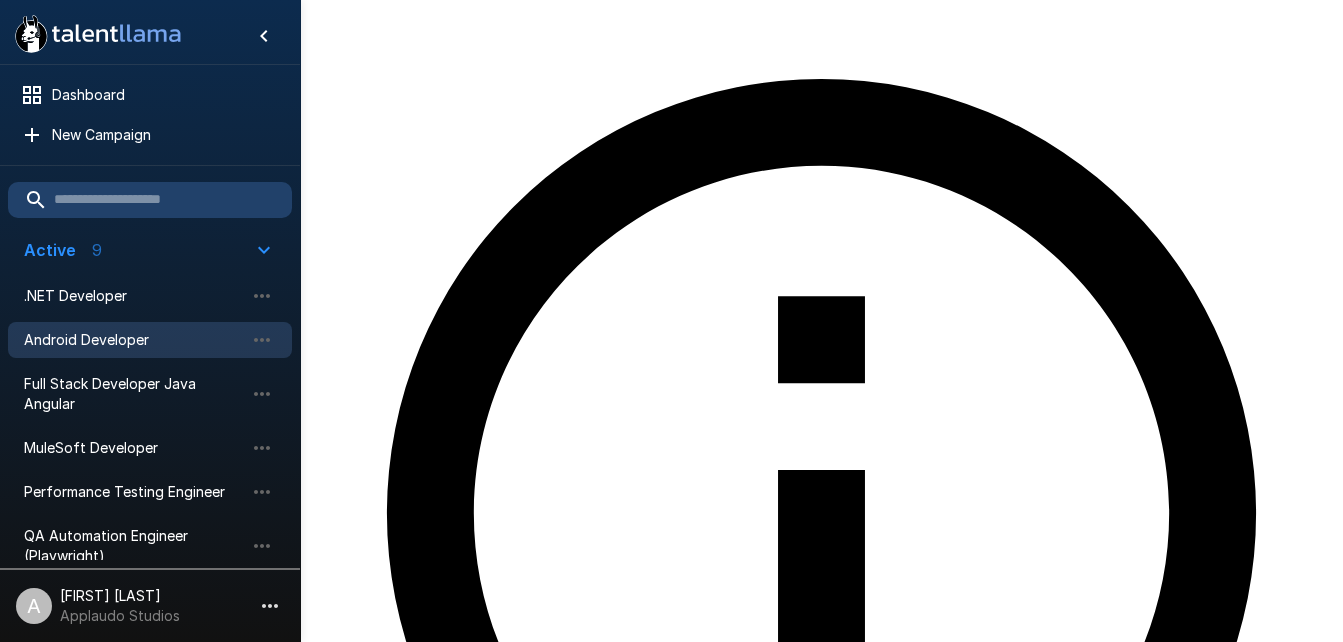 click on "Run Simulation" at bounding box center (365, 4915) 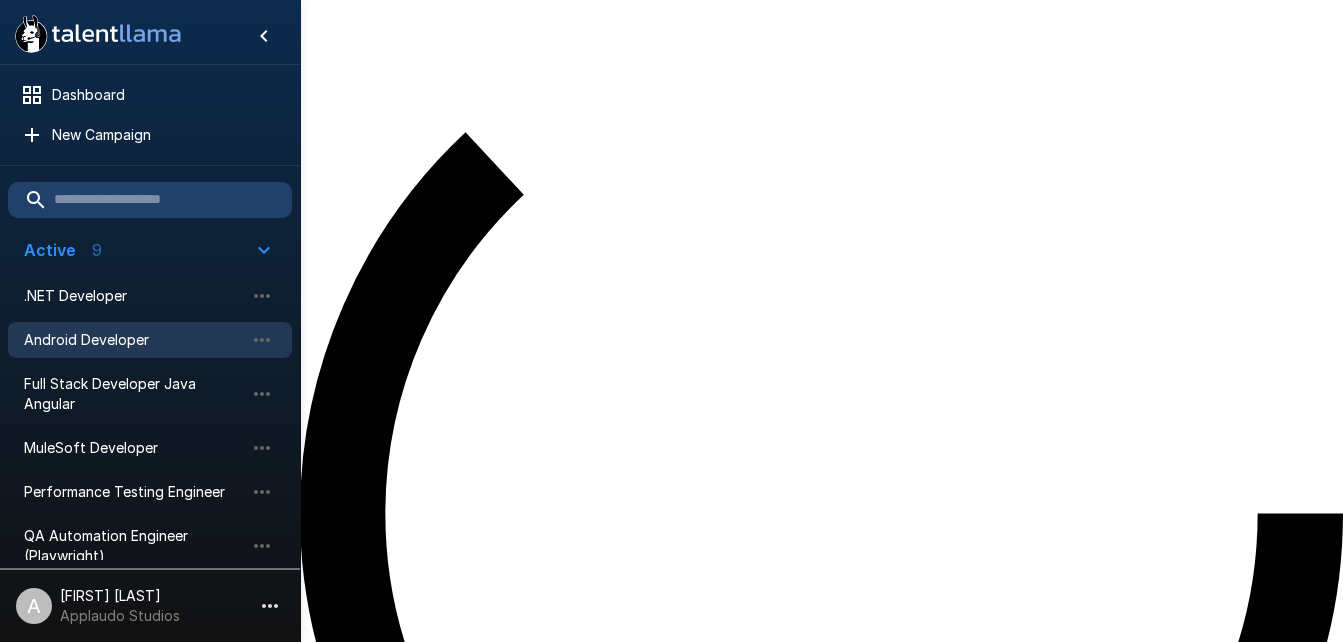 scroll, scrollTop: 0, scrollLeft: 0, axis: both 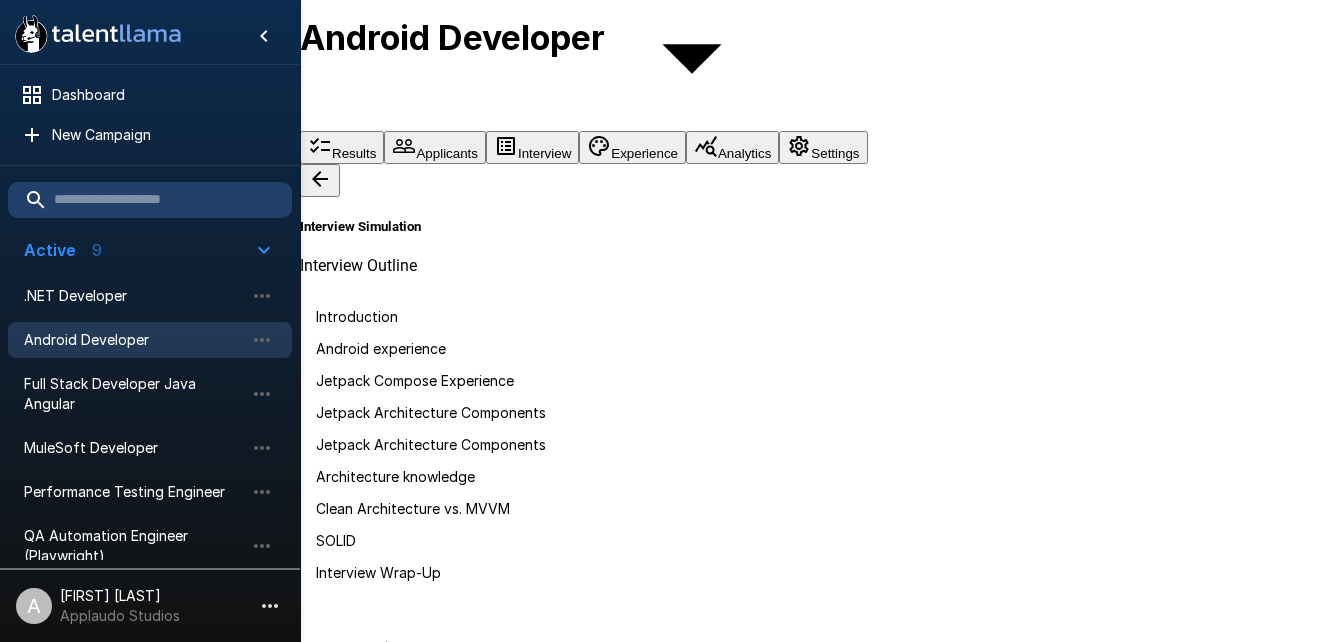 click on "Android Developer" at bounding box center (134, 340) 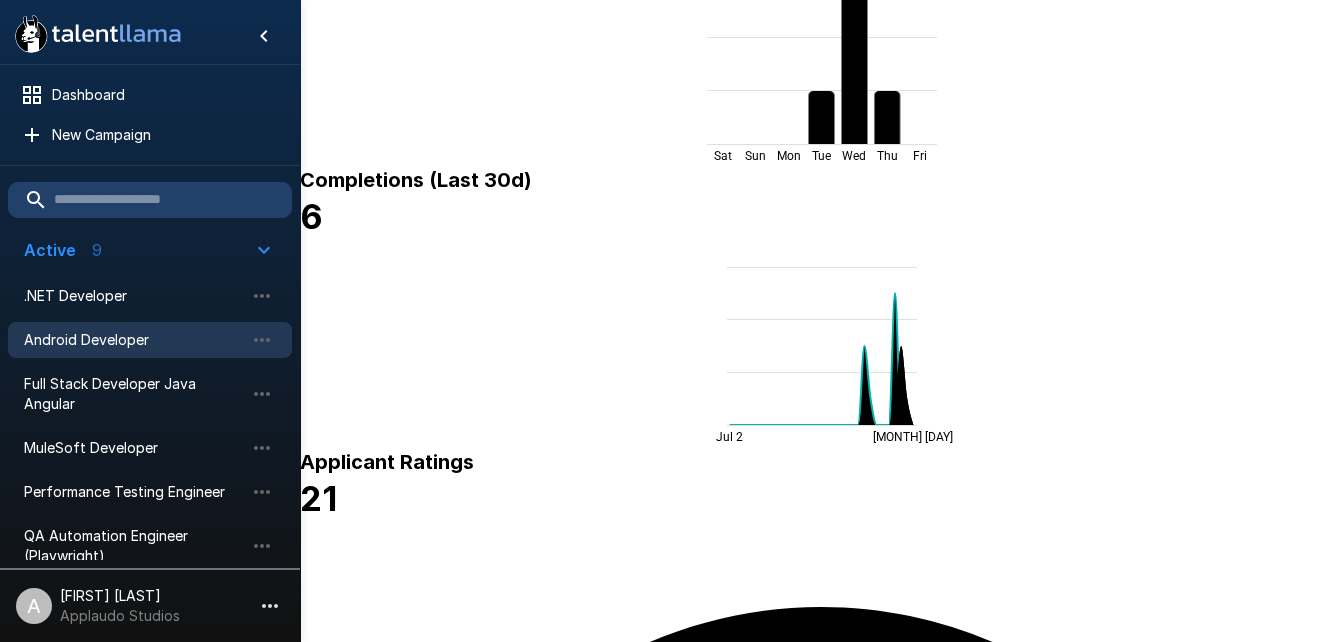 scroll, scrollTop: 469, scrollLeft: 0, axis: vertical 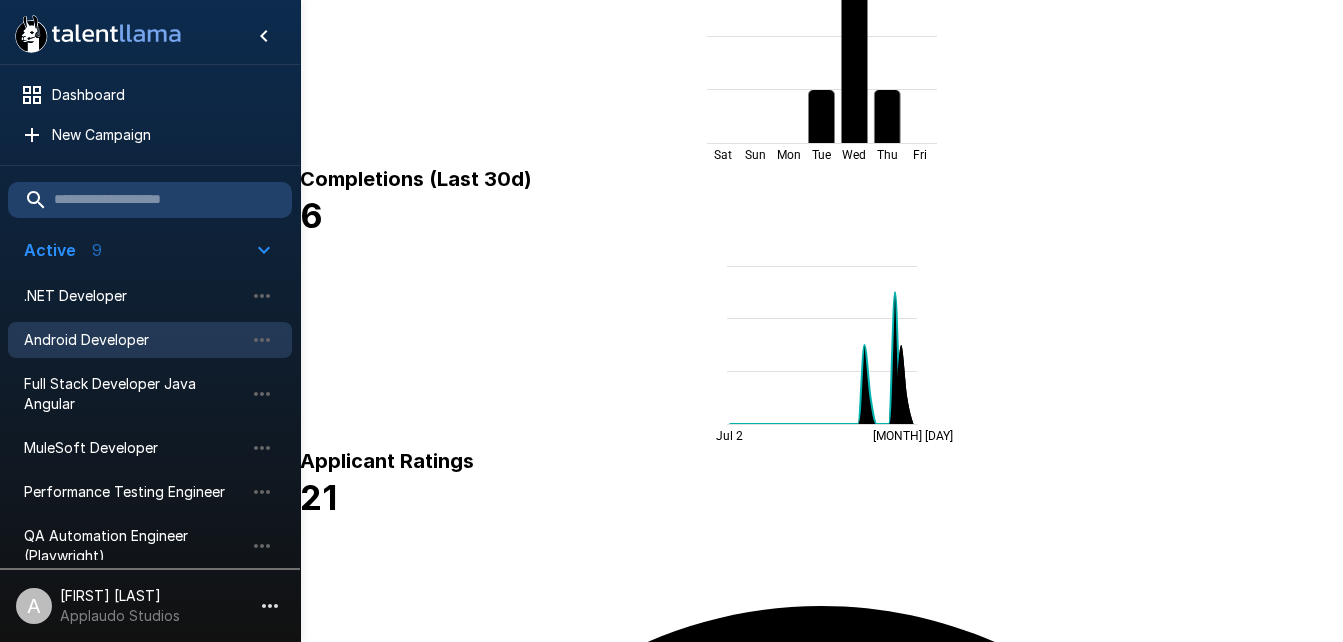click on "[FIRST] [LAST]" at bounding box center [425, 1920] 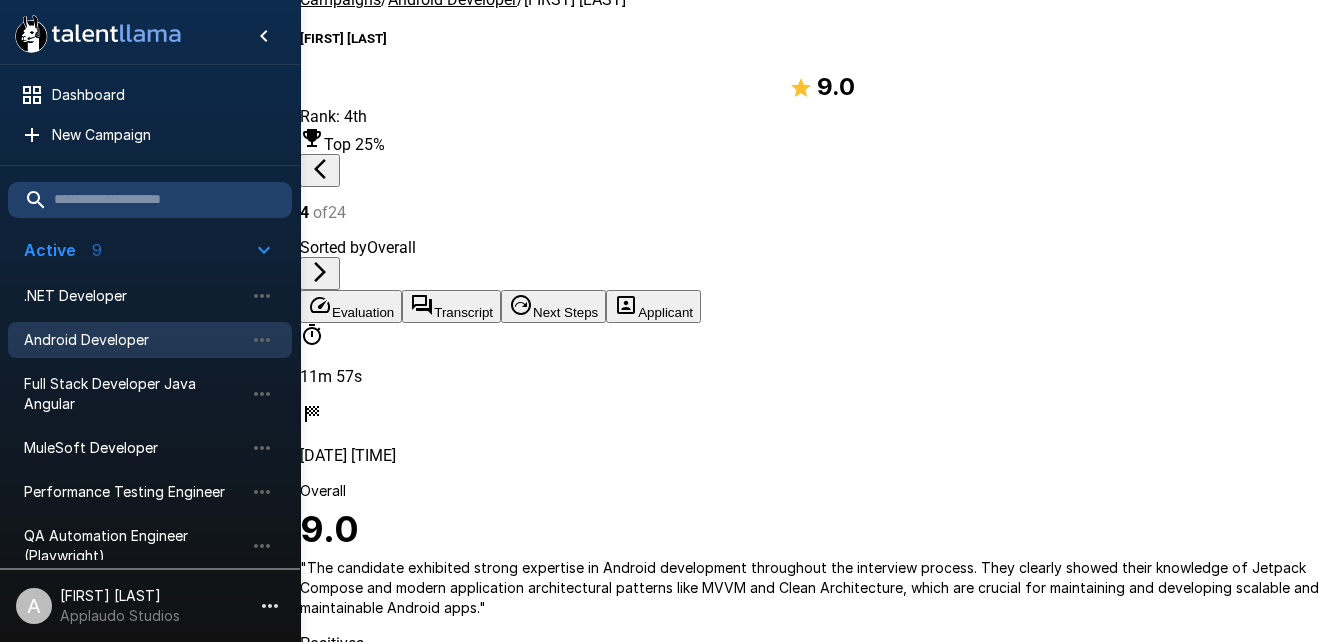 scroll, scrollTop: 0, scrollLeft: 0, axis: both 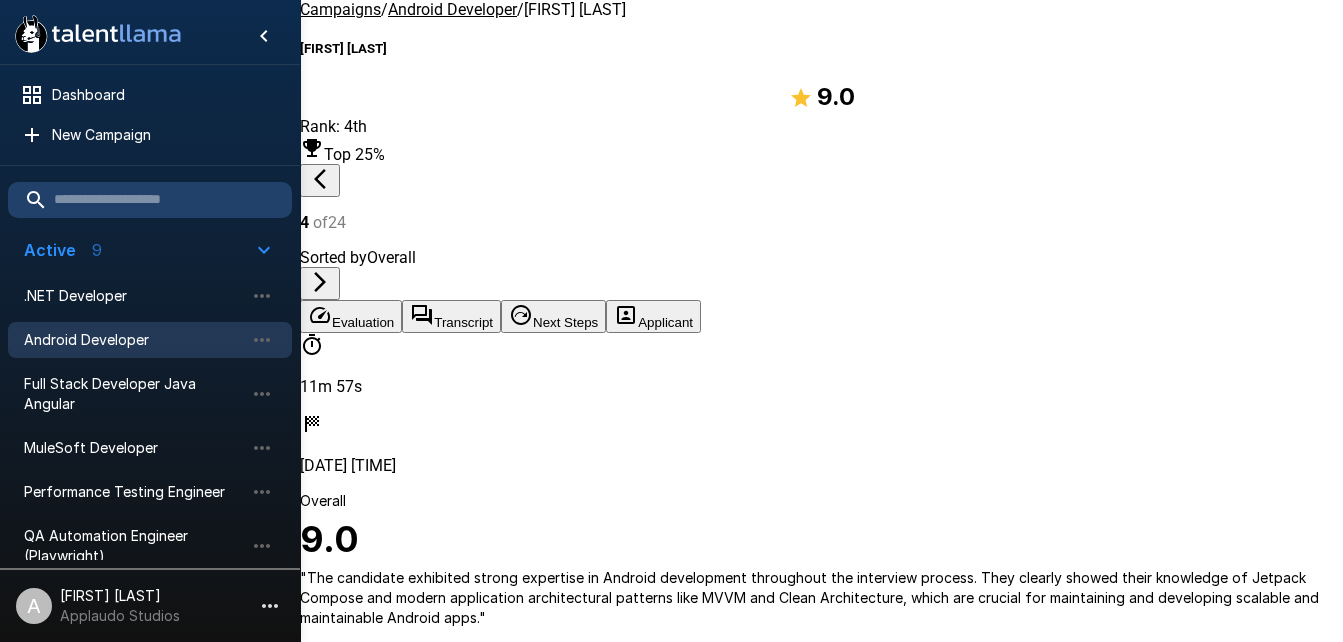 click on "Transcript" at bounding box center [451, 316] 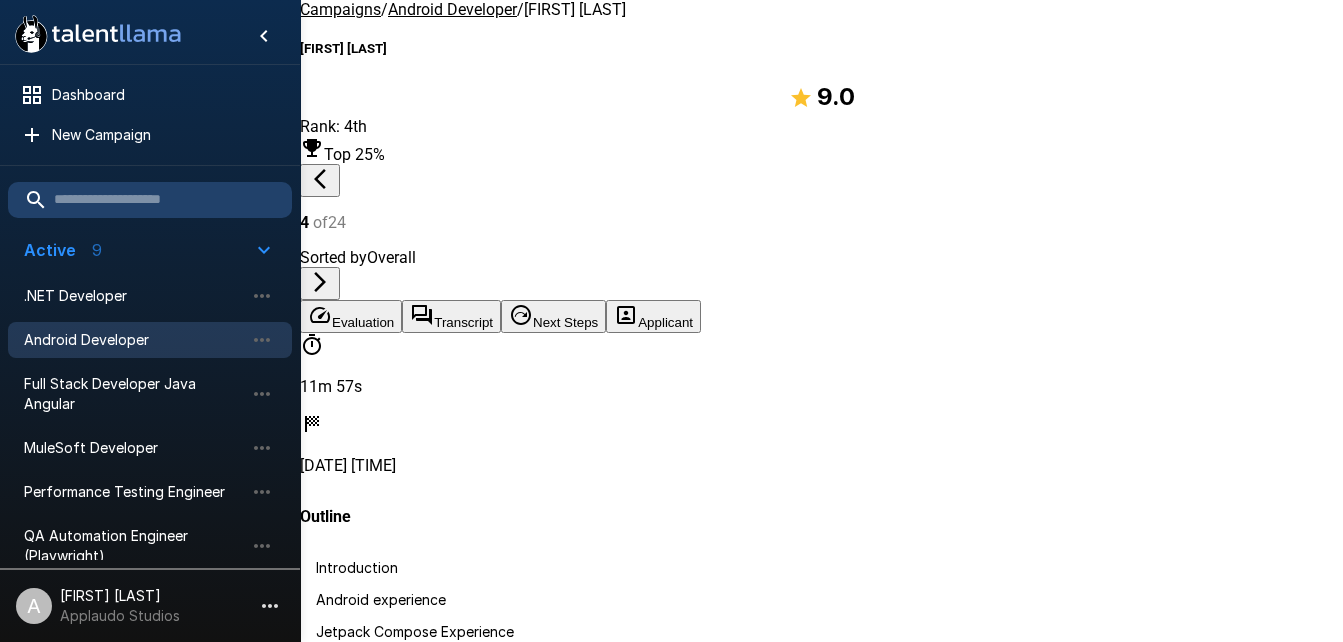 scroll, scrollTop: 1219, scrollLeft: 0, axis: vertical 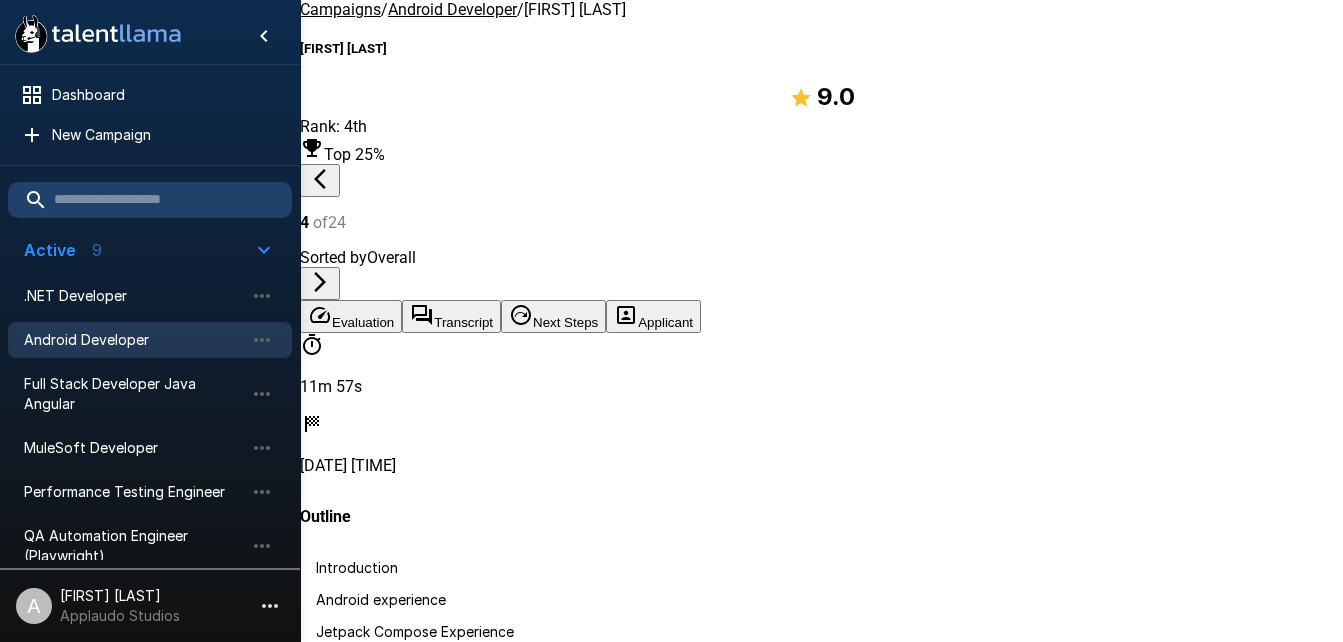 drag, startPoint x: 1228, startPoint y: 358, endPoint x: 1254, endPoint y: 358, distance: 26 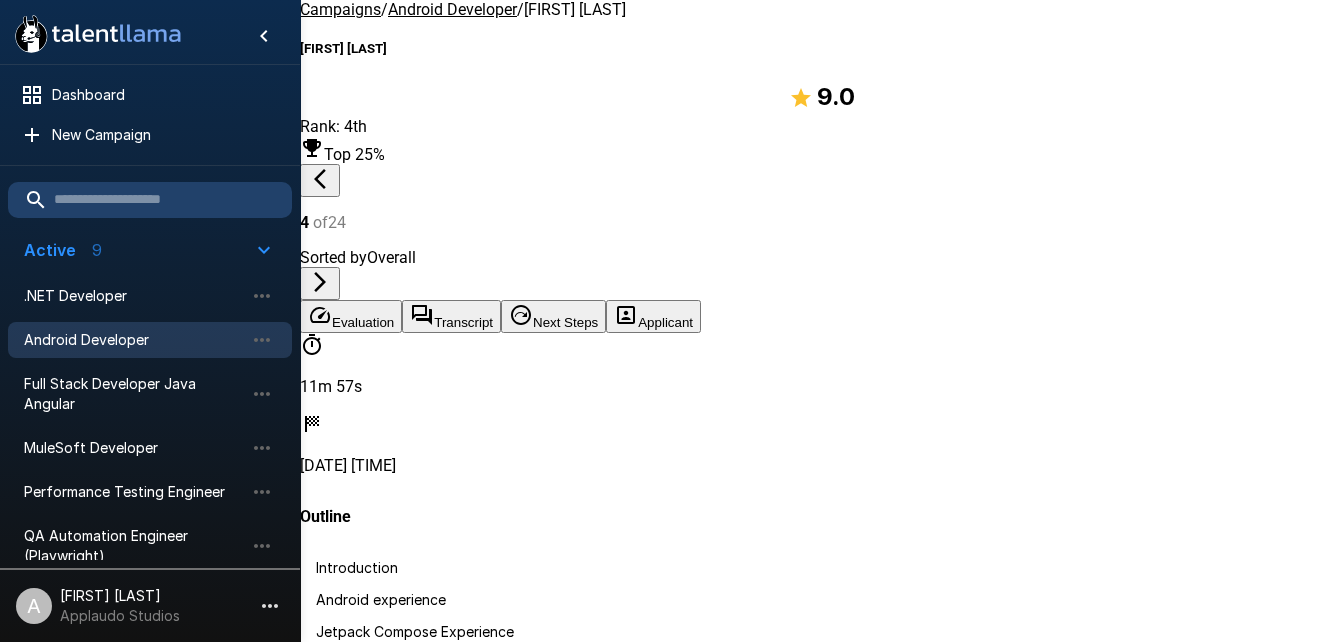 scroll, scrollTop: 2462, scrollLeft: 0, axis: vertical 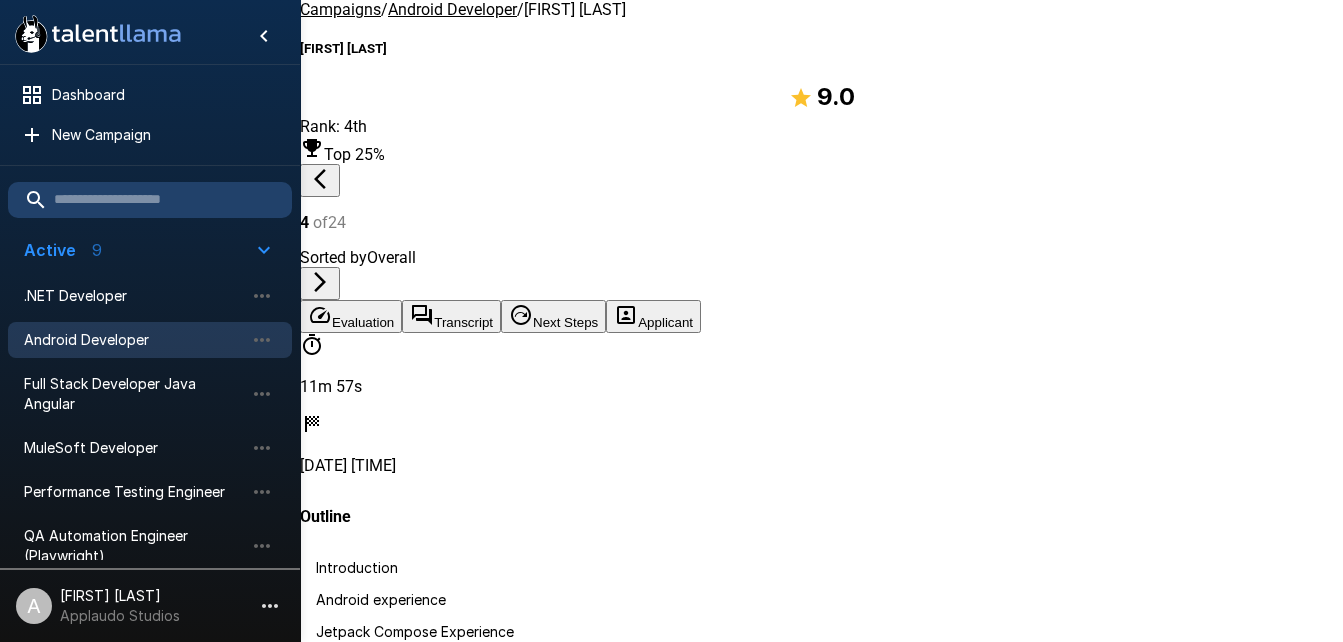 click on "Architecture knowledge" at bounding box center (395, 727) 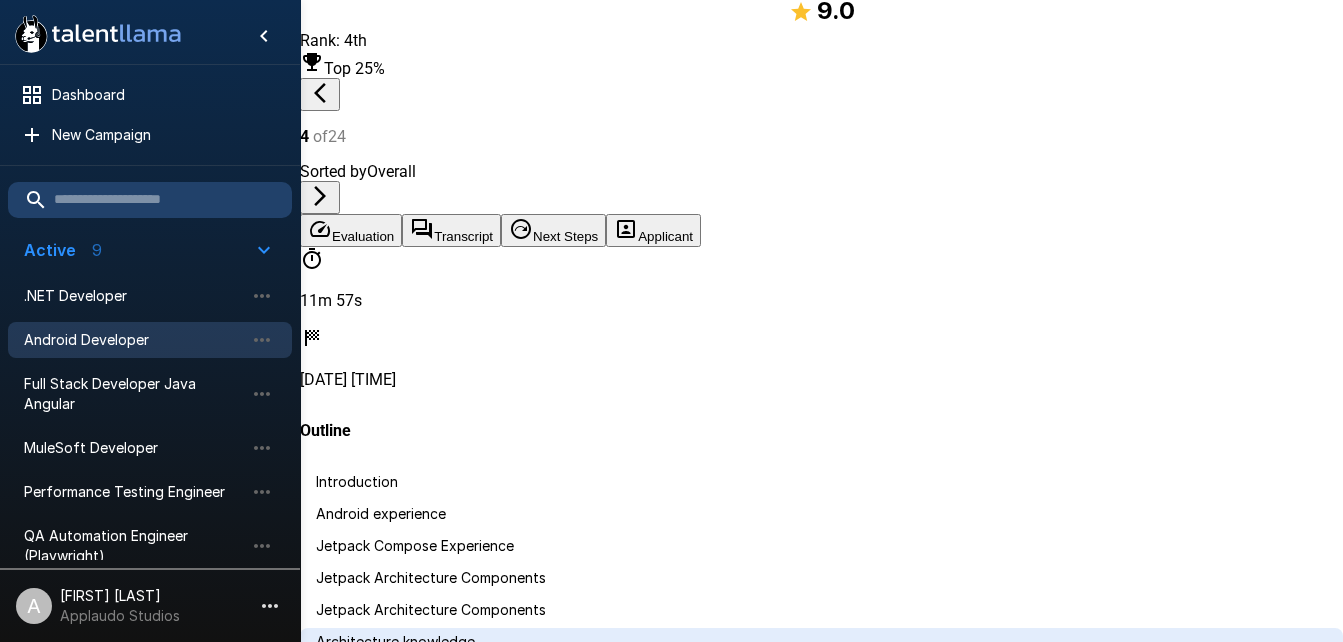 scroll, scrollTop: 2494, scrollLeft: 0, axis: vertical 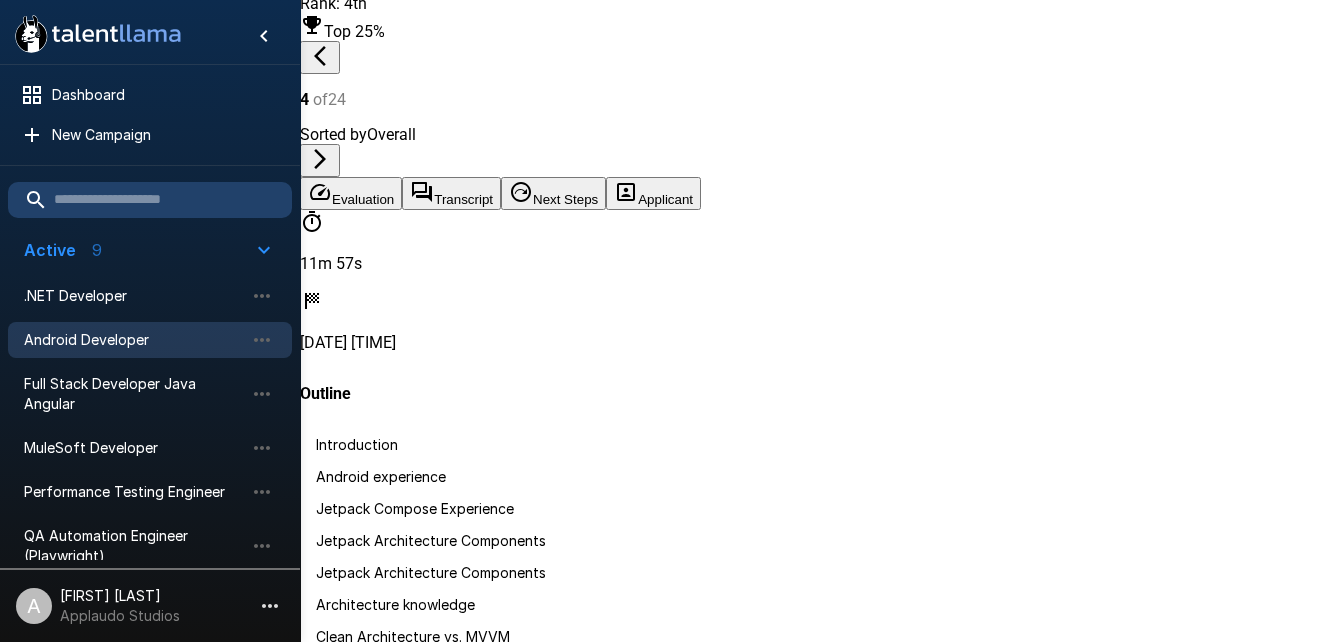 click on "SOLID" at bounding box center [336, 668] 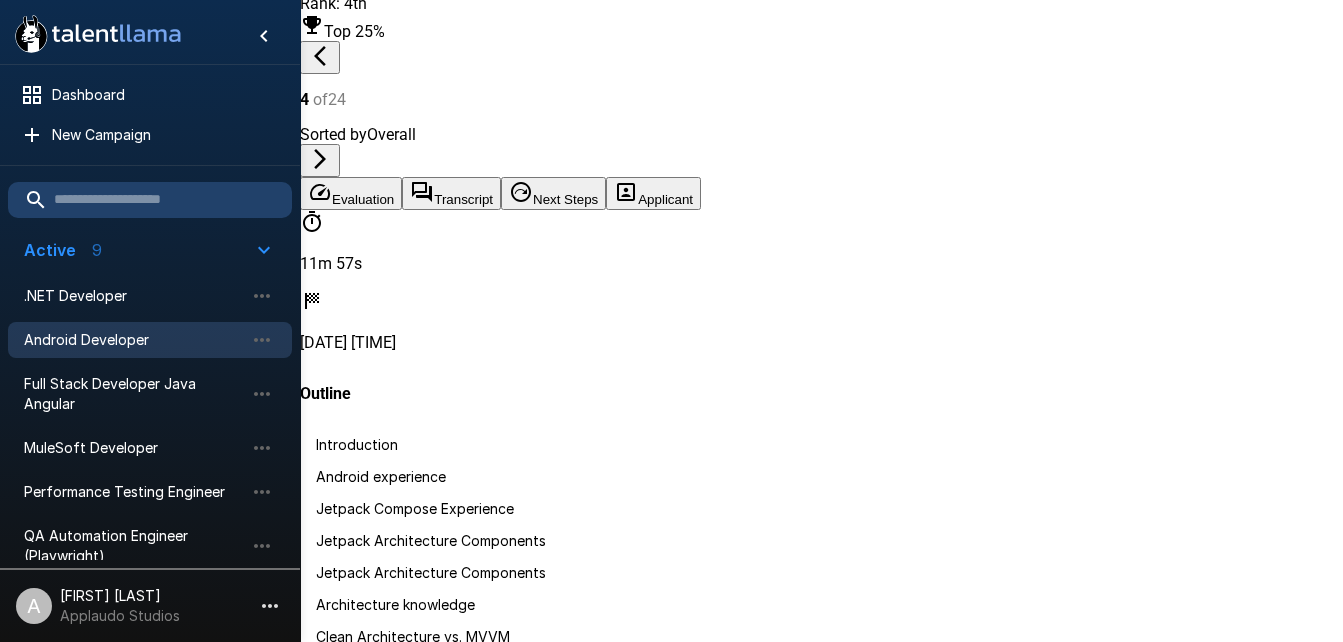 scroll, scrollTop: 3341, scrollLeft: 0, axis: vertical 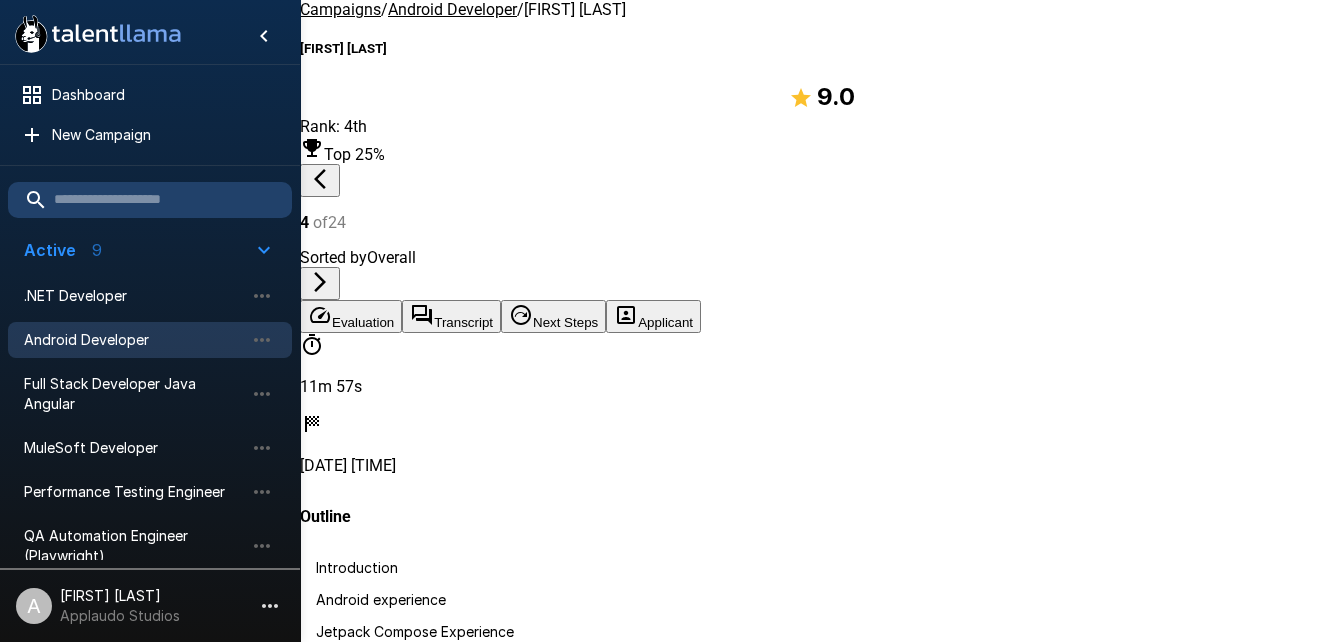 click on "Evaluation" at bounding box center [351, 316] 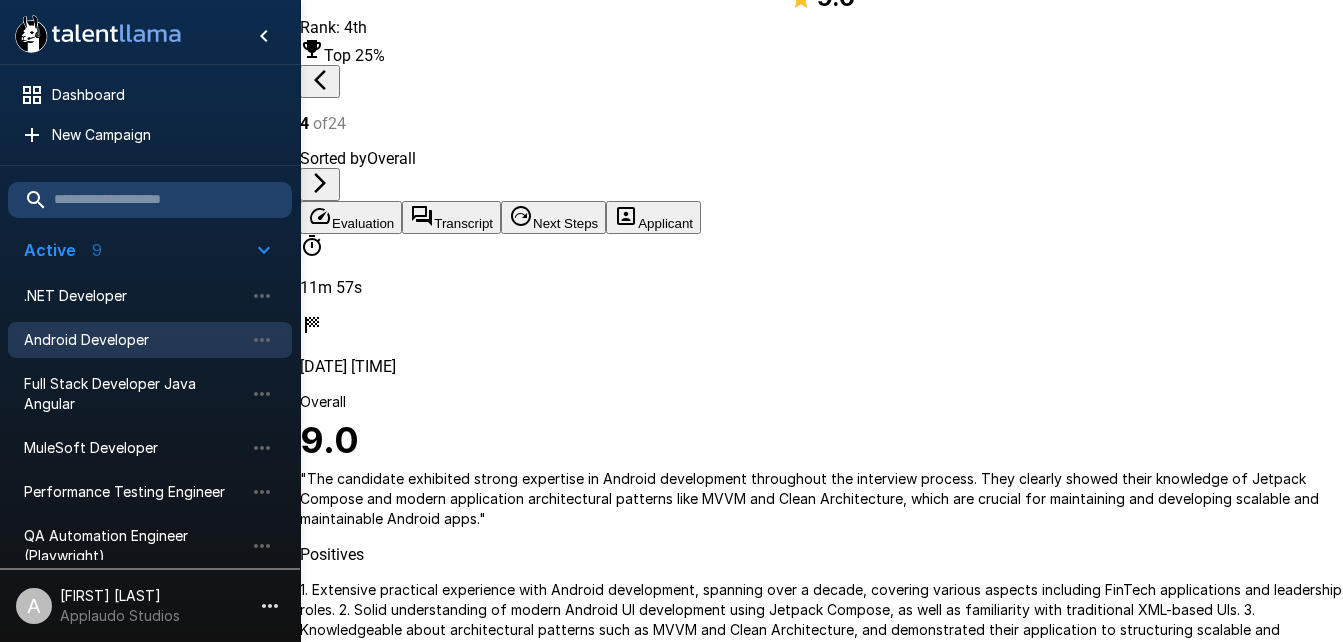 scroll, scrollTop: 81, scrollLeft: 0, axis: vertical 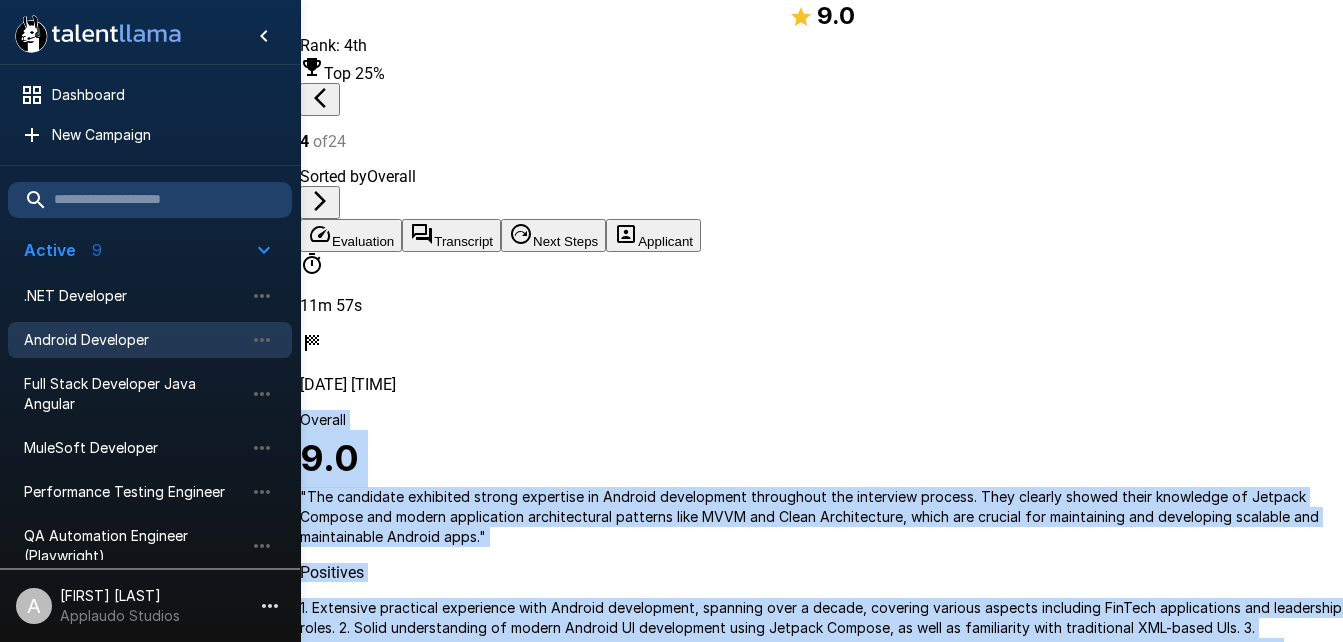 drag, startPoint x: 856, startPoint y: 334, endPoint x: 1083, endPoint y: 360, distance: 228.48413 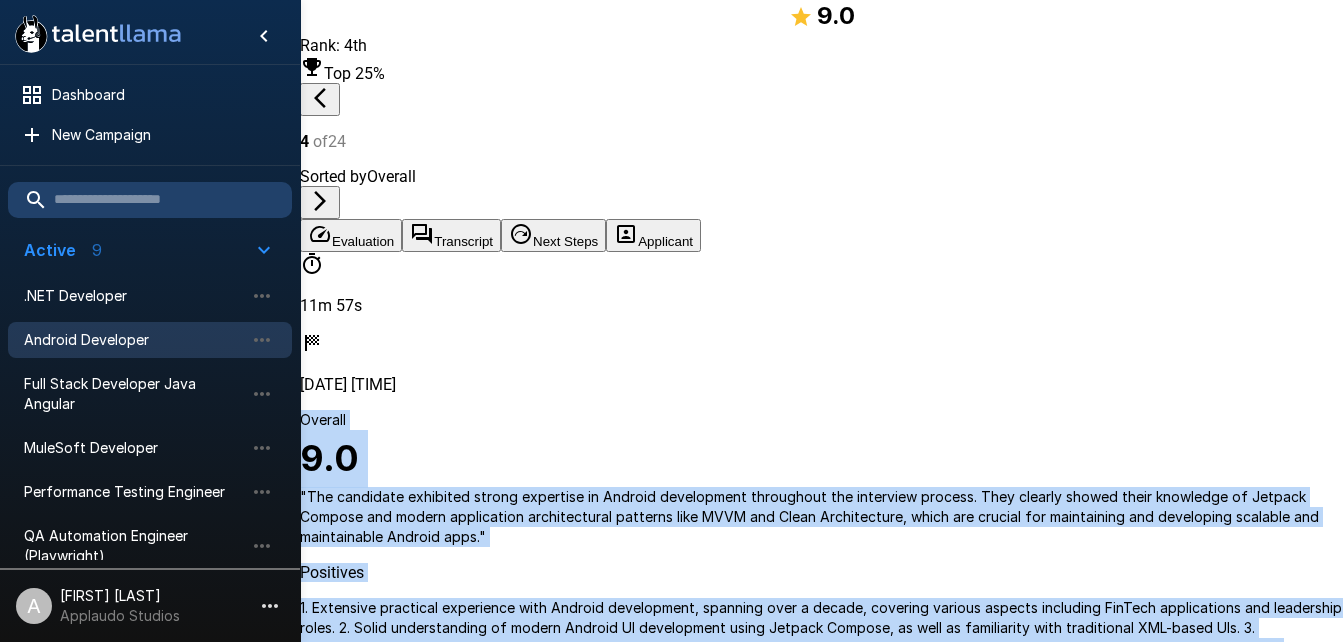 click on "1. There were moments where the responses intermingled concepts of SOLID principles a bit broadly without fully detailing each principle distinctly.
2. Could have expanded slightly more on certain Jetpack Architecture Components for a clearer understanding, though still demonstrating overall competence." at bounding box center (821, 765) 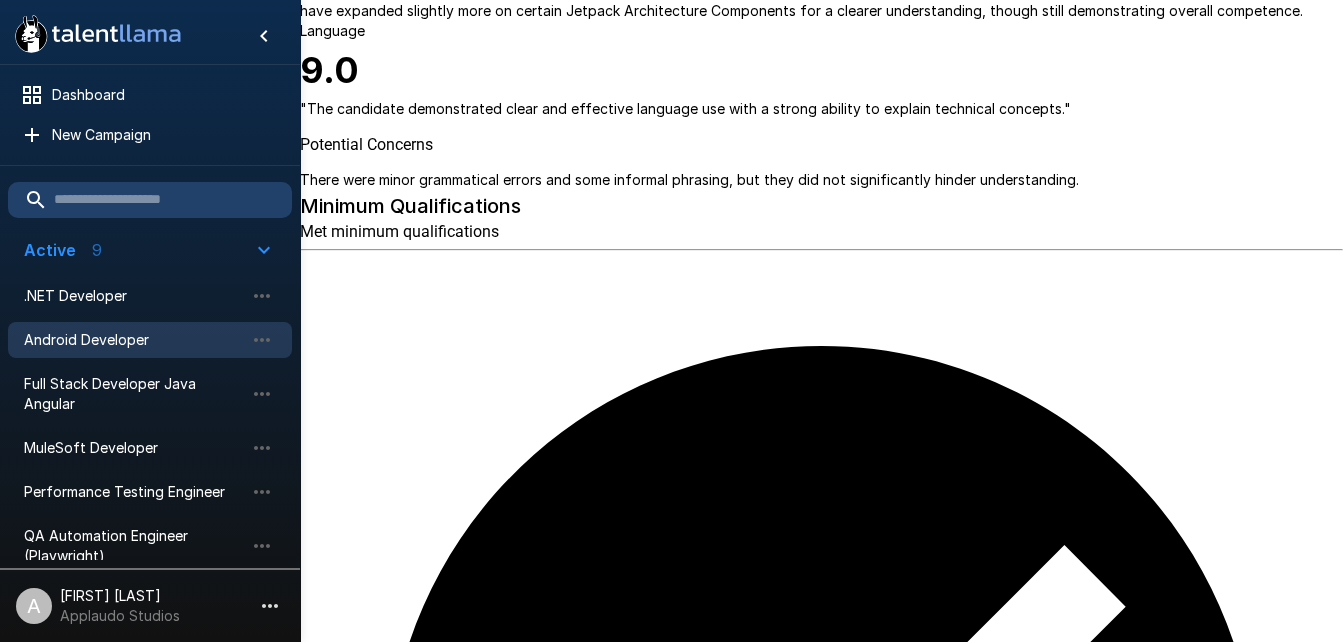 scroll, scrollTop: 843, scrollLeft: 0, axis: vertical 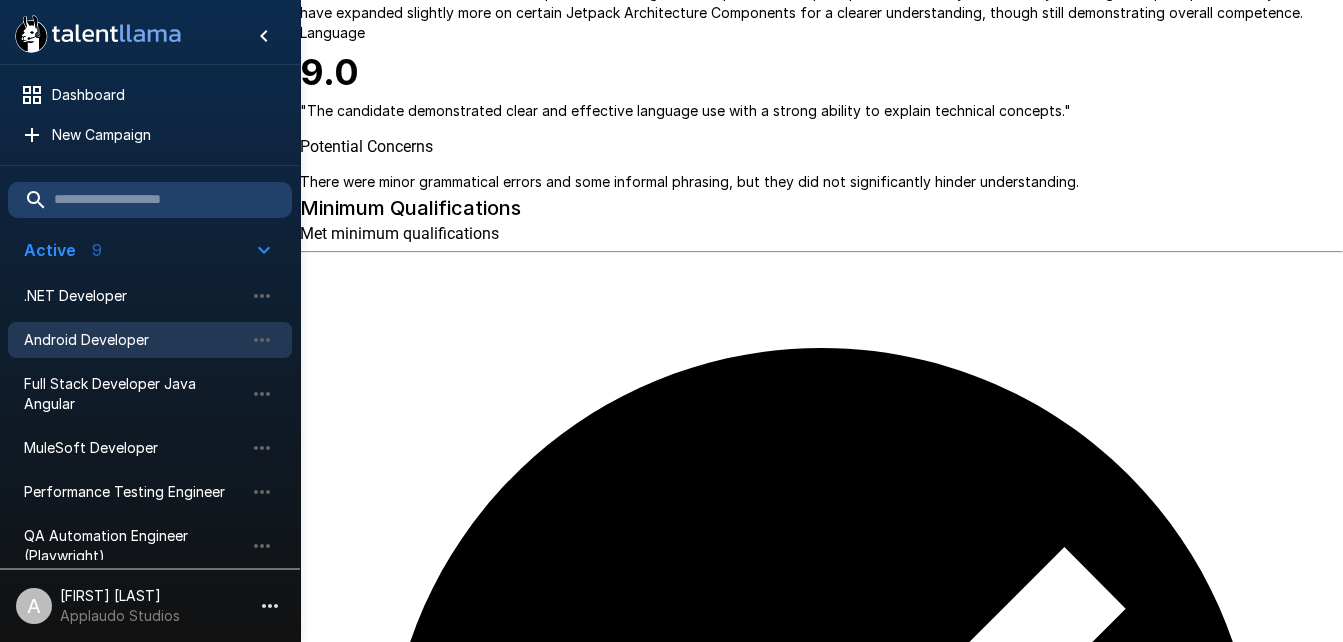 drag, startPoint x: 363, startPoint y: 165, endPoint x: 637, endPoint y: 251, distance: 287.17938 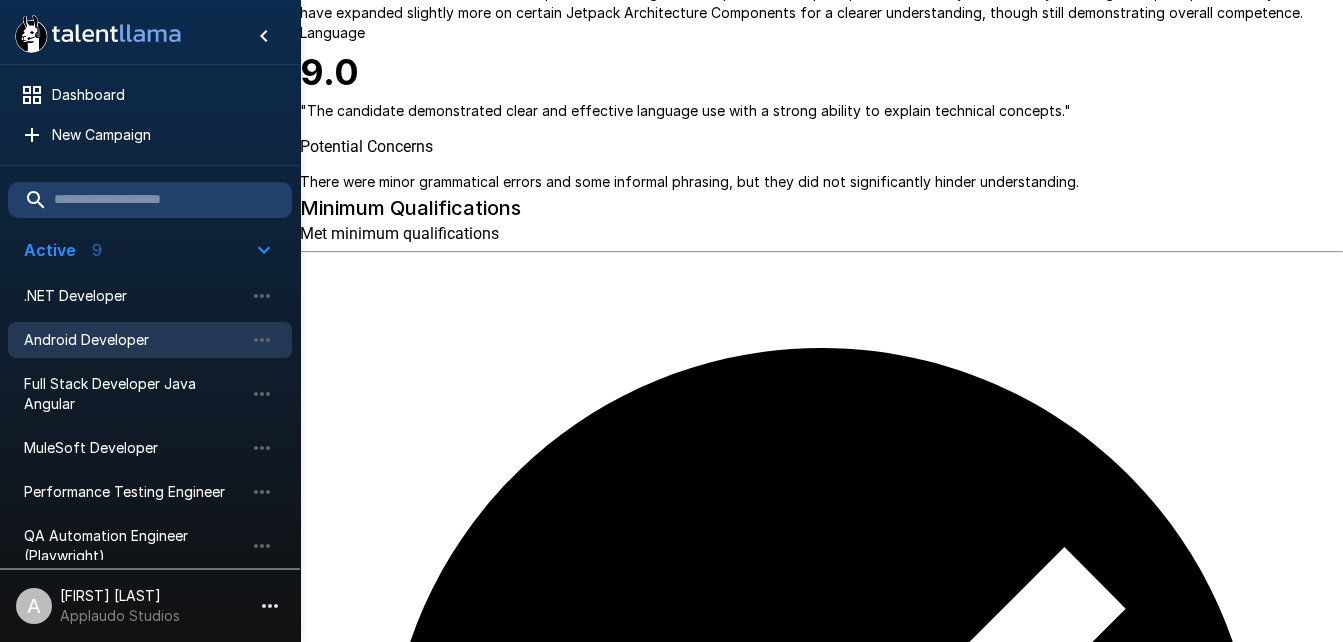 click on "Though the candidate mentions high-level concepts about Jetpack Compose and Fragments, they did not clearly define Compose as a modern declarative framework or highlight the contrast in paradigm differences explicitly between declarative and imperative approaches." at bounding box center (821, 3775) 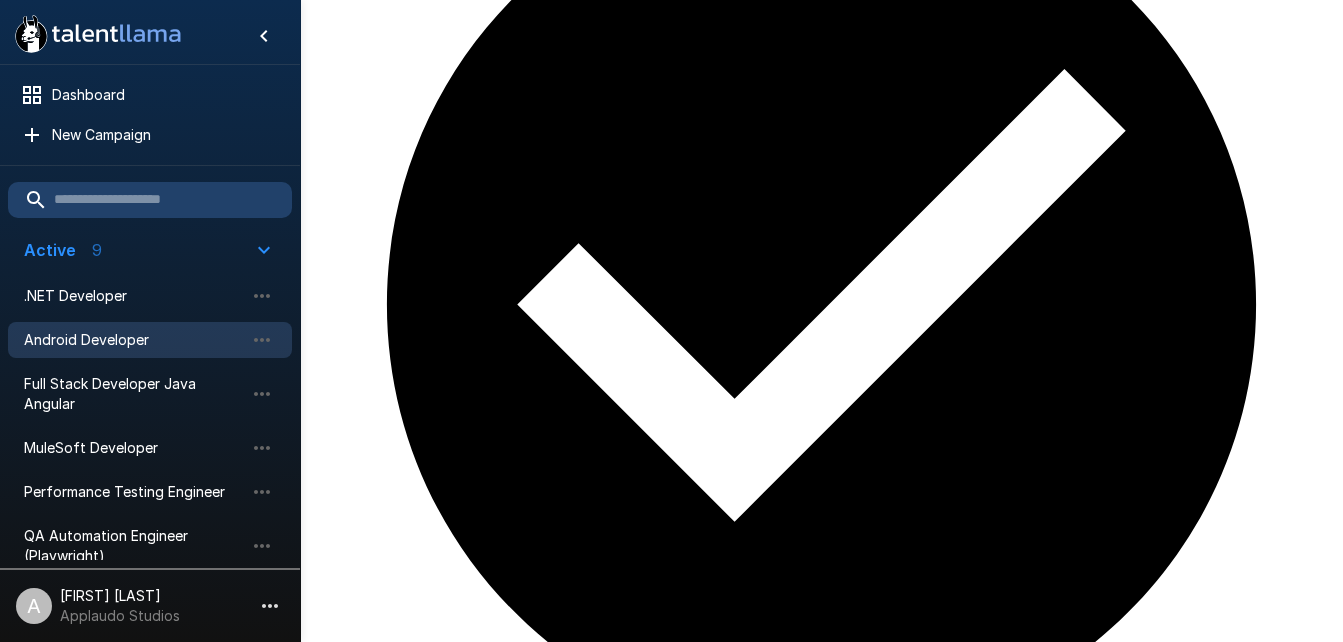 scroll, scrollTop: 1322, scrollLeft: 0, axis: vertical 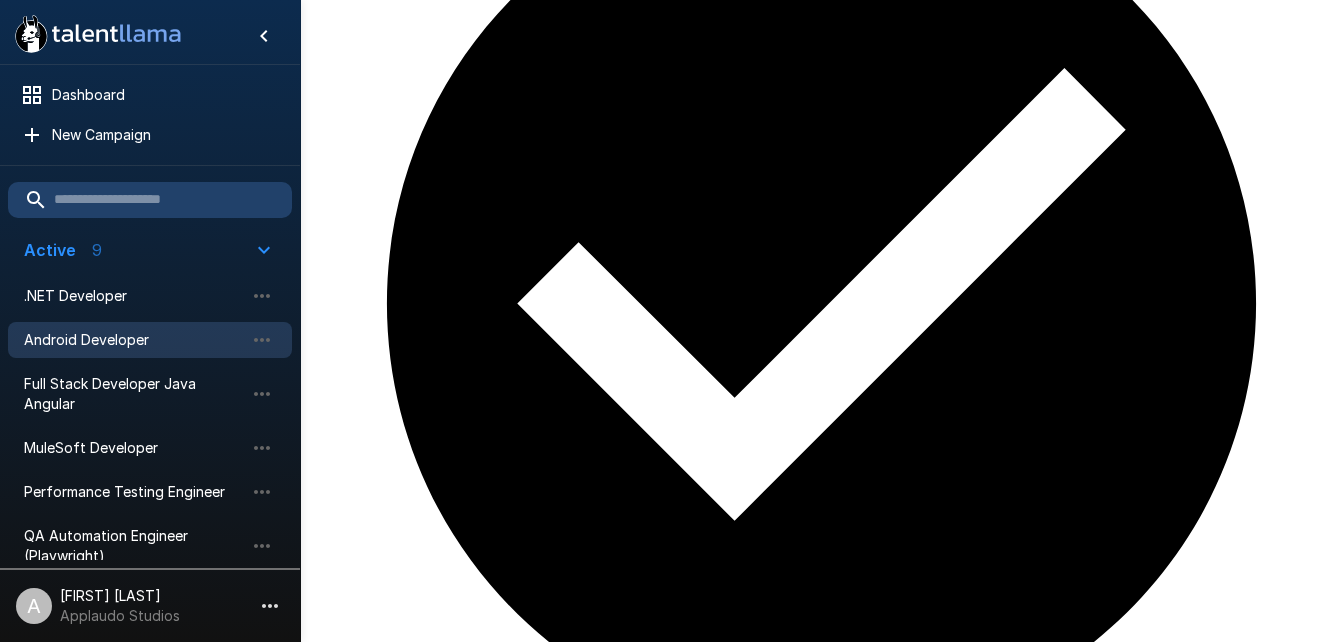 click on ""It is a little weird to do this interview against the AI, it would be nice to receive more feedback at the end of how we did in the questions."" at bounding box center [821, 8175] 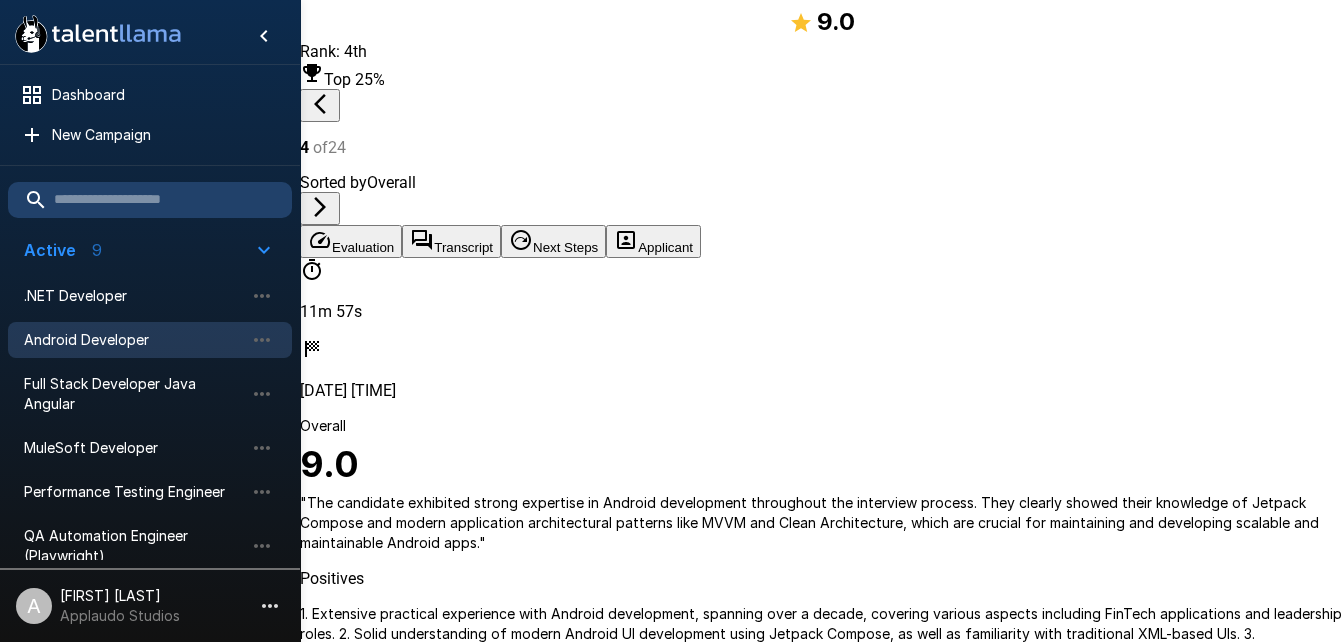 scroll, scrollTop: 0, scrollLeft: 0, axis: both 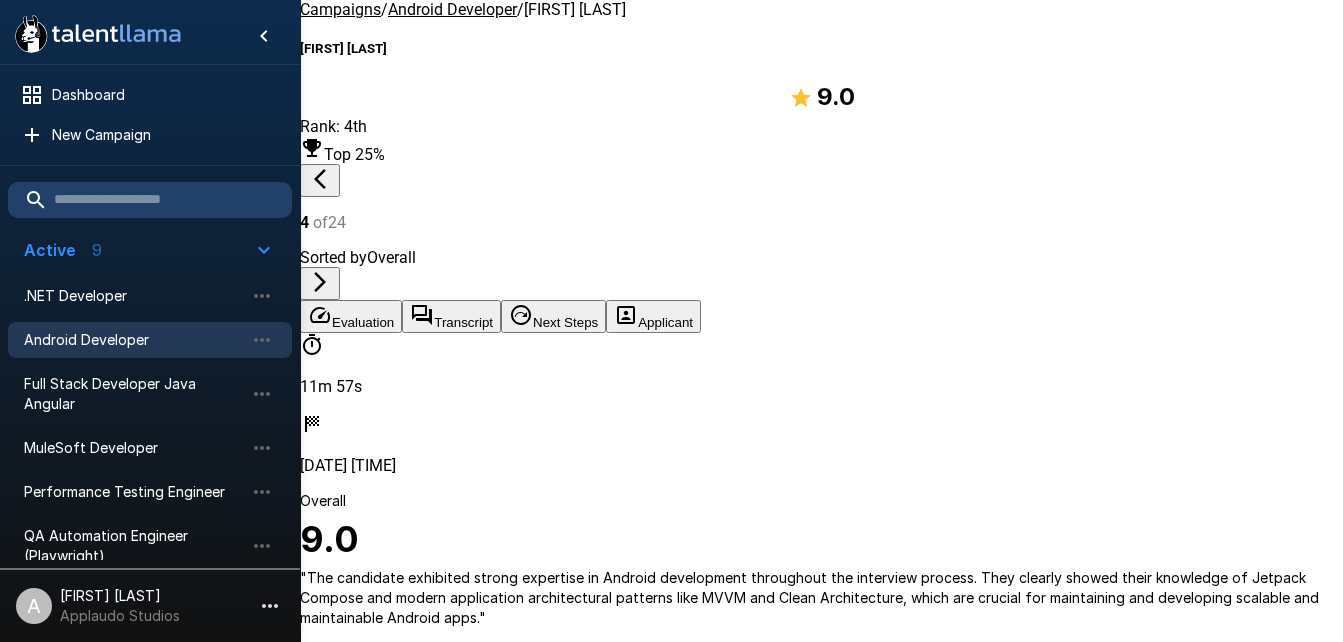 click on "Evaluation" at bounding box center (351, 316) 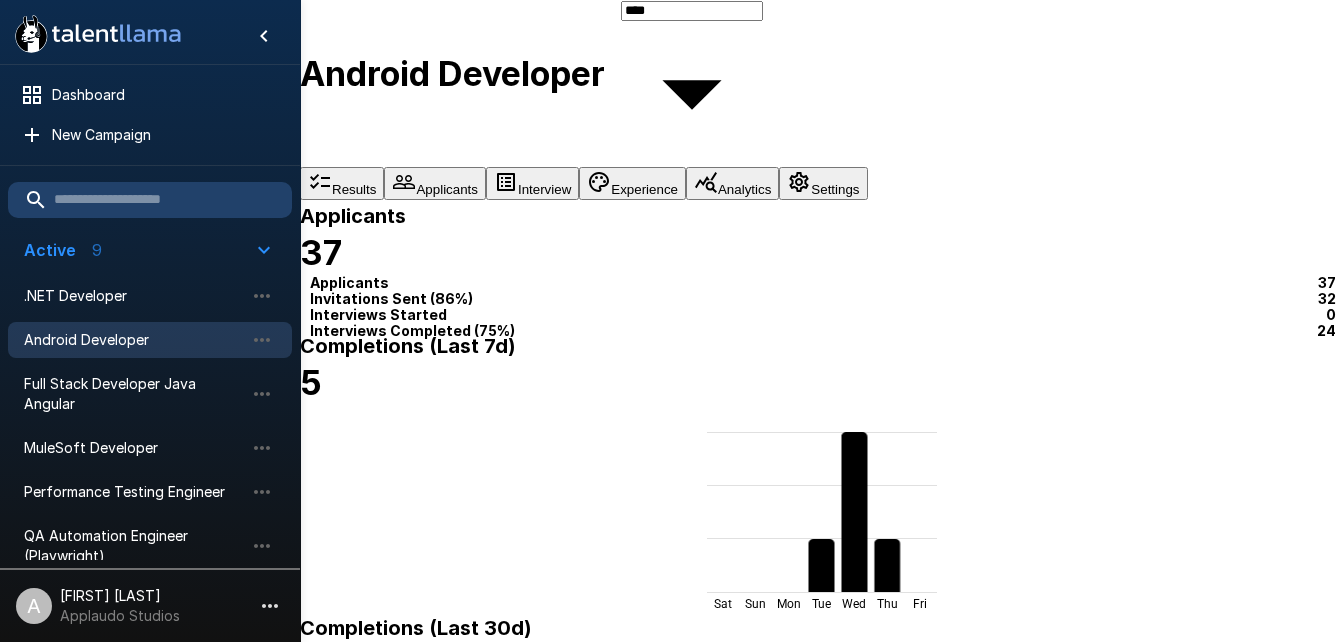 scroll, scrollTop: 0, scrollLeft: 0, axis: both 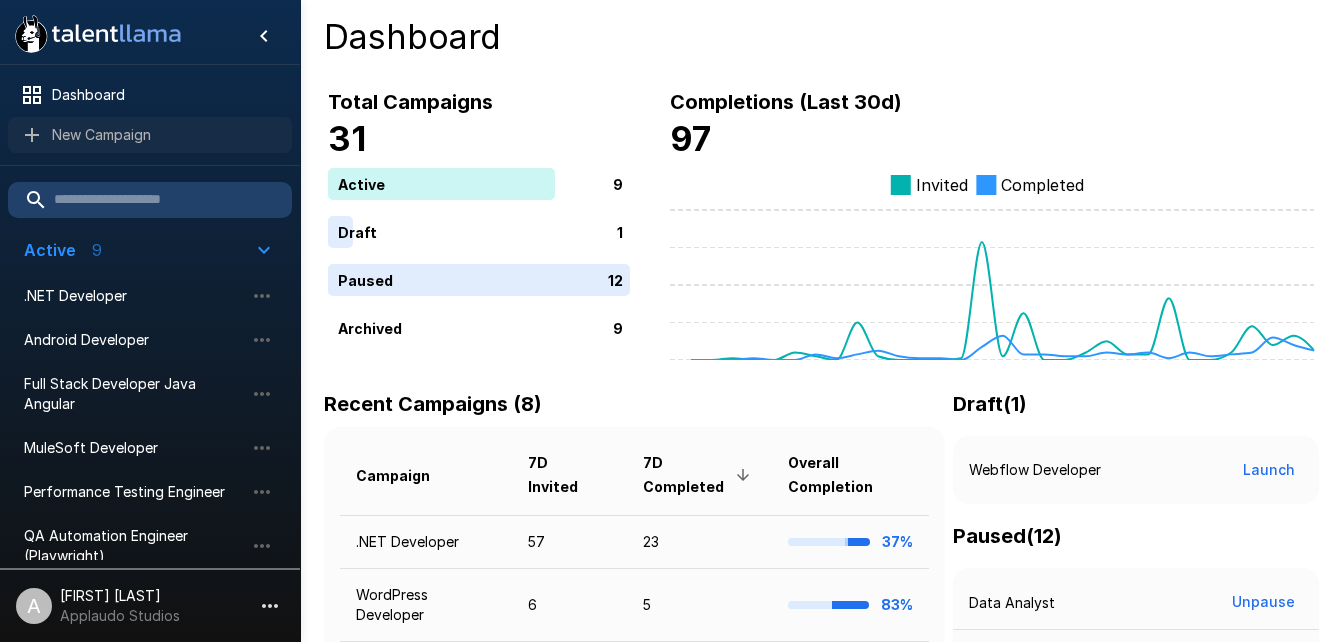 click on "New Campaign" at bounding box center [164, 135] 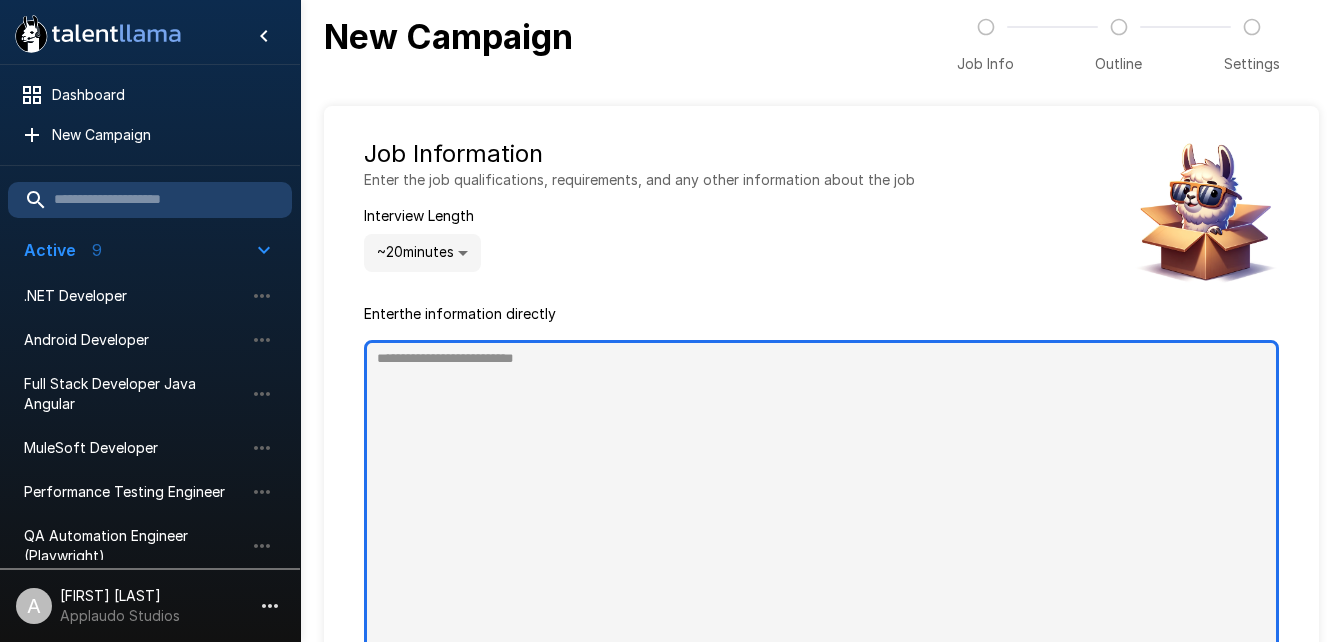 click at bounding box center (821, 499) 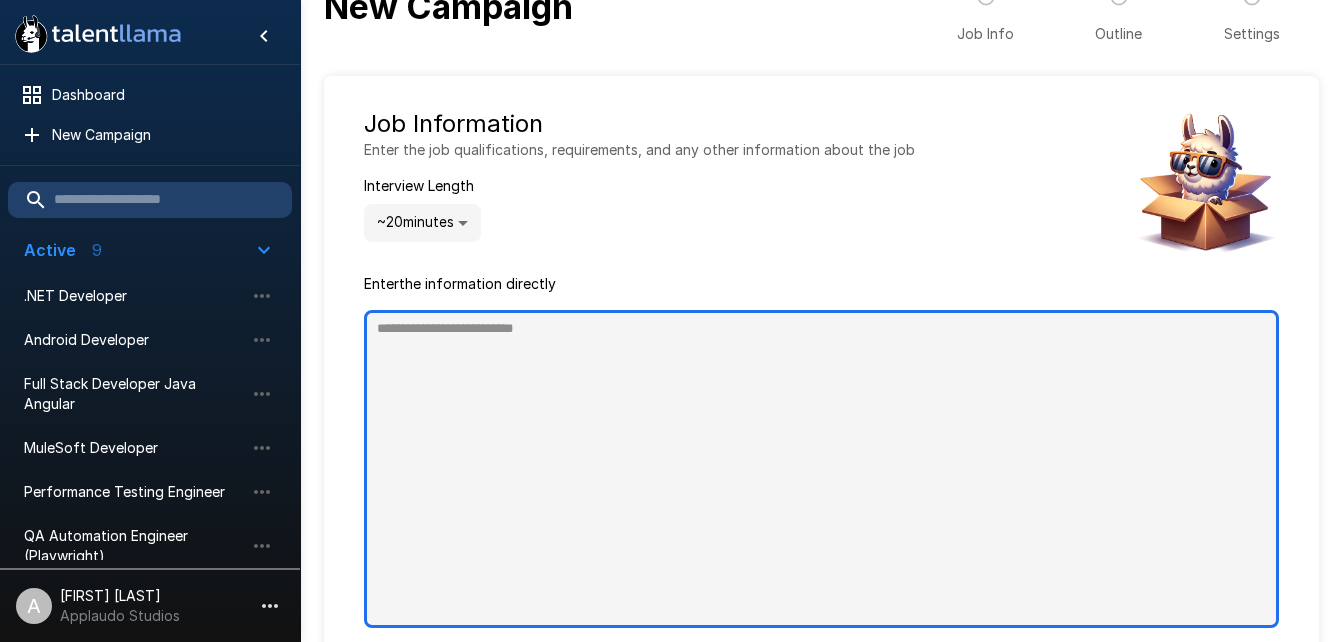 scroll, scrollTop: 0, scrollLeft: 0, axis: both 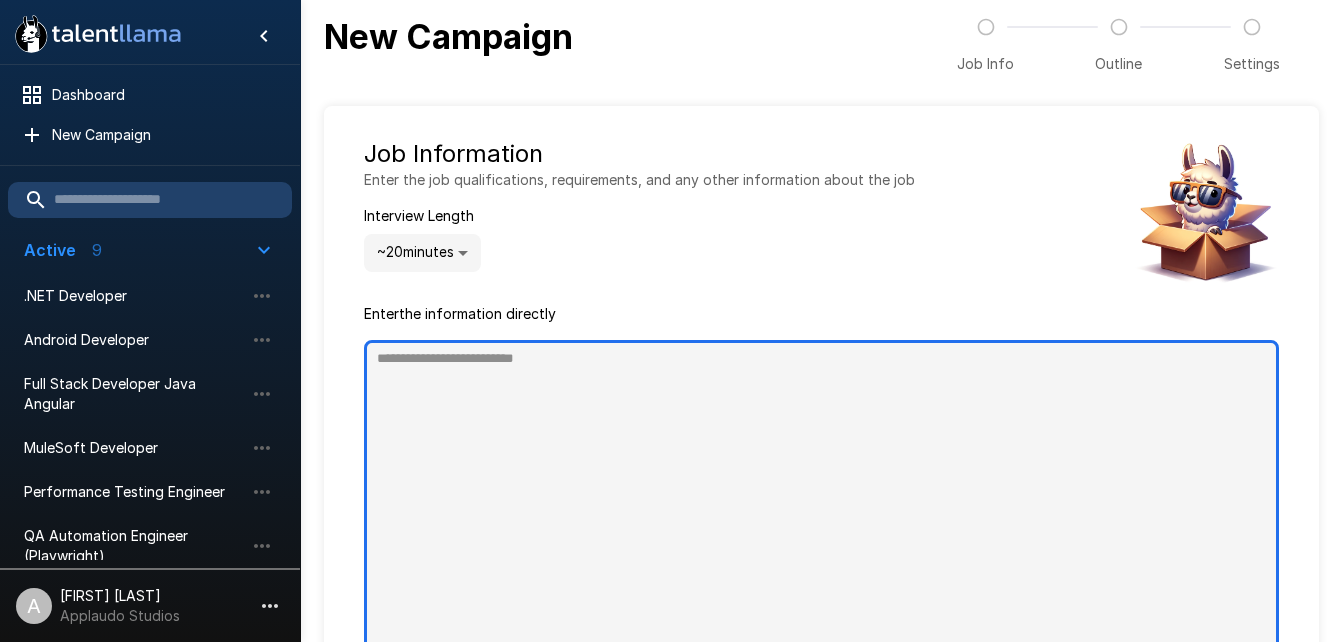 type on "*" 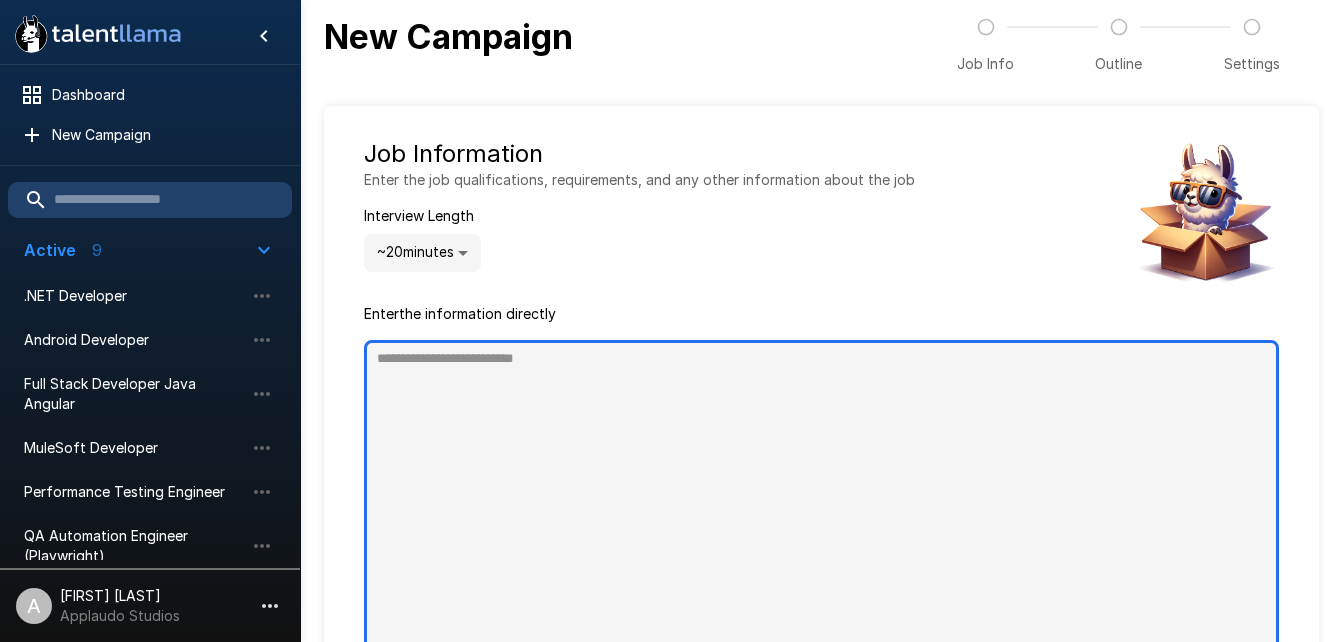 click at bounding box center (821, 499) 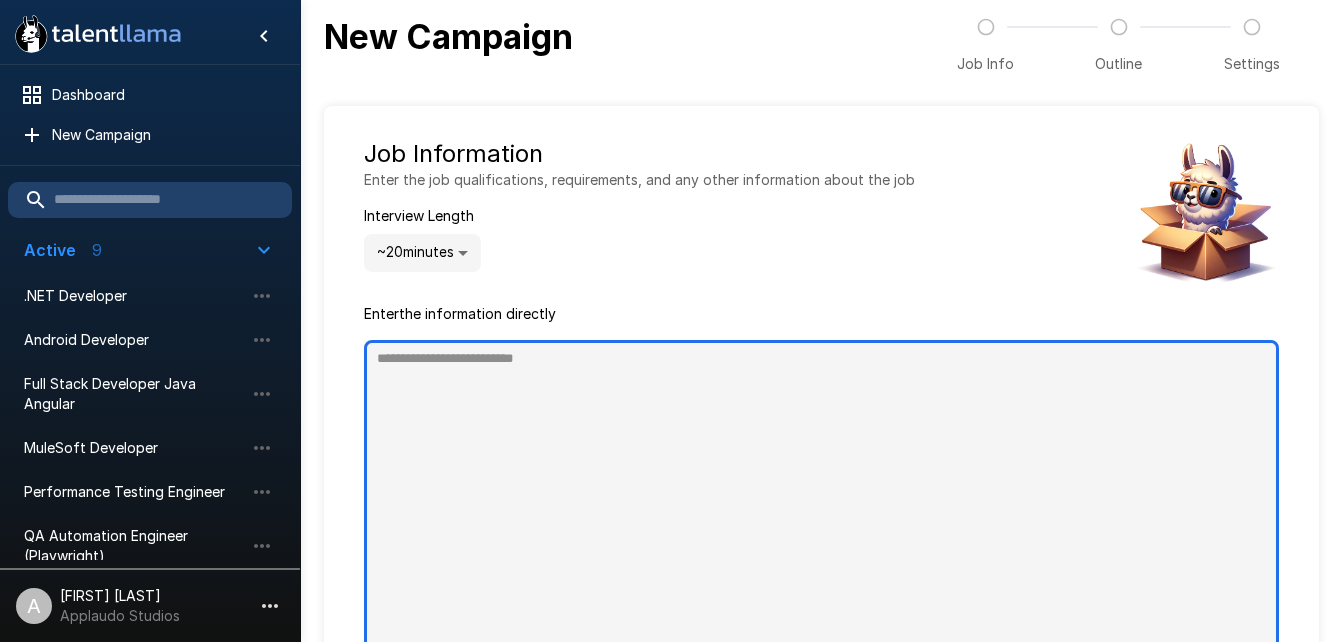 paste on "**********" 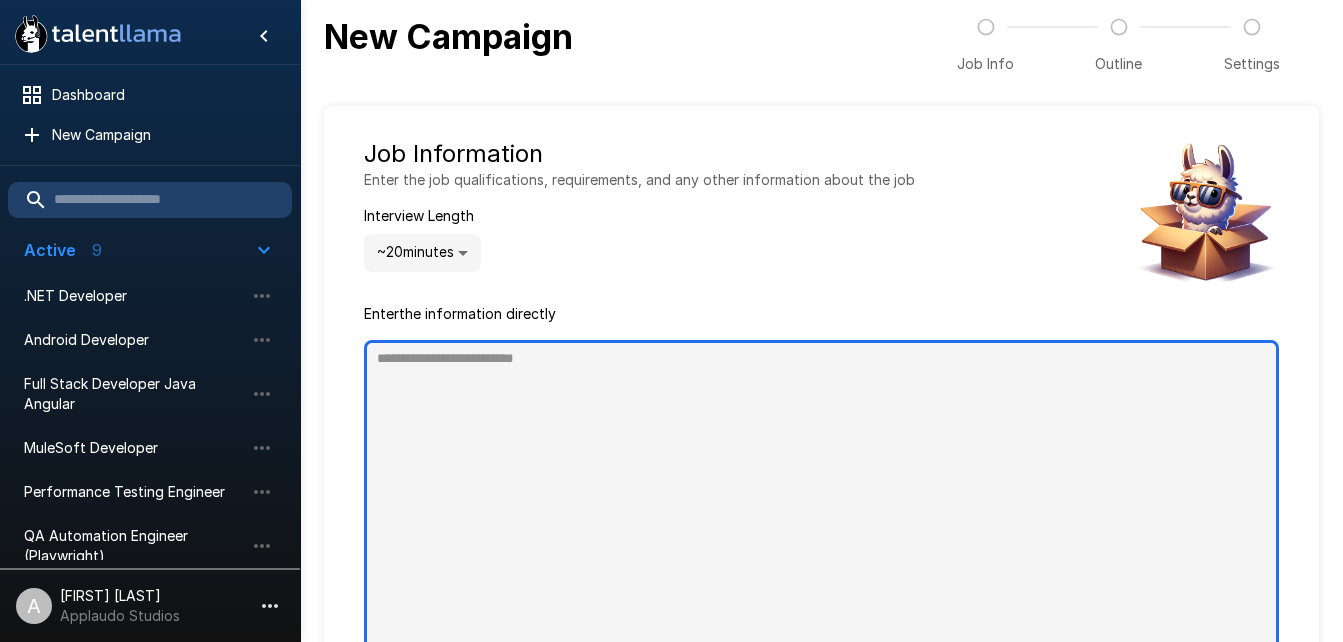 type on "**********" 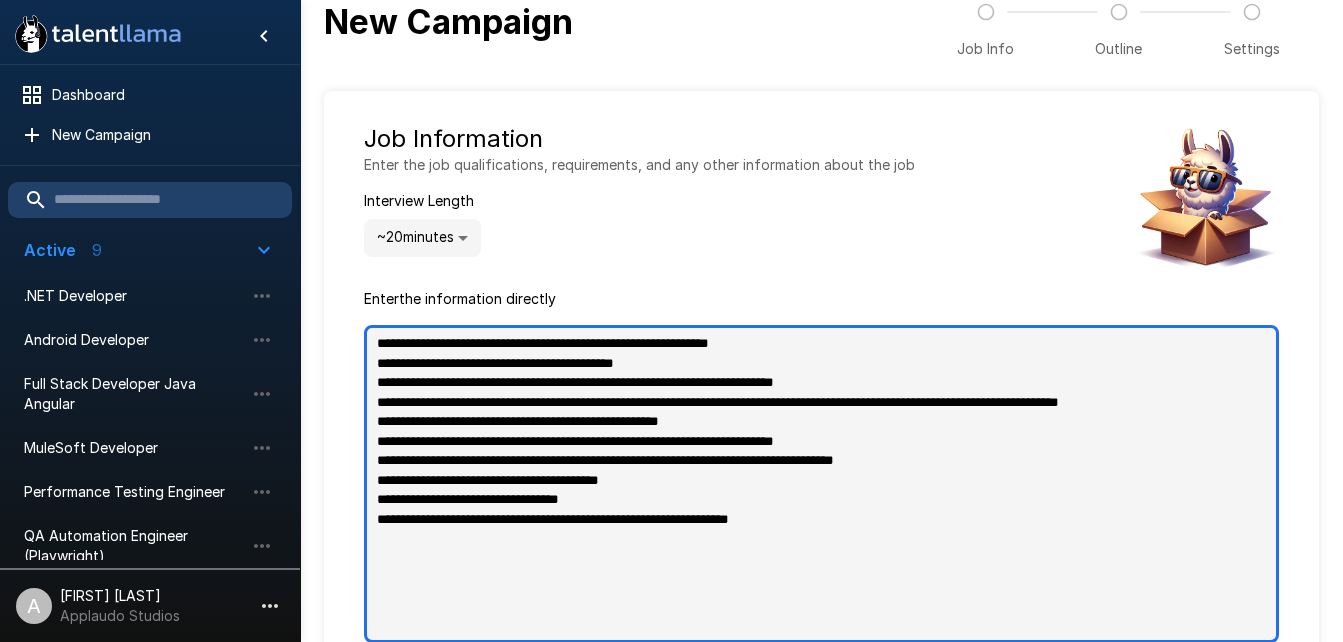 scroll, scrollTop: 41, scrollLeft: 0, axis: vertical 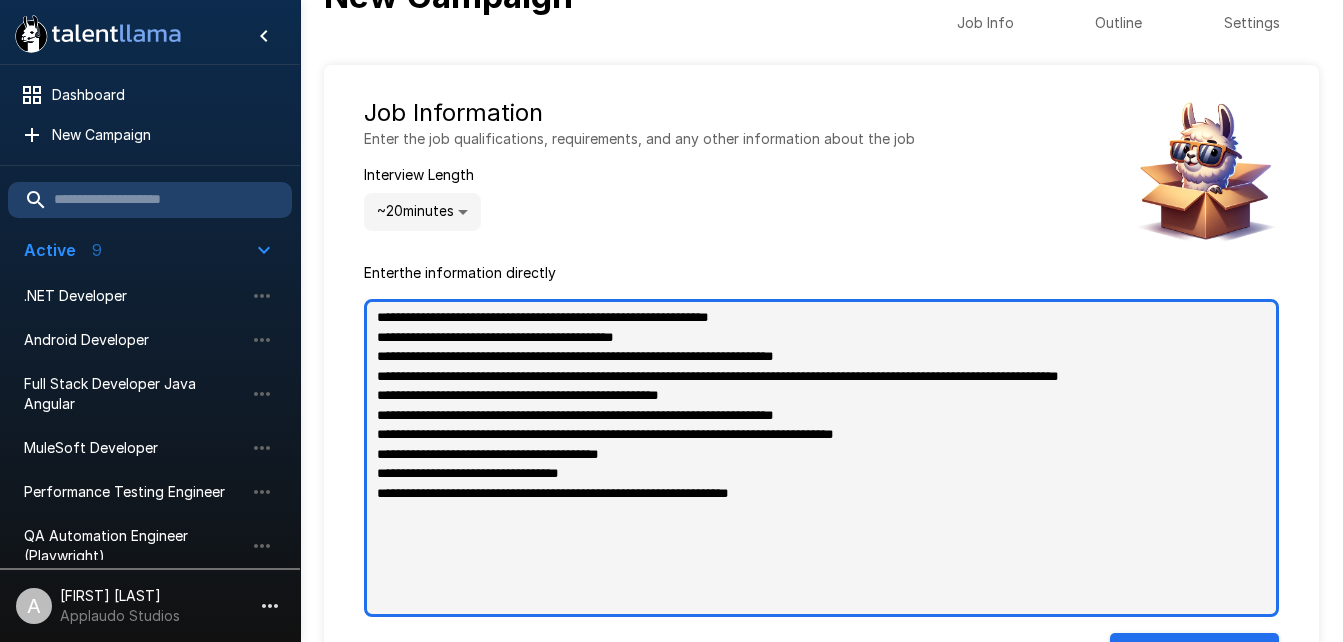 type on "**********" 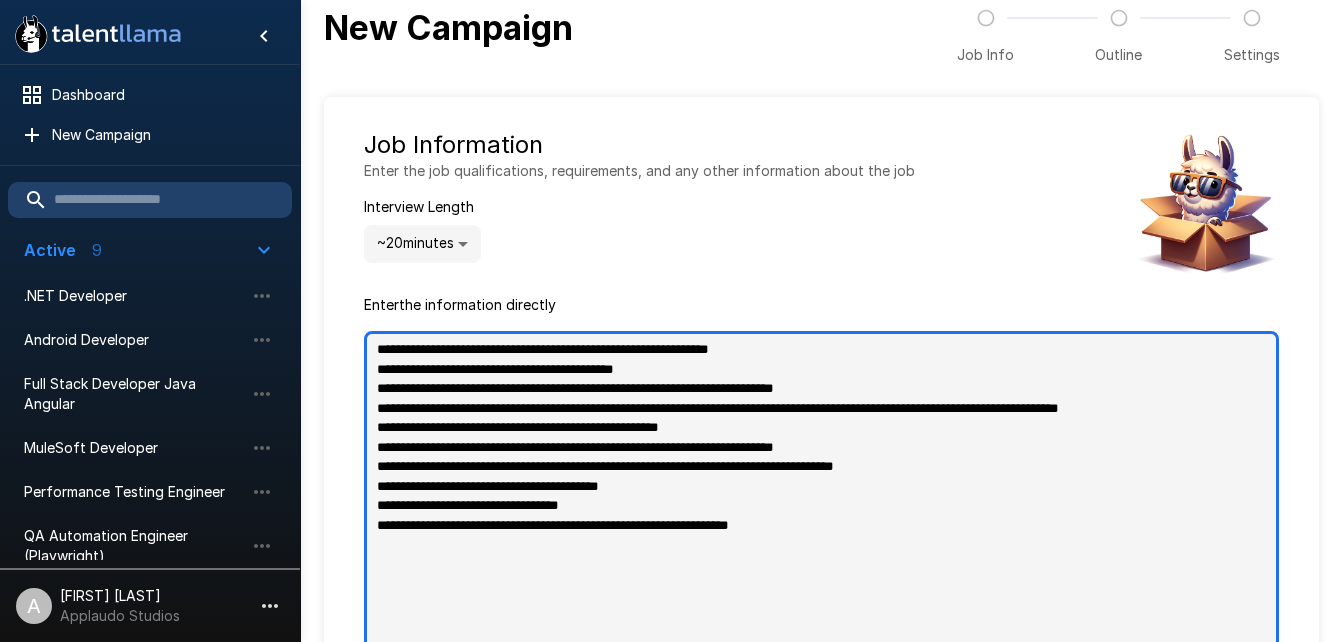 scroll, scrollTop: 0, scrollLeft: 0, axis: both 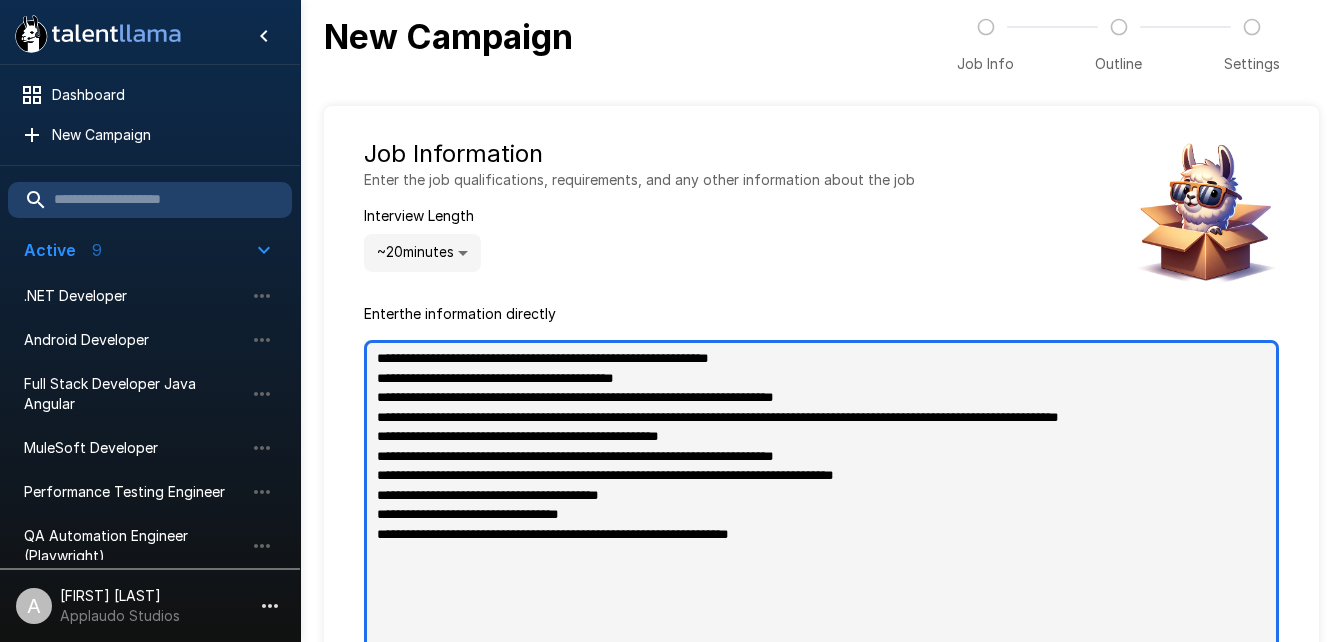 click on "**********" at bounding box center (821, 499) 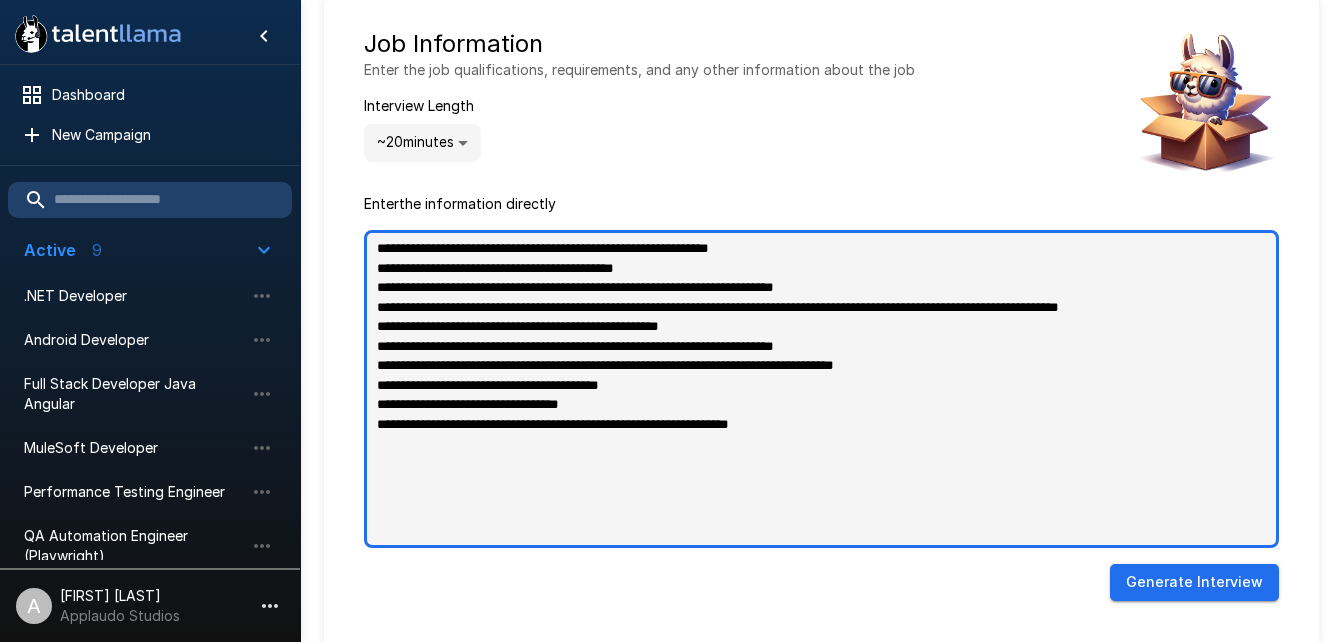 scroll, scrollTop: 133, scrollLeft: 0, axis: vertical 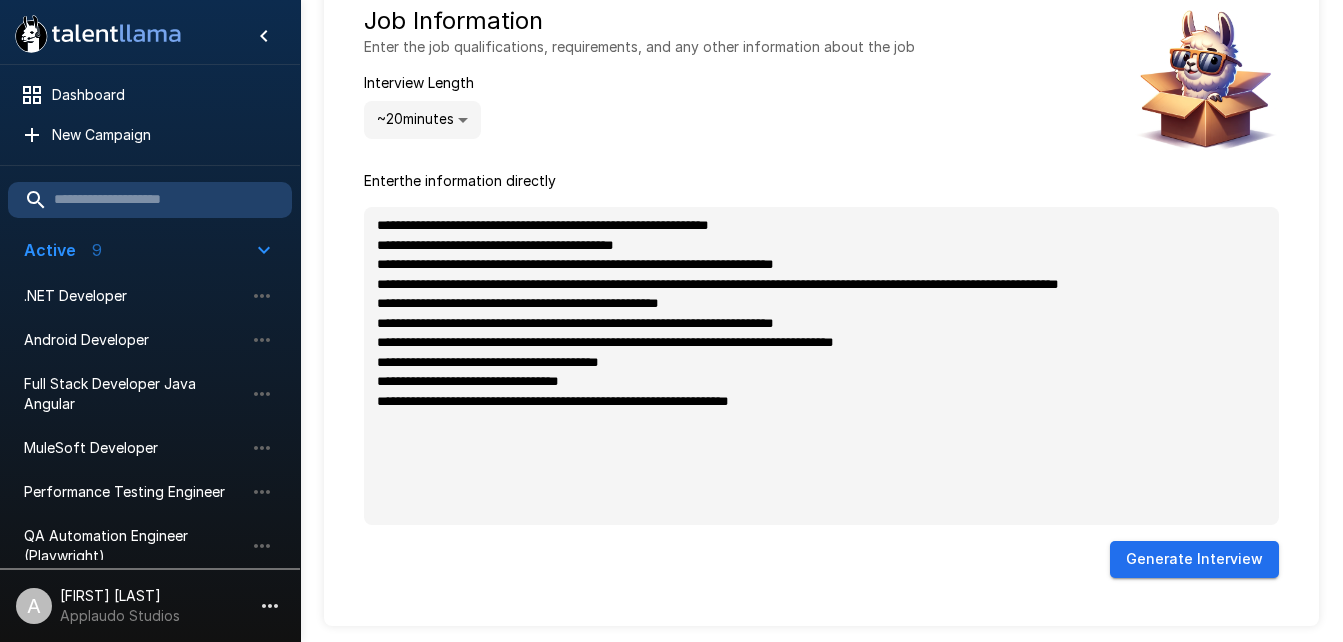 type on "*" 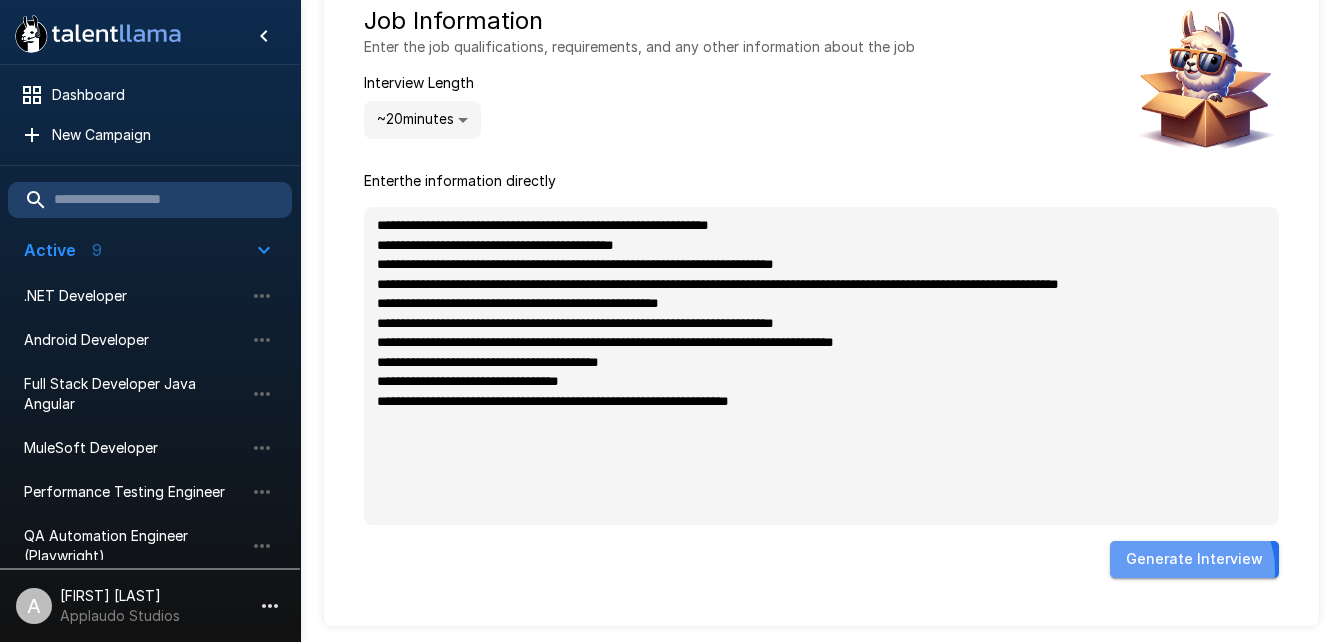 click on "Generate Interview" at bounding box center (1194, 559) 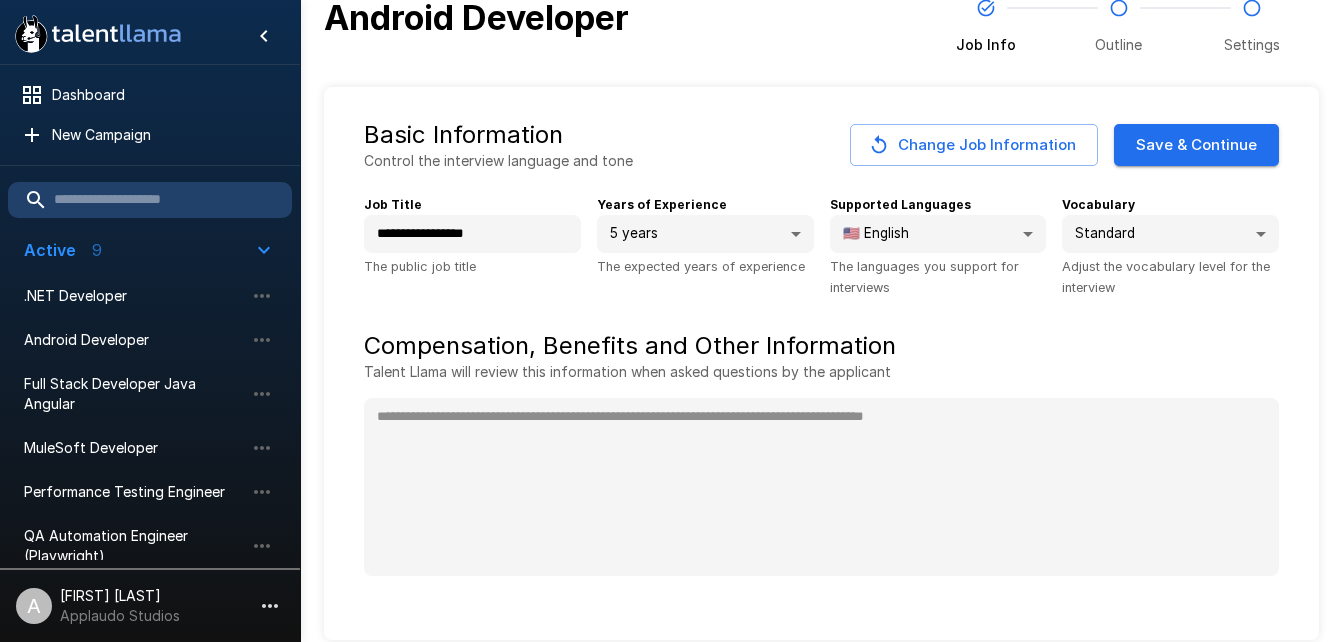 scroll, scrollTop: 21, scrollLeft: 0, axis: vertical 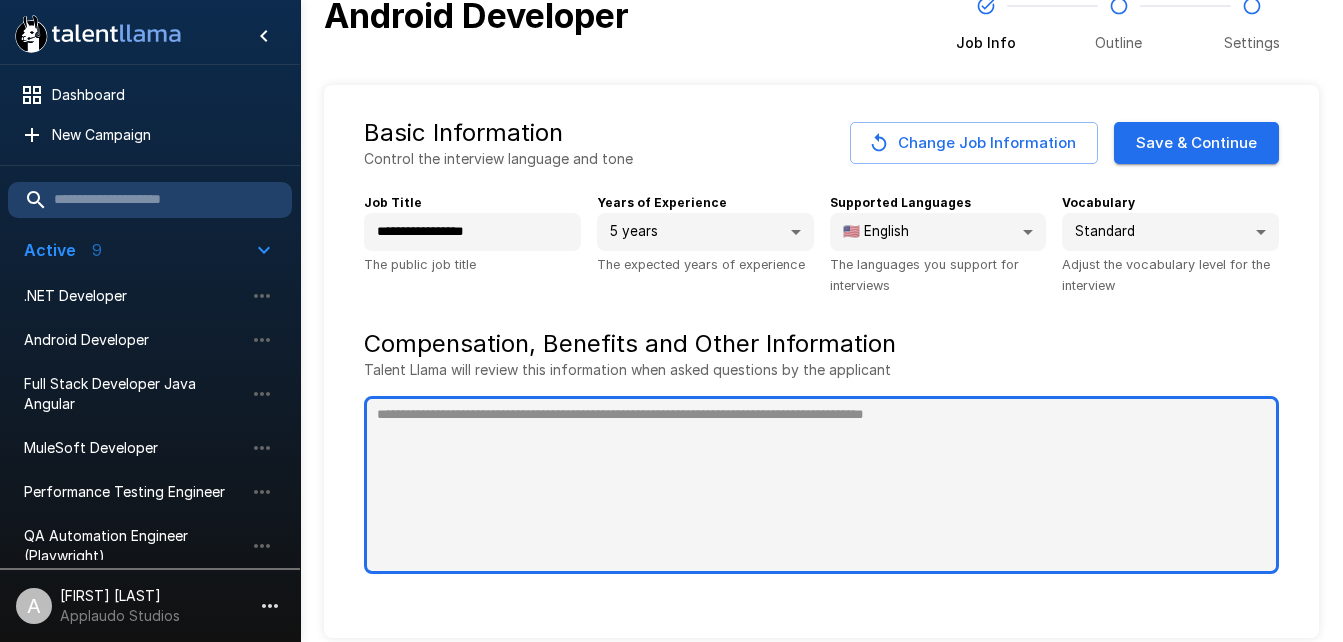 type on "*" 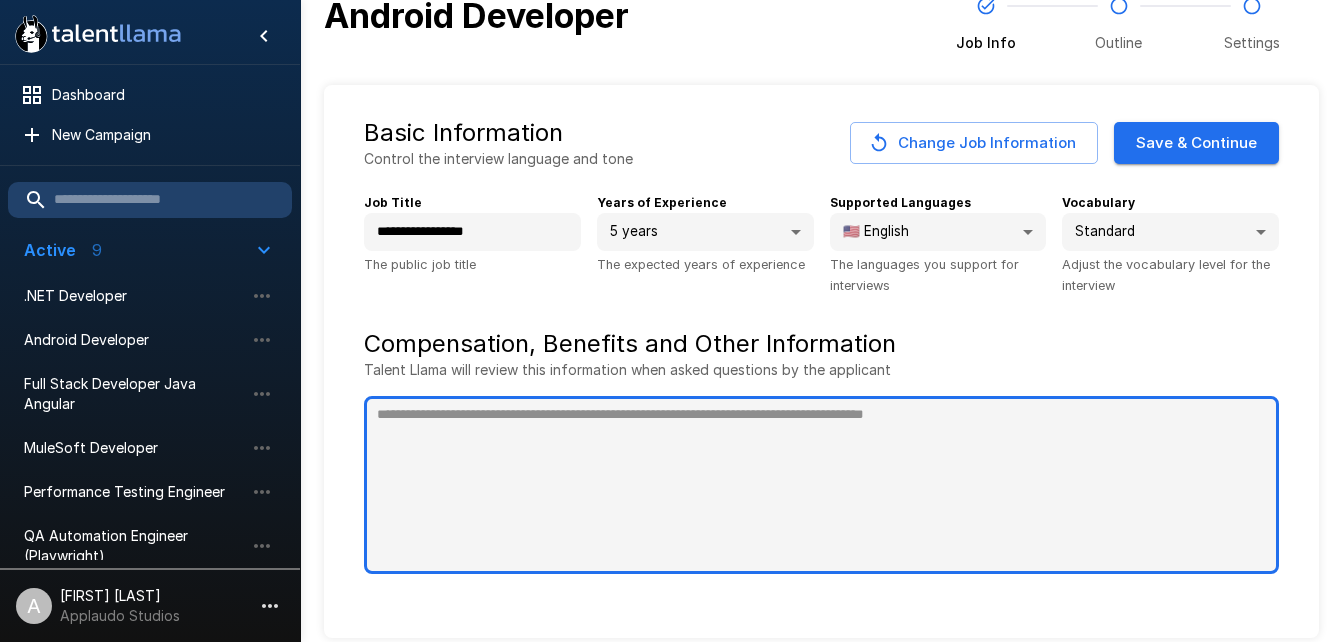 click at bounding box center (821, 485) 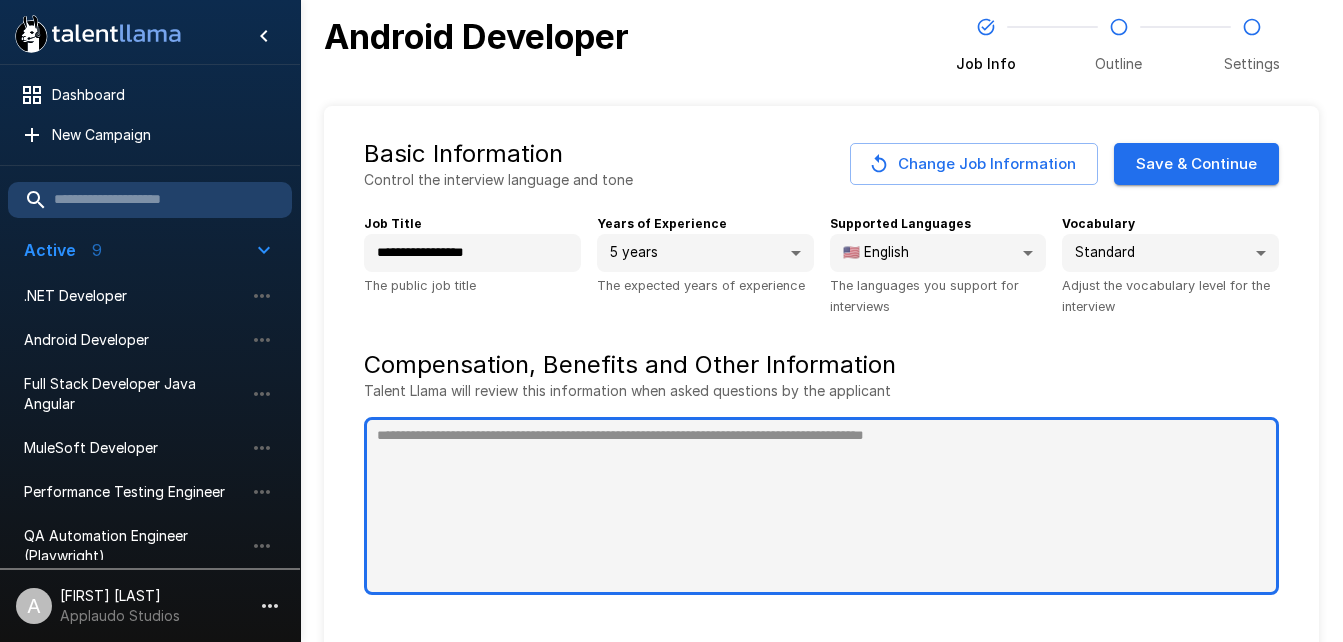 scroll, scrollTop: 1, scrollLeft: 0, axis: vertical 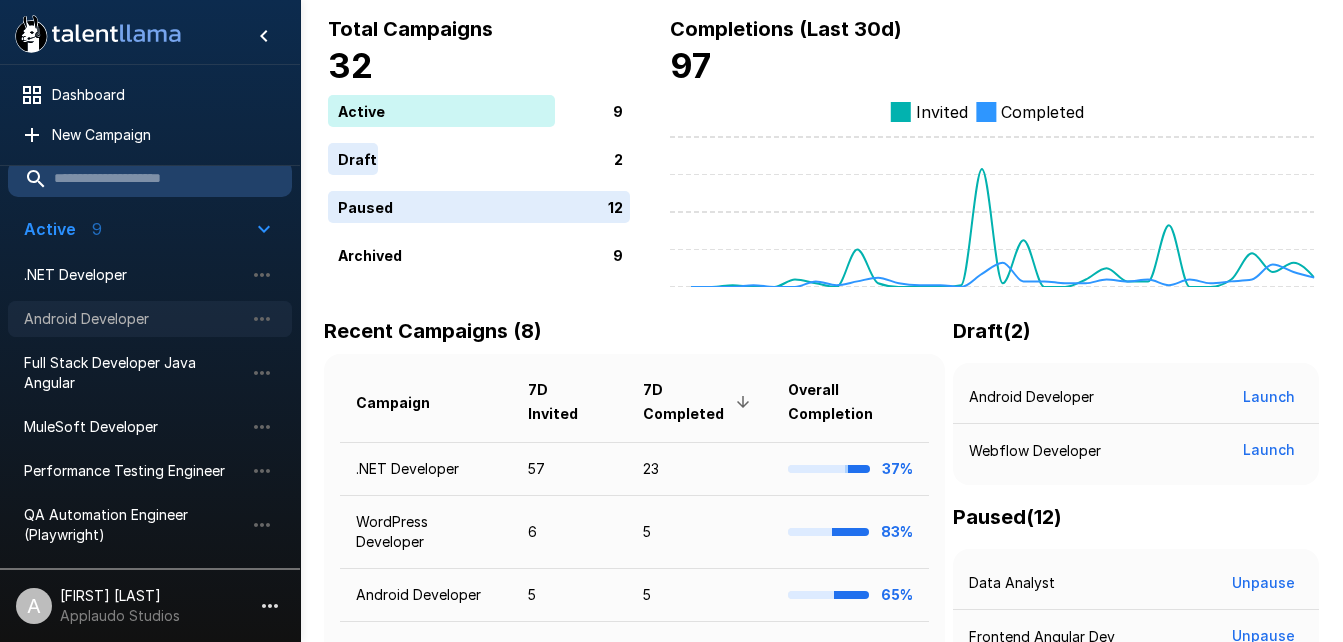 click on "Android Developer" at bounding box center [150, 319] 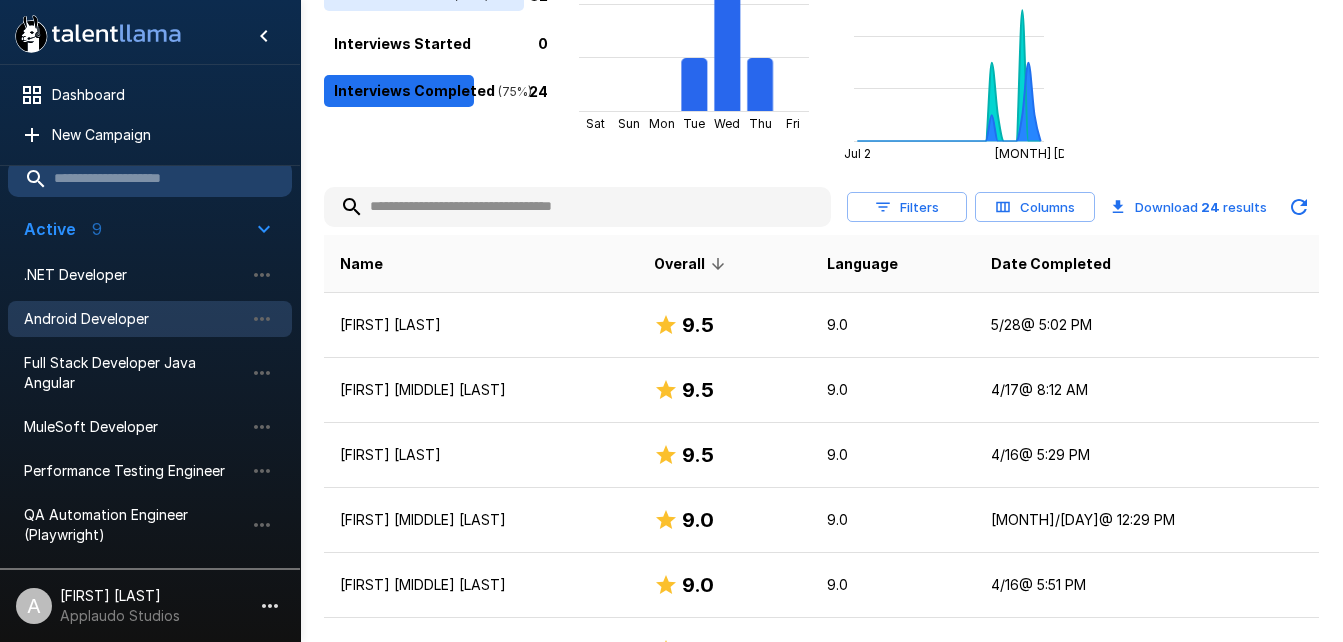 scroll, scrollTop: 283, scrollLeft: 0, axis: vertical 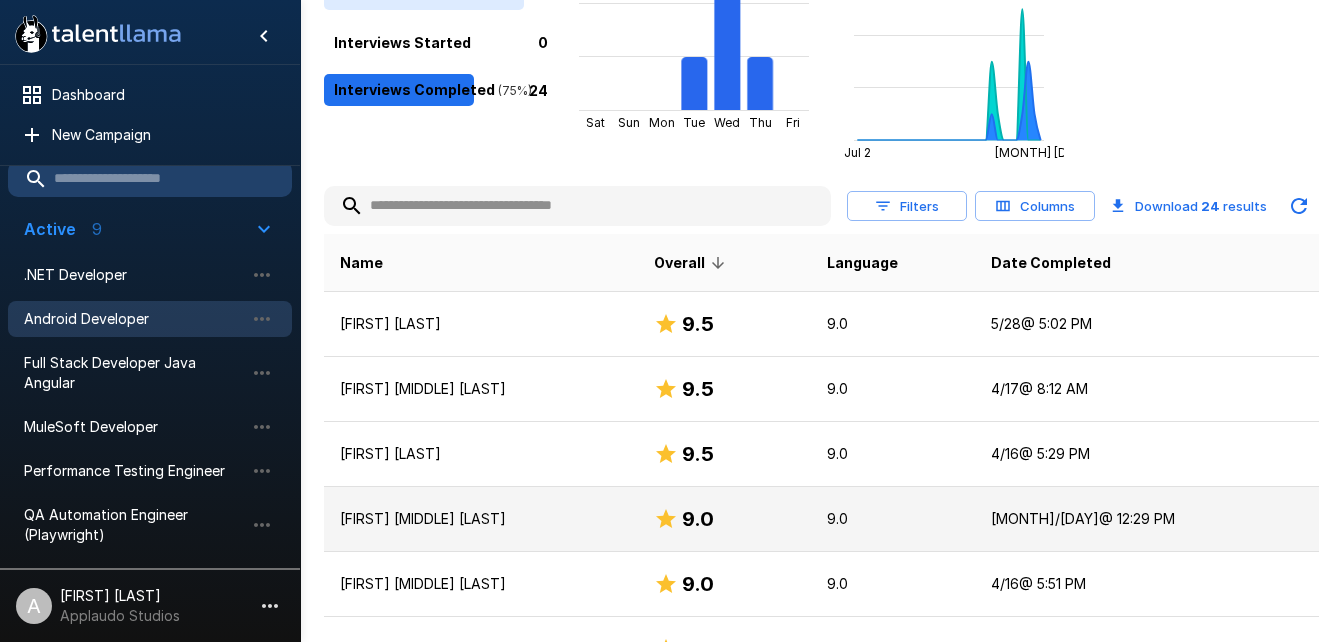 click on "[FIRST] [MIDDLE] [LAST]" at bounding box center [481, 519] 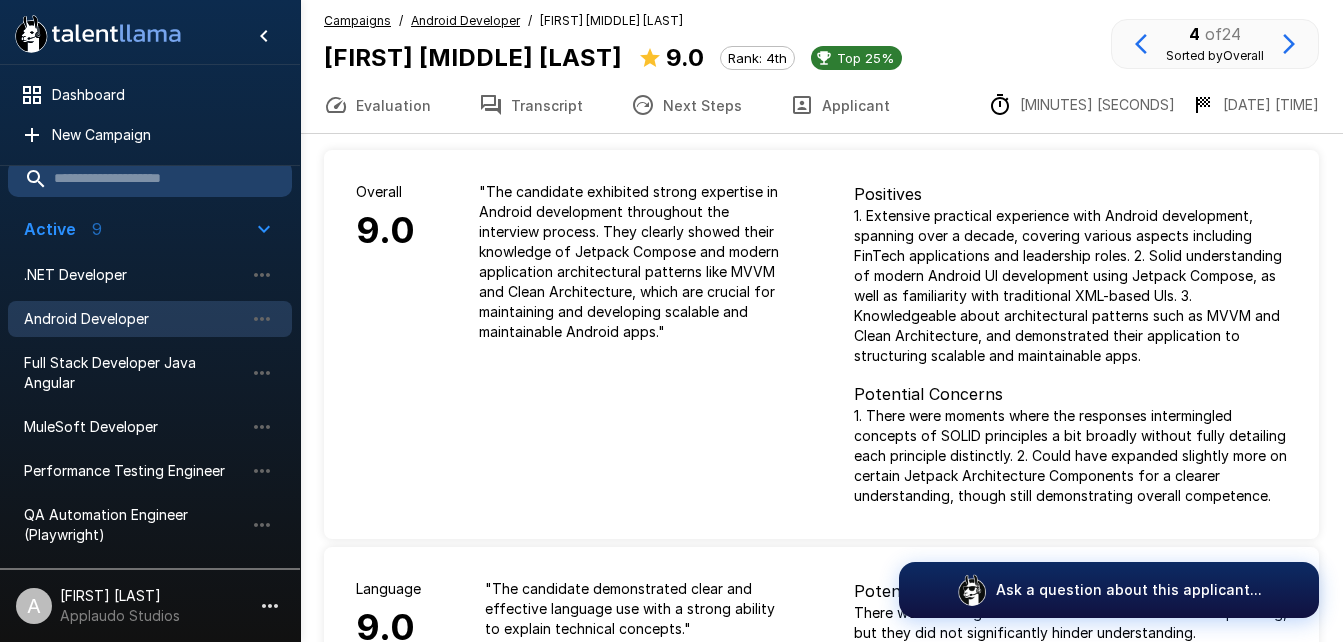 scroll, scrollTop: 6, scrollLeft: 0, axis: vertical 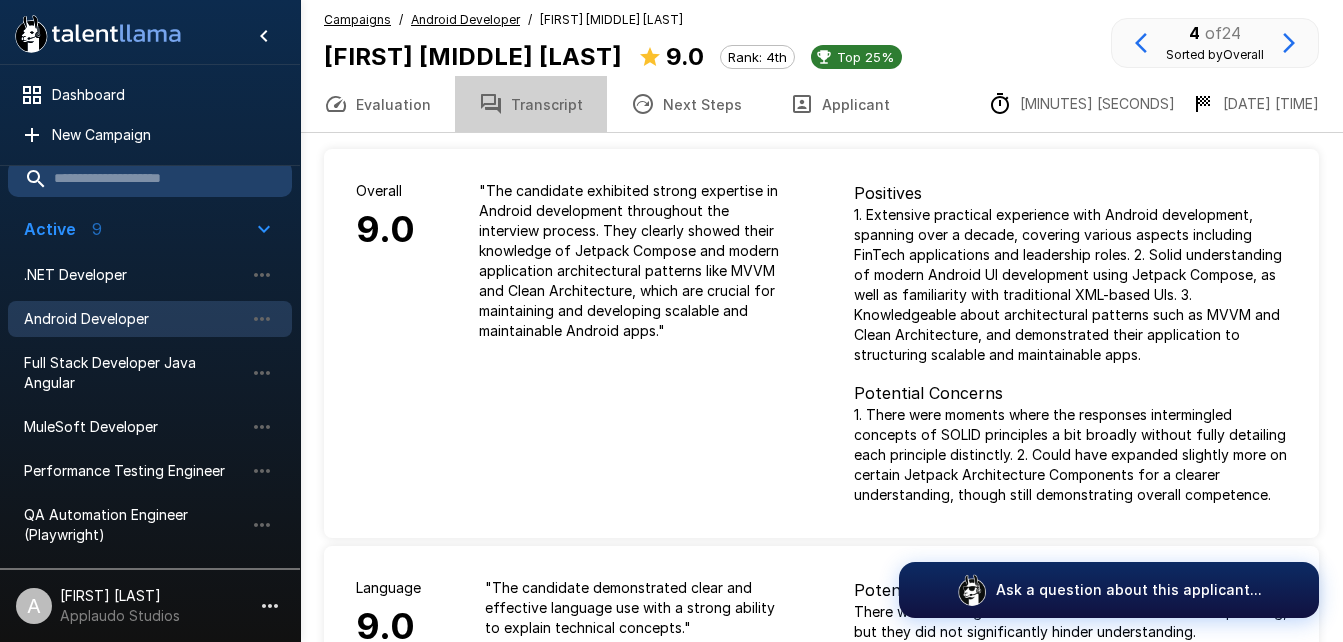 click on "Transcript" at bounding box center [531, 104] 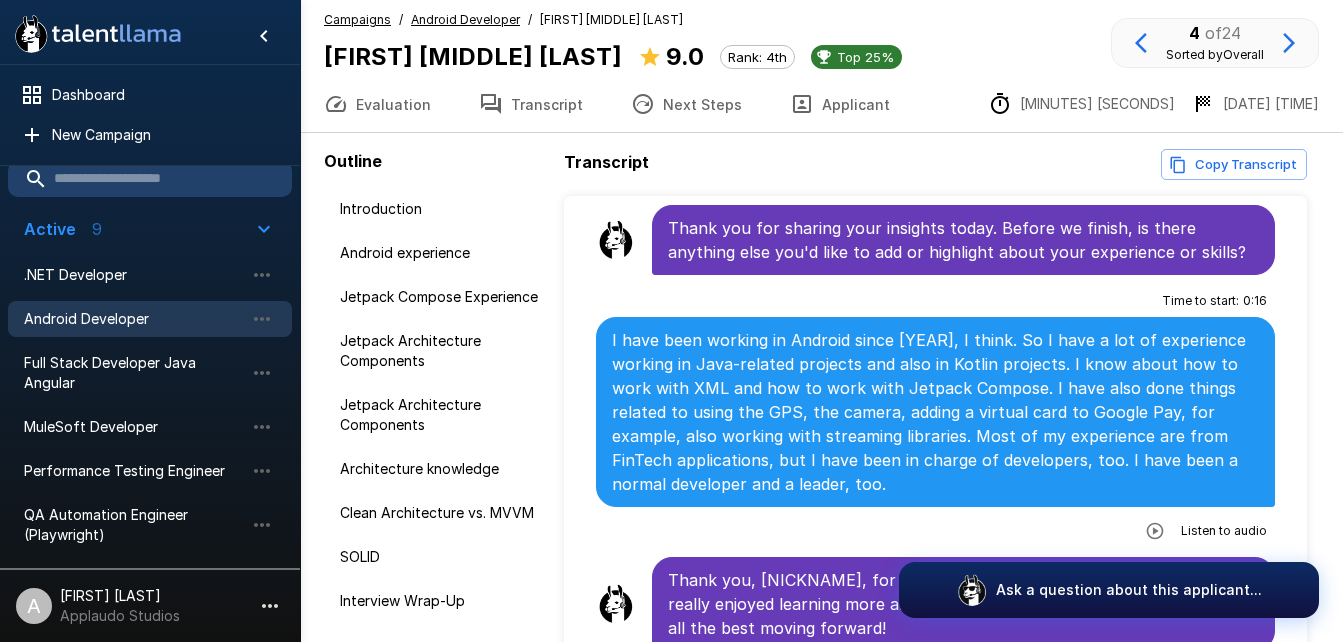 scroll, scrollTop: 3796, scrollLeft: 0, axis: vertical 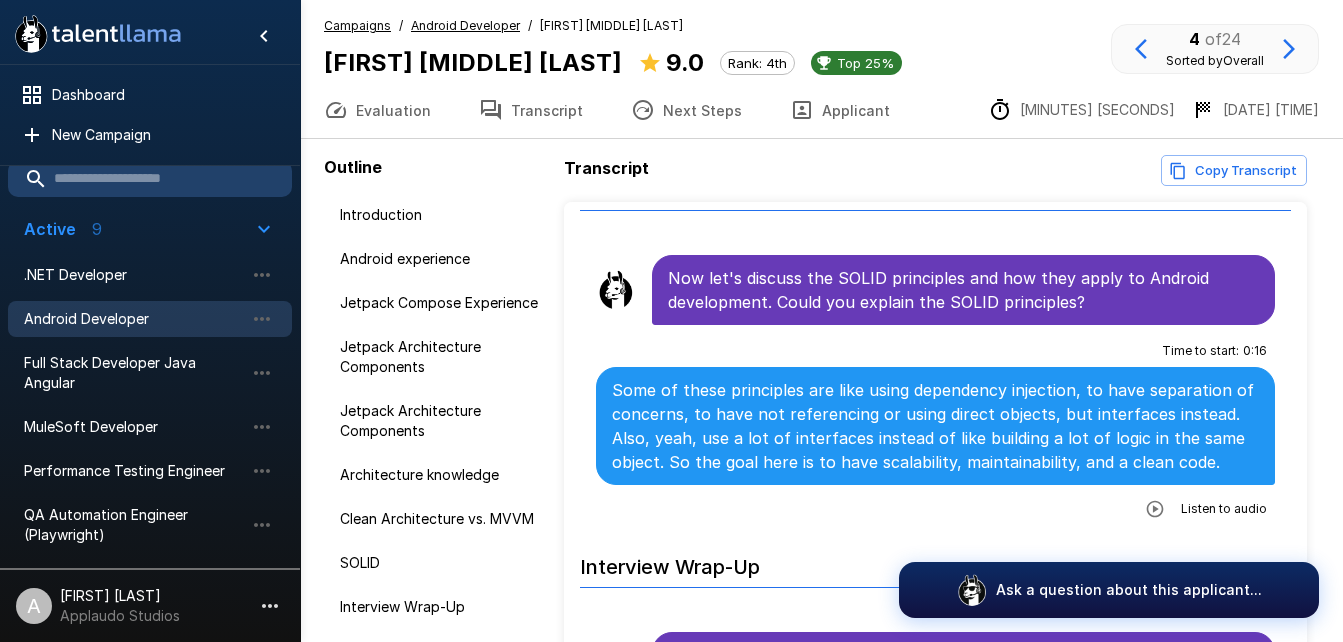 click on "Android Developer" at bounding box center (465, 25) 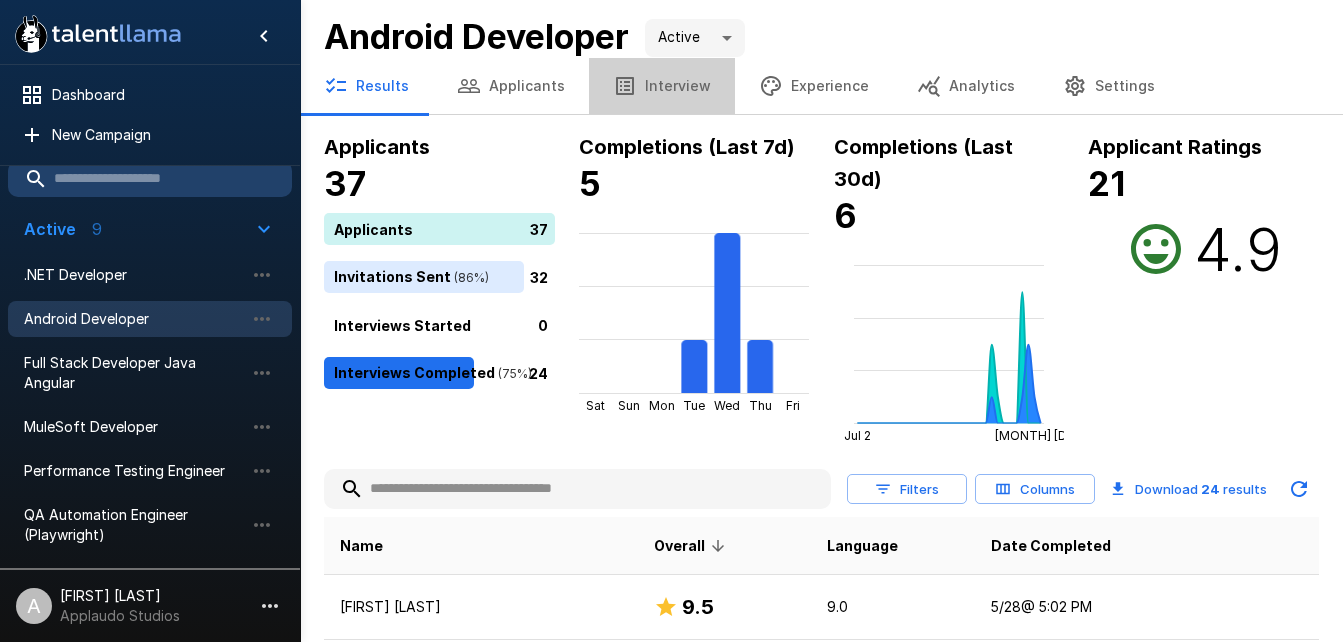click on "Interview" at bounding box center (662, 86) 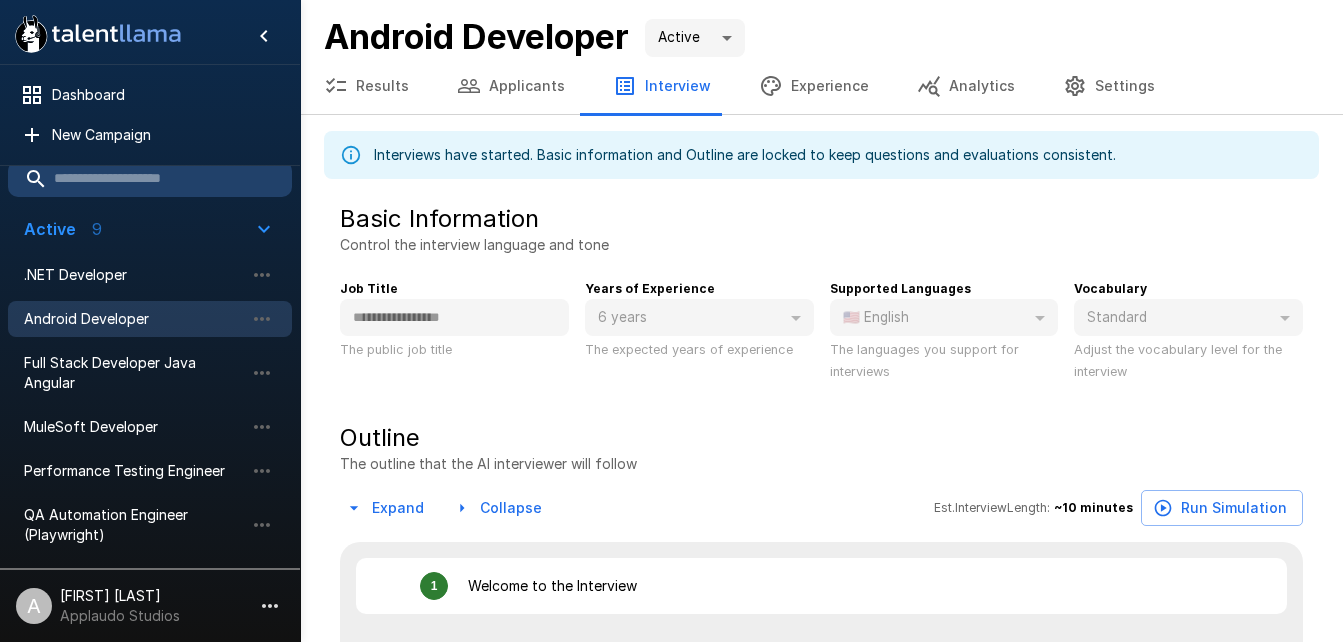 type on "*" 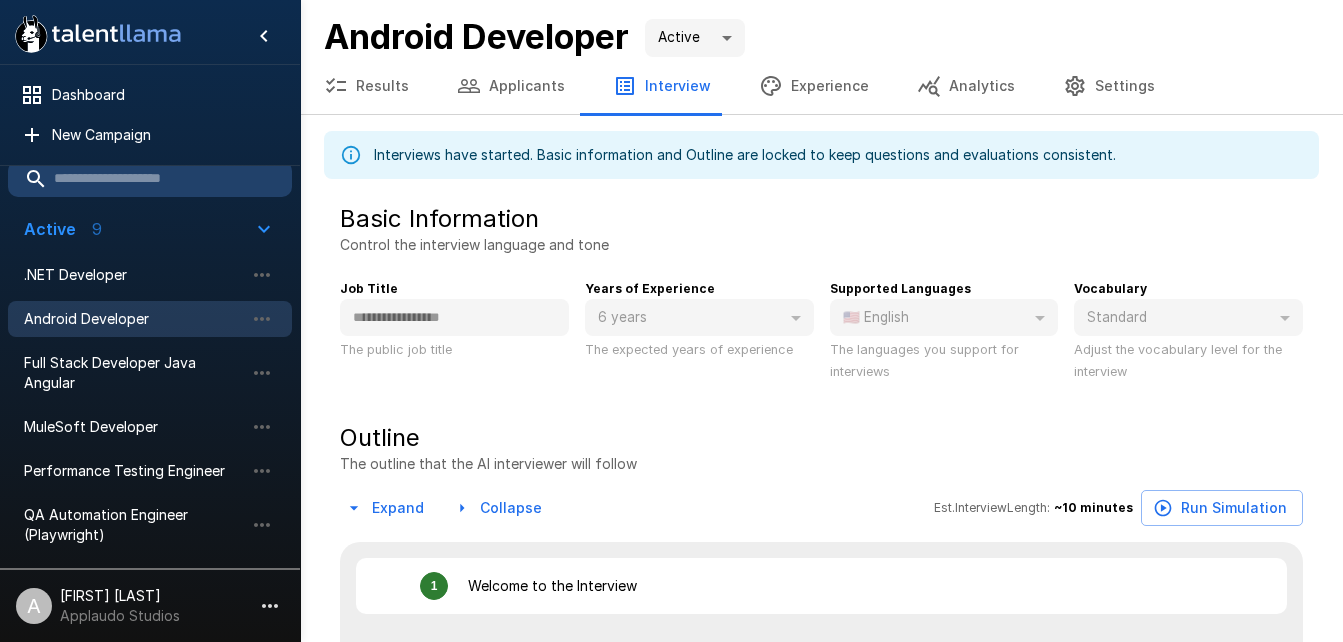 type on "*" 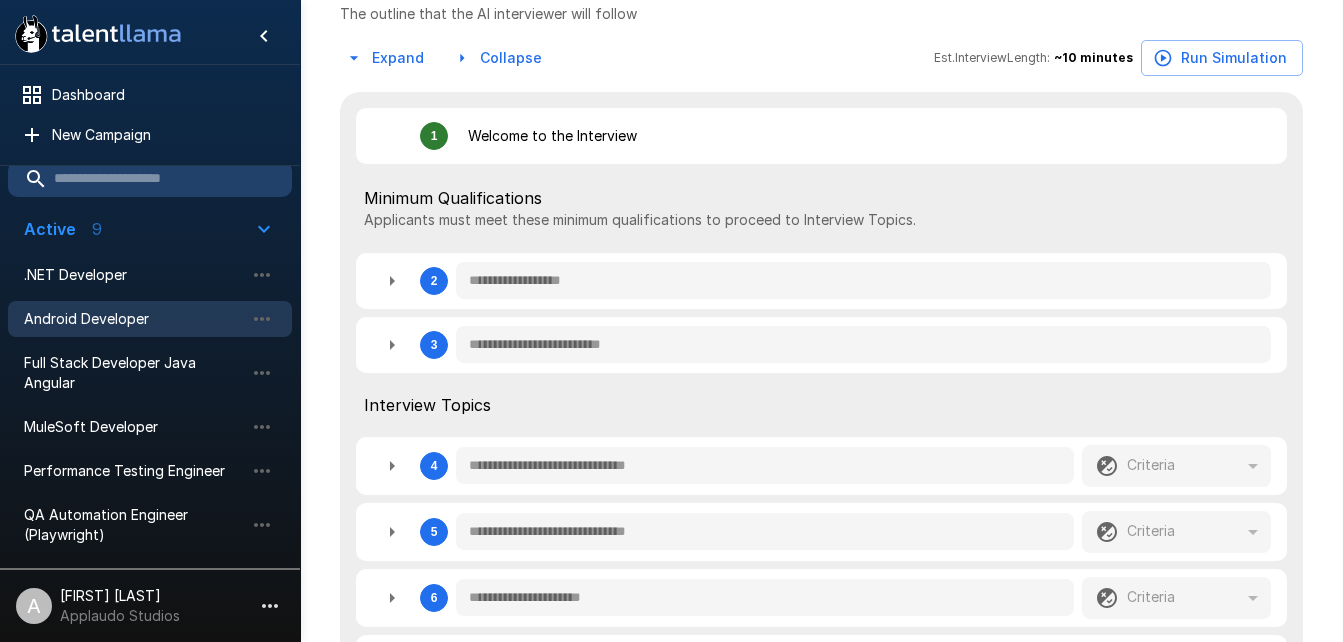 scroll, scrollTop: 464, scrollLeft: 0, axis: vertical 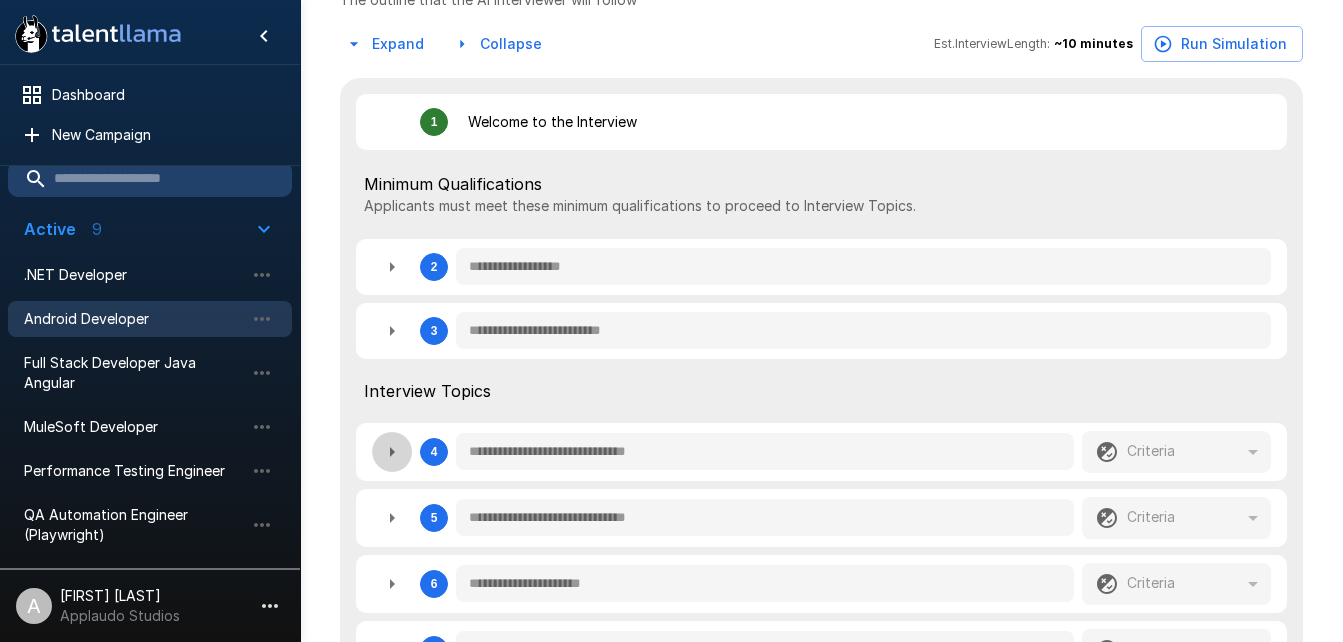 click 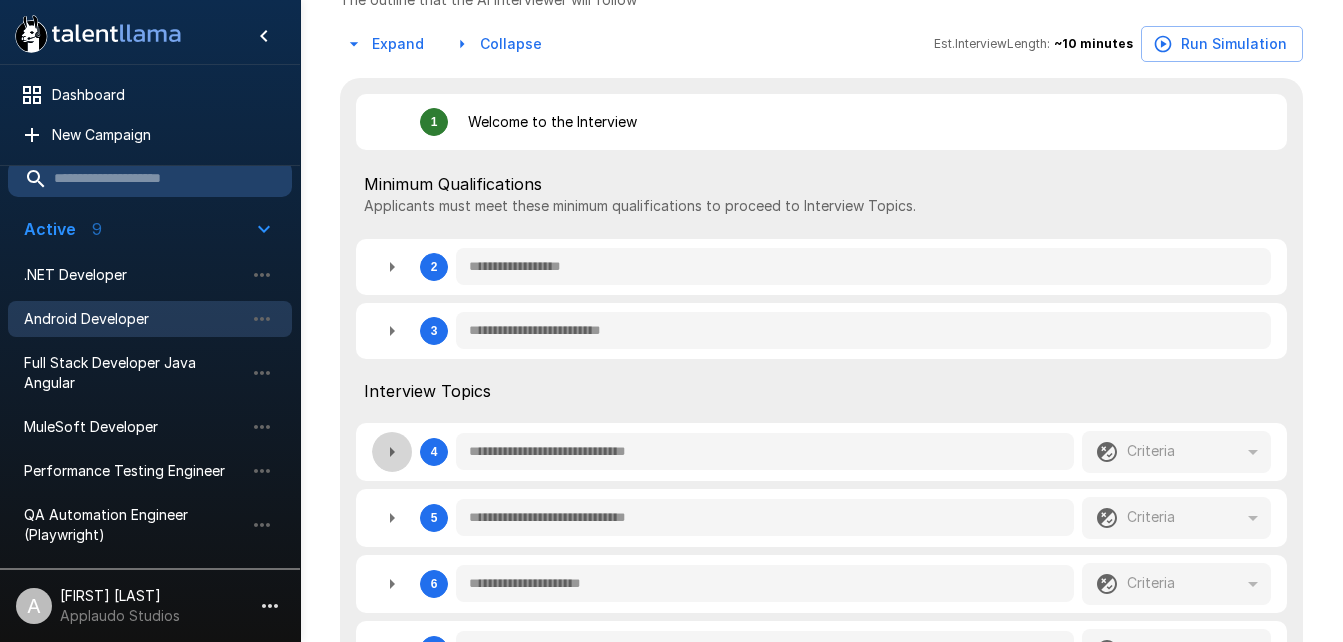 type on "*" 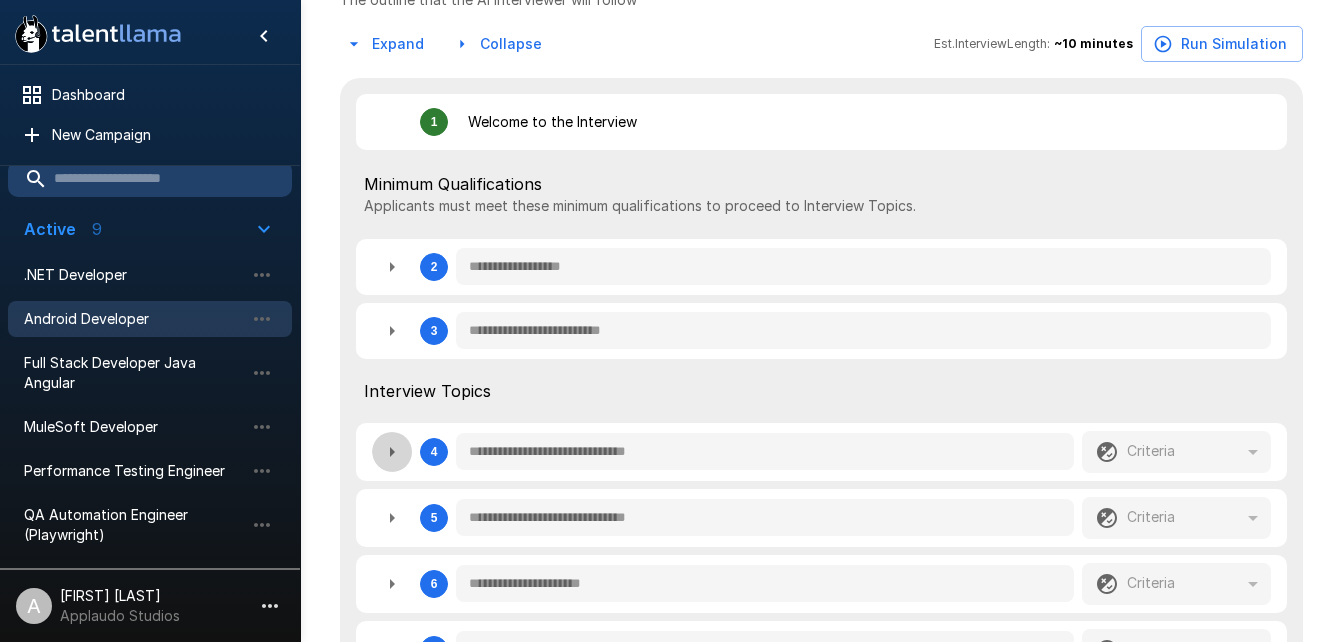 type on "*" 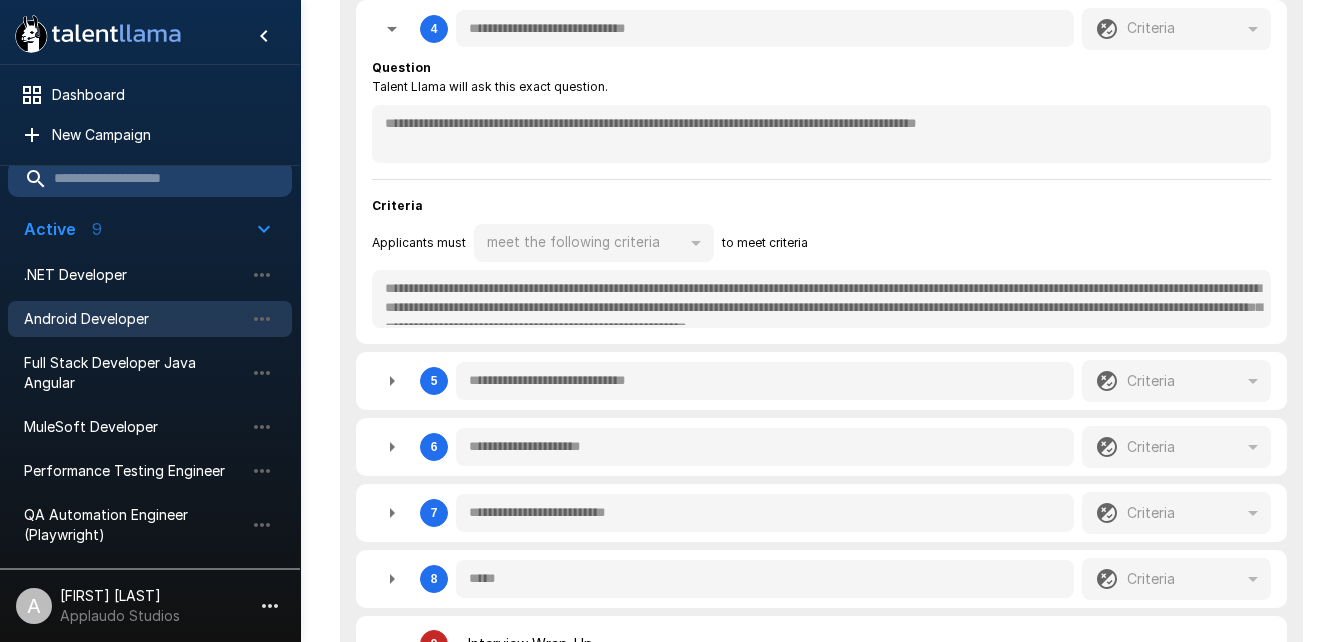 scroll, scrollTop: 888, scrollLeft: 0, axis: vertical 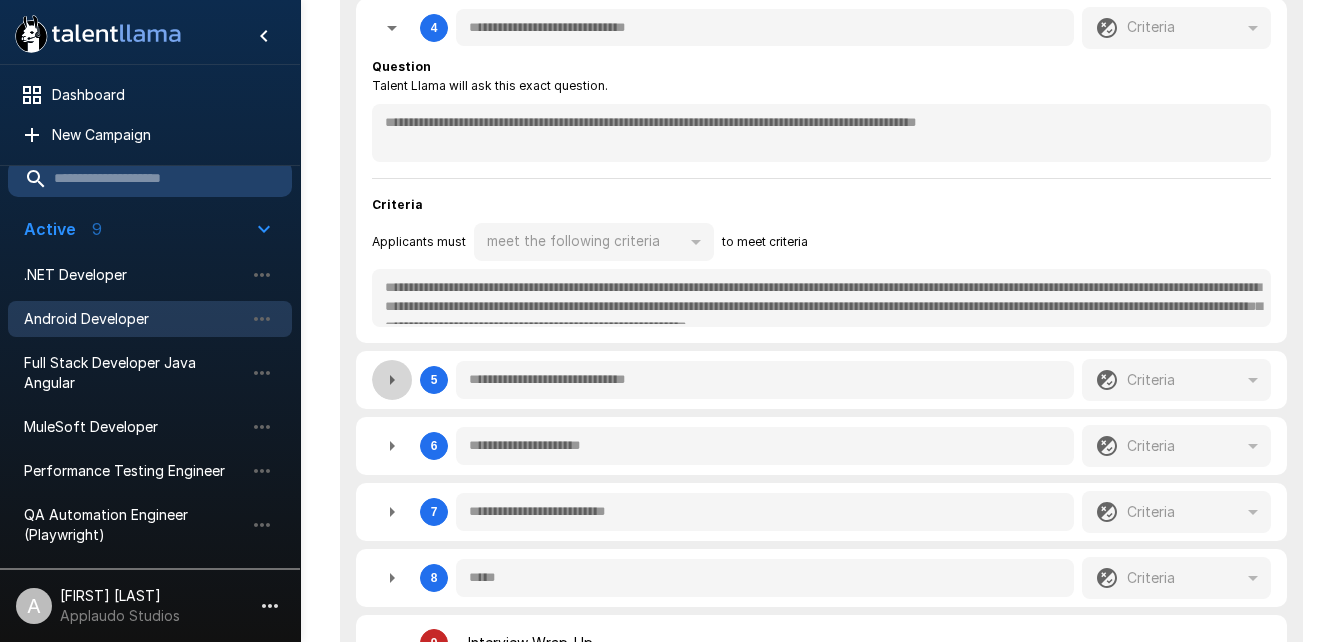 click 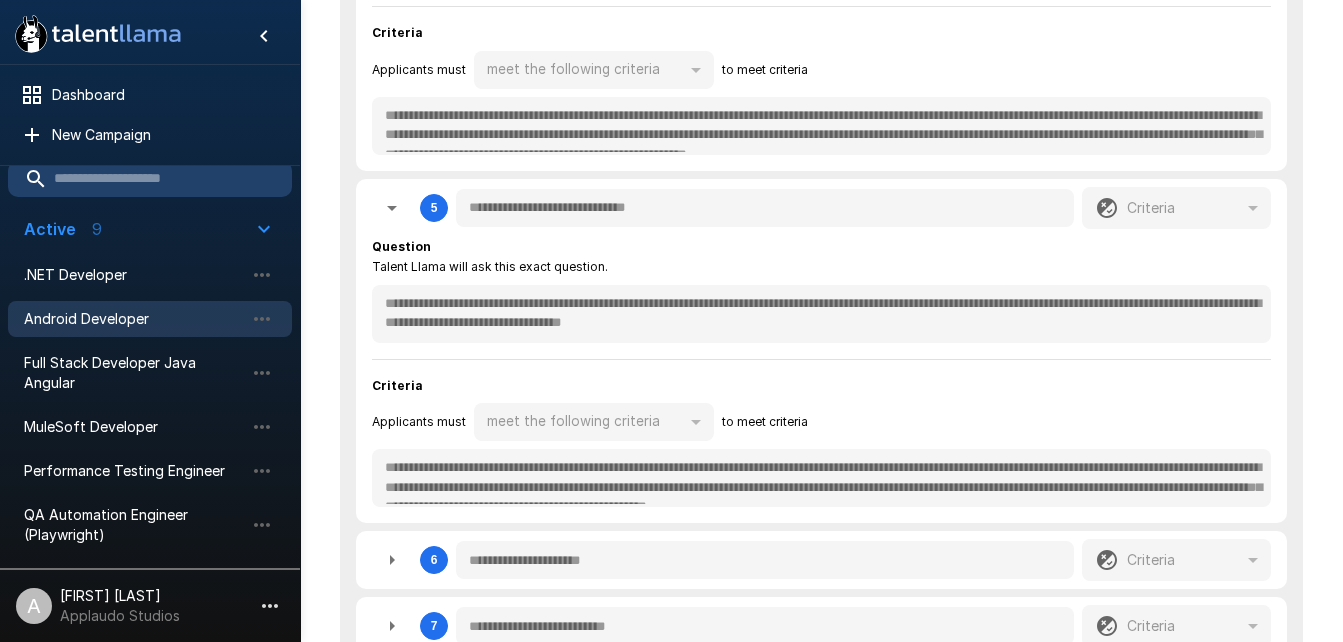 scroll, scrollTop: 1062, scrollLeft: 0, axis: vertical 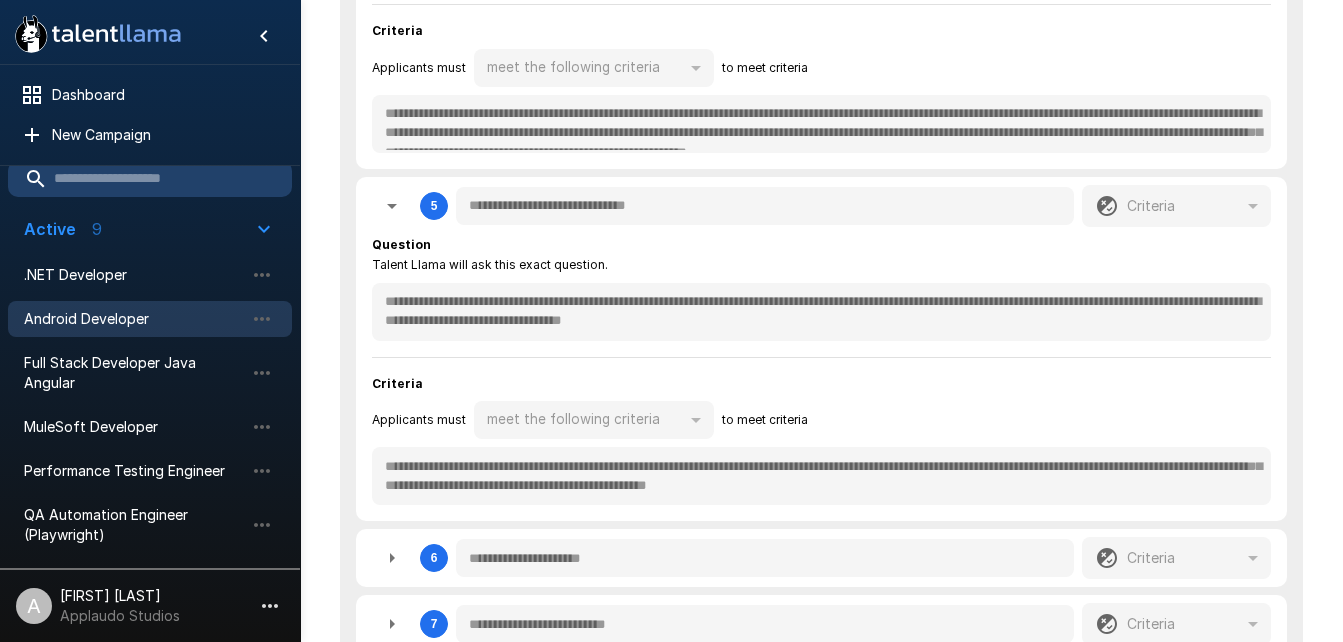 click on "**********" at bounding box center (821, 113) 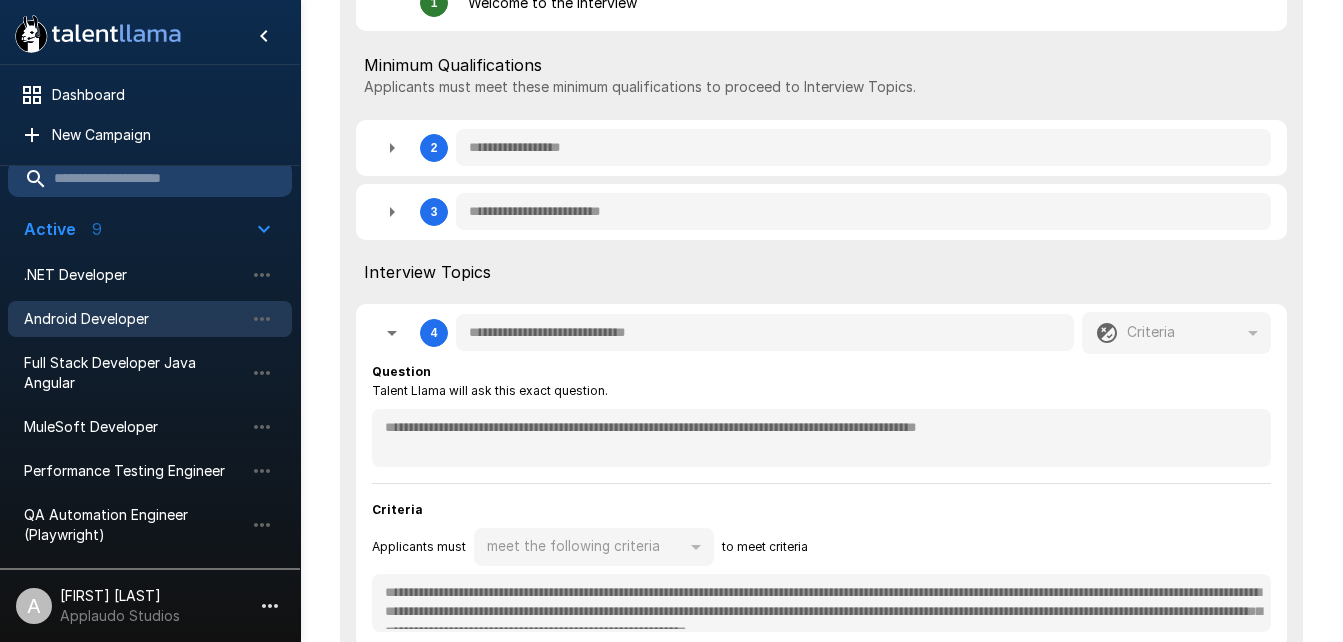 scroll, scrollTop: 572, scrollLeft: 0, axis: vertical 